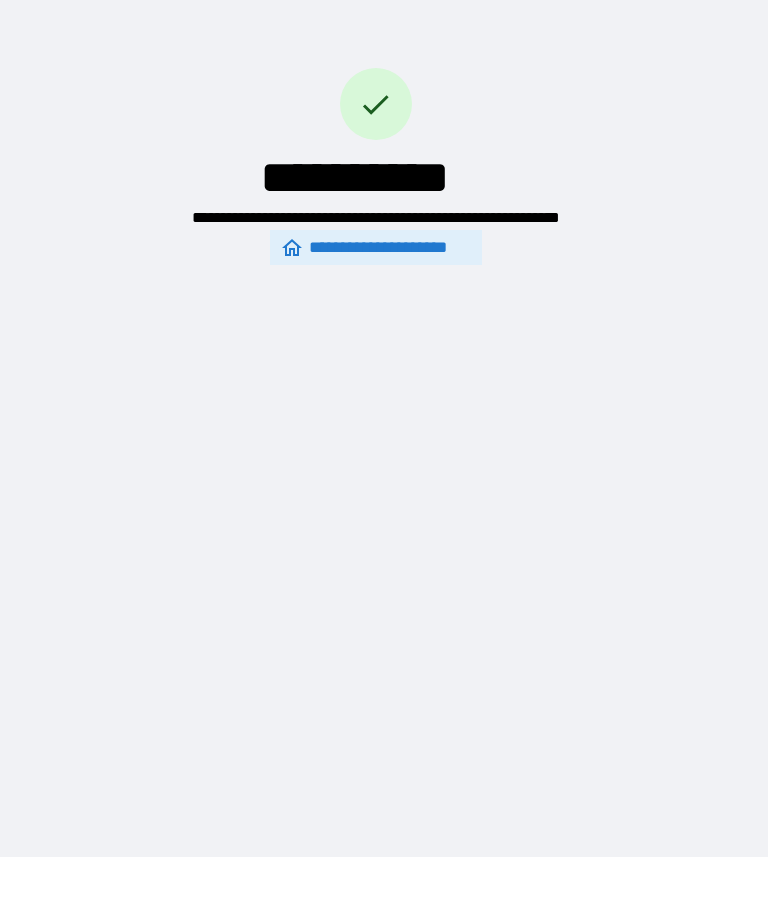 scroll, scrollTop: 64, scrollLeft: 0, axis: vertical 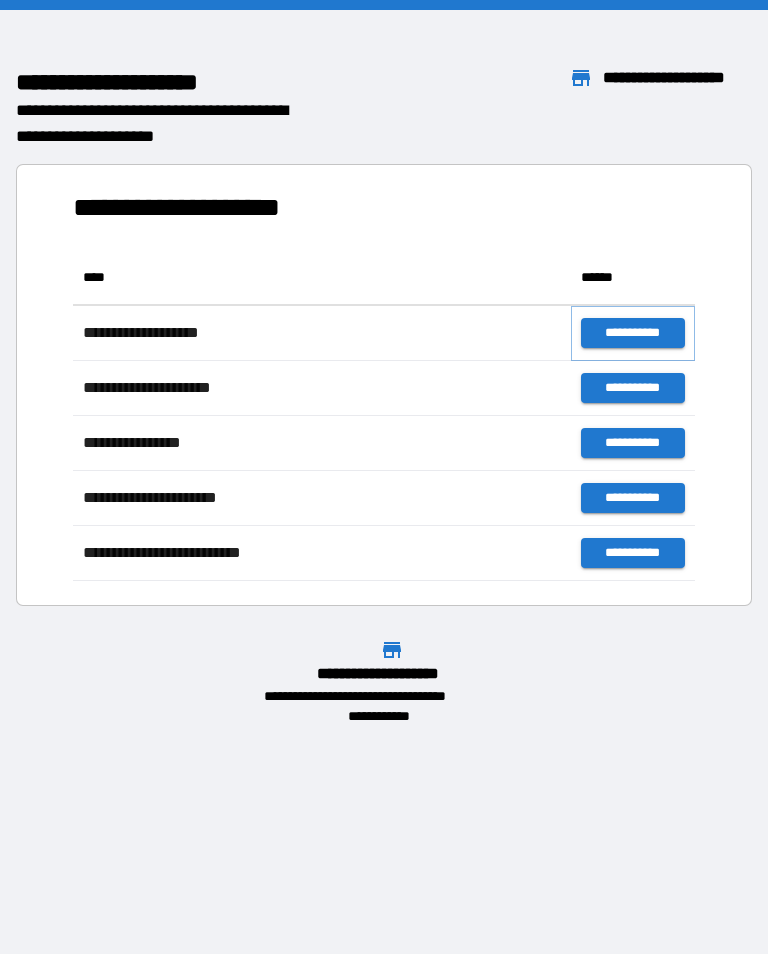 click on "**********" at bounding box center (633, 333) 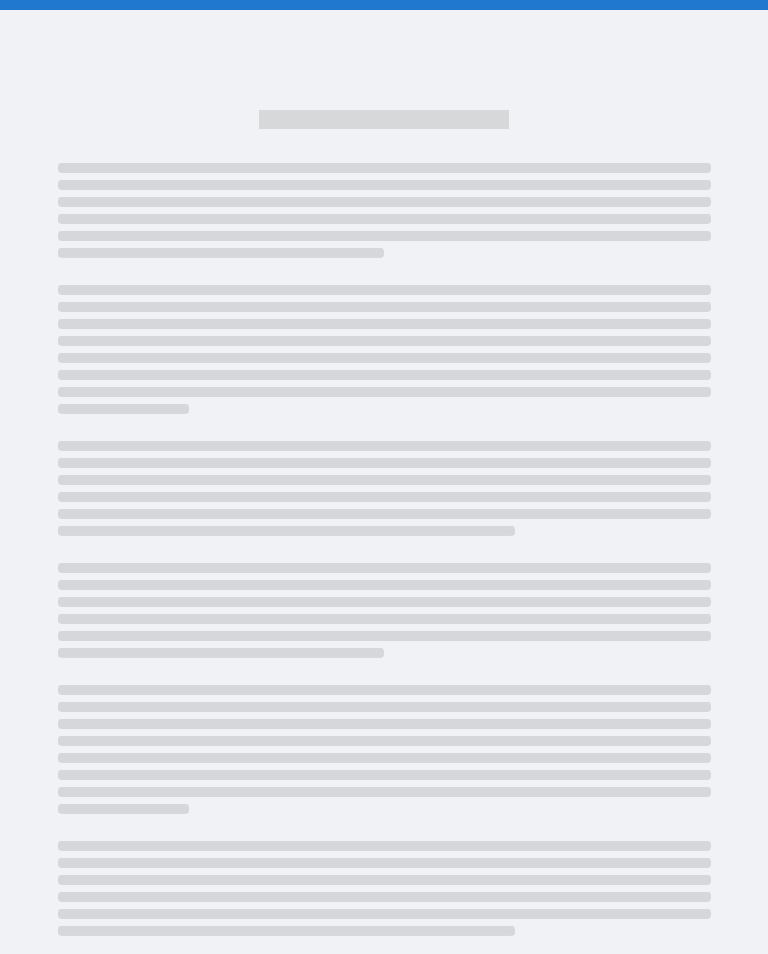 click at bounding box center [384, 324] 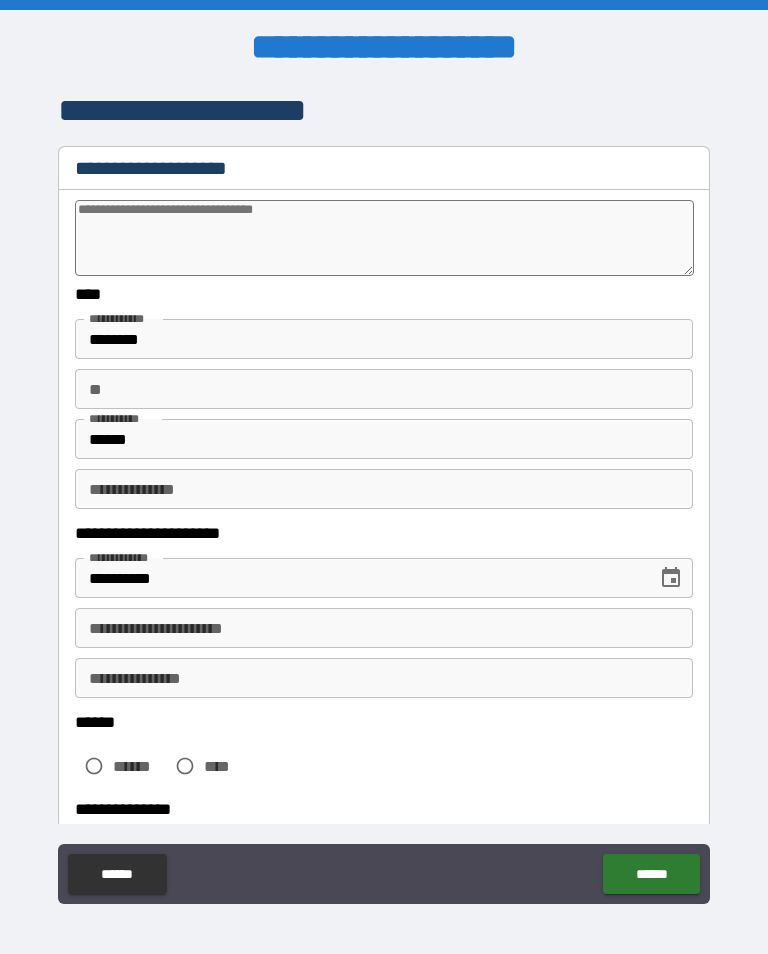 click on "**" at bounding box center (384, 389) 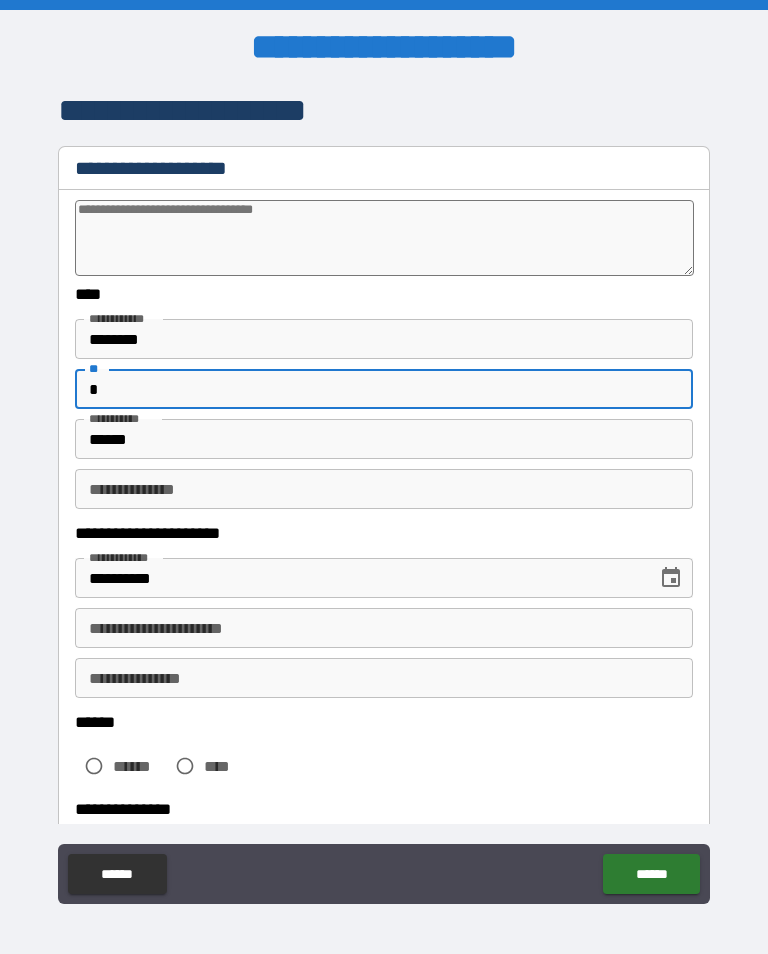 type on "*" 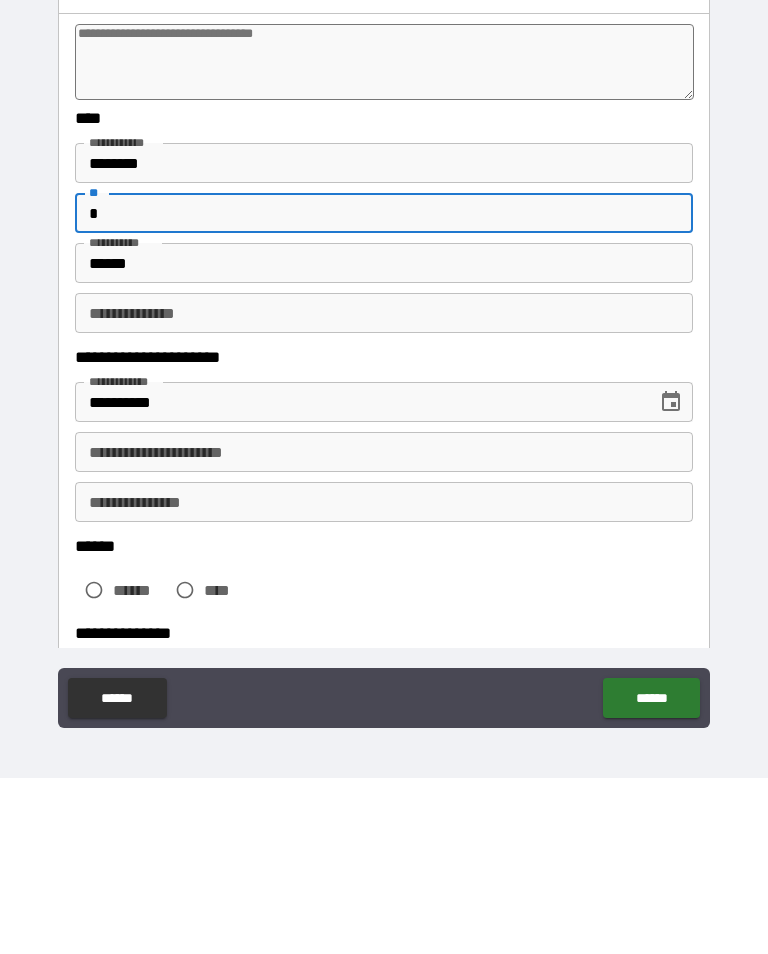 type on "*" 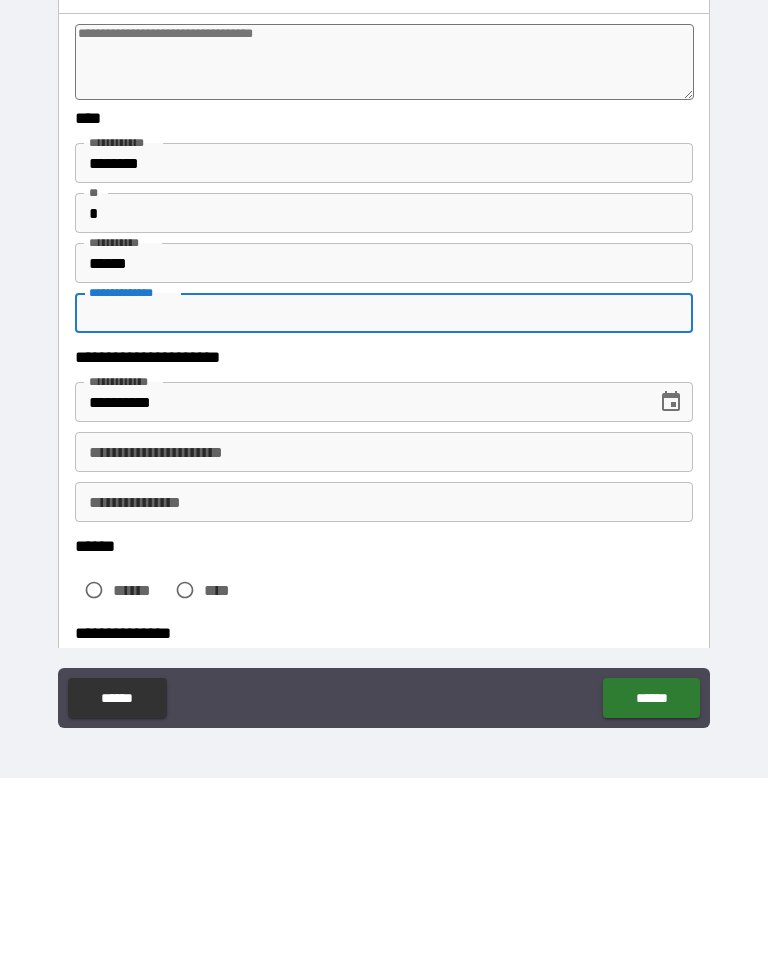 type on "*" 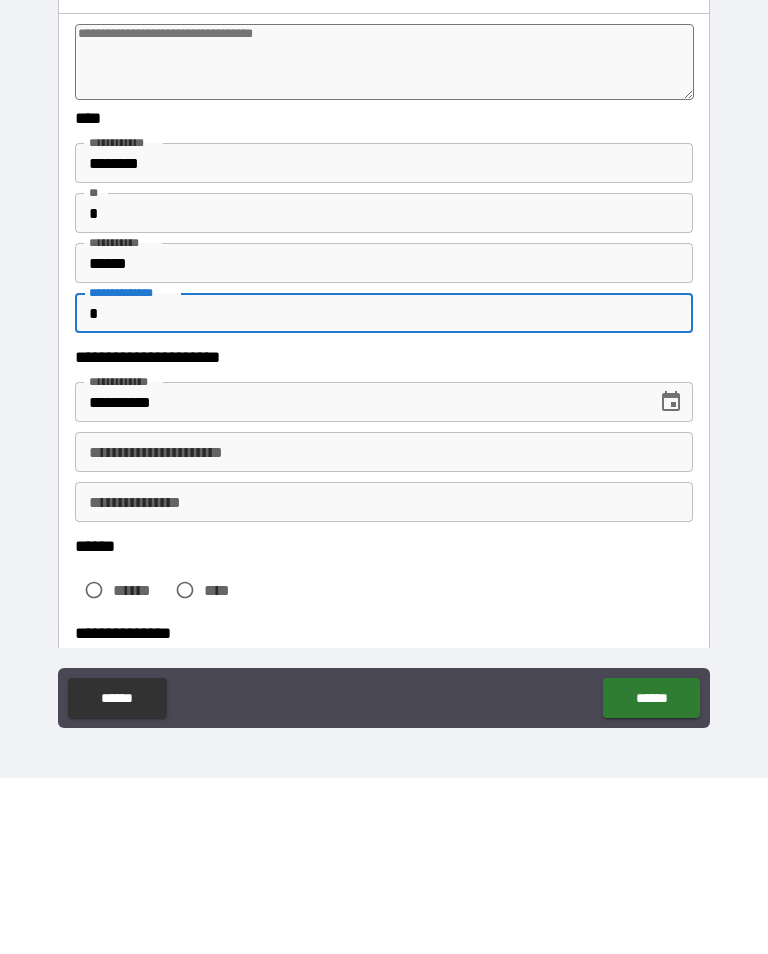 type on "*" 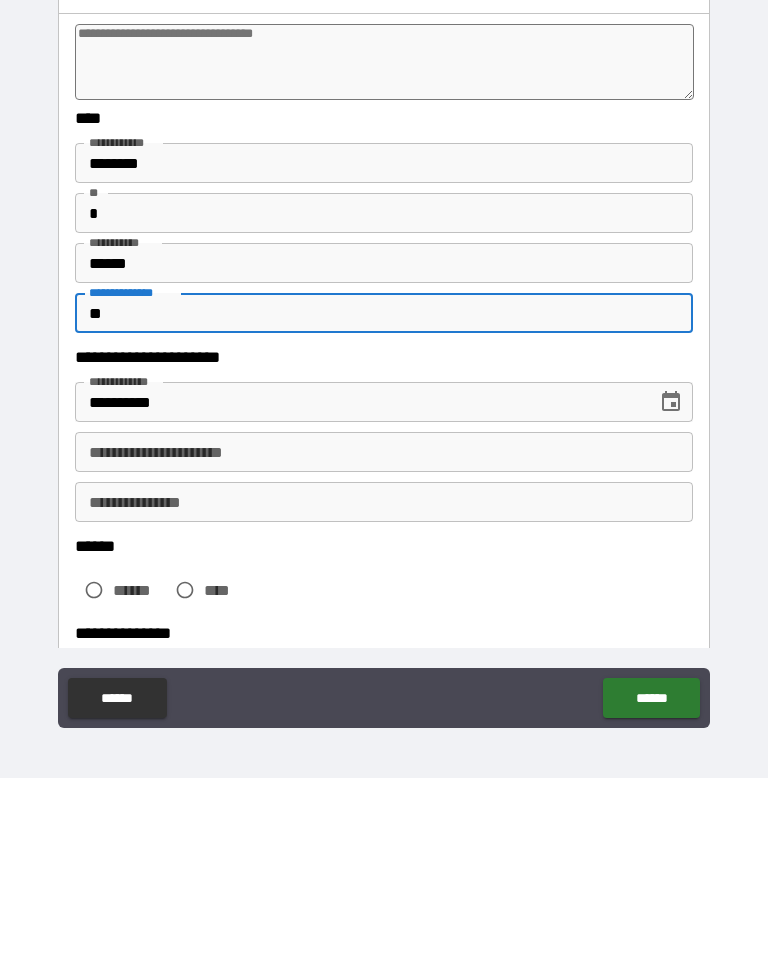 type on "*" 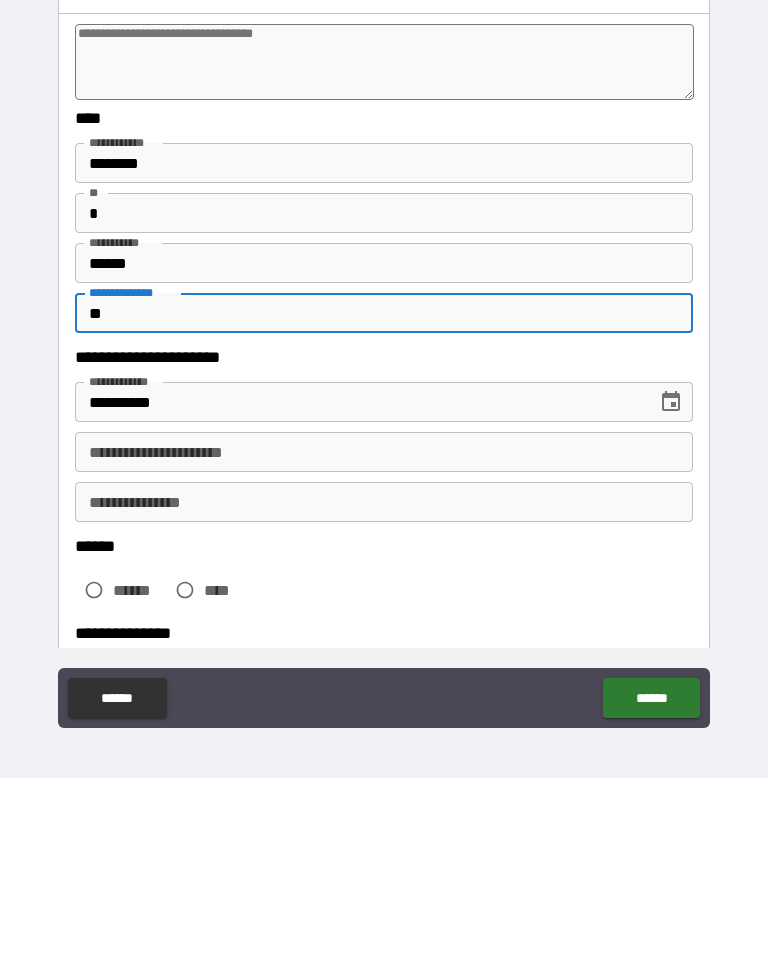 type on "**" 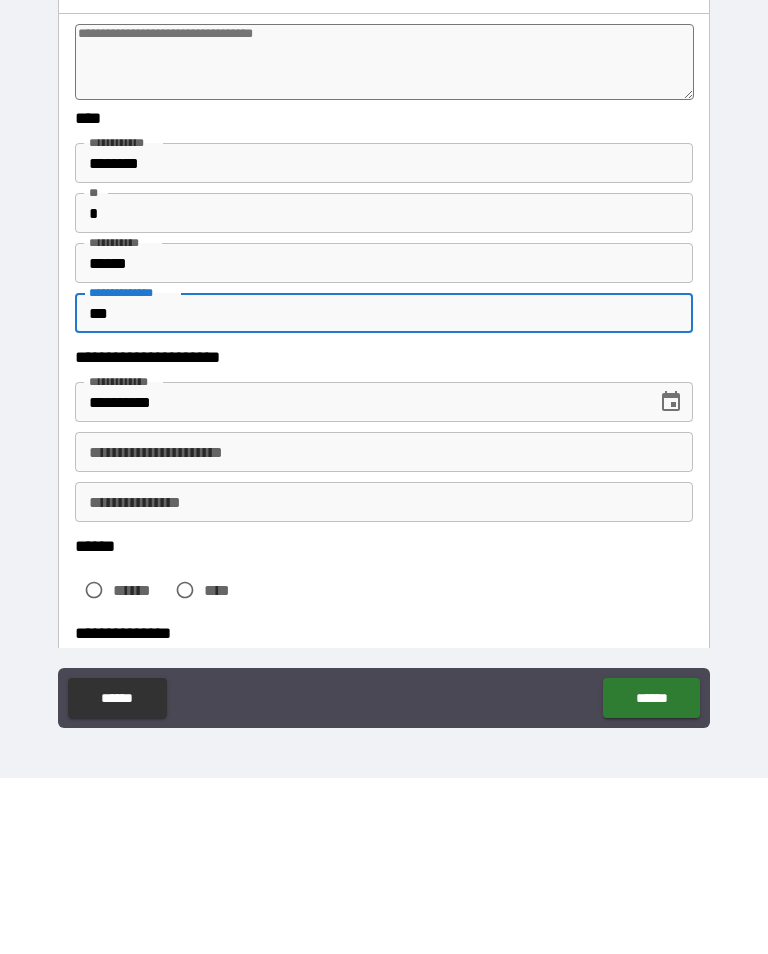 type on "*" 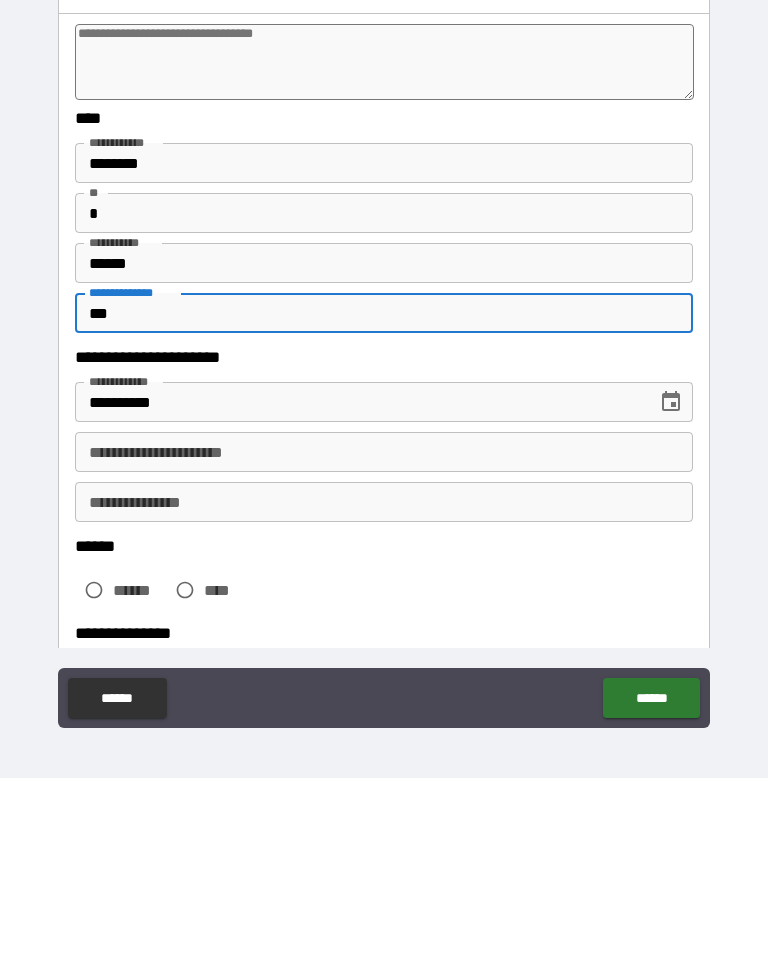 type on "****" 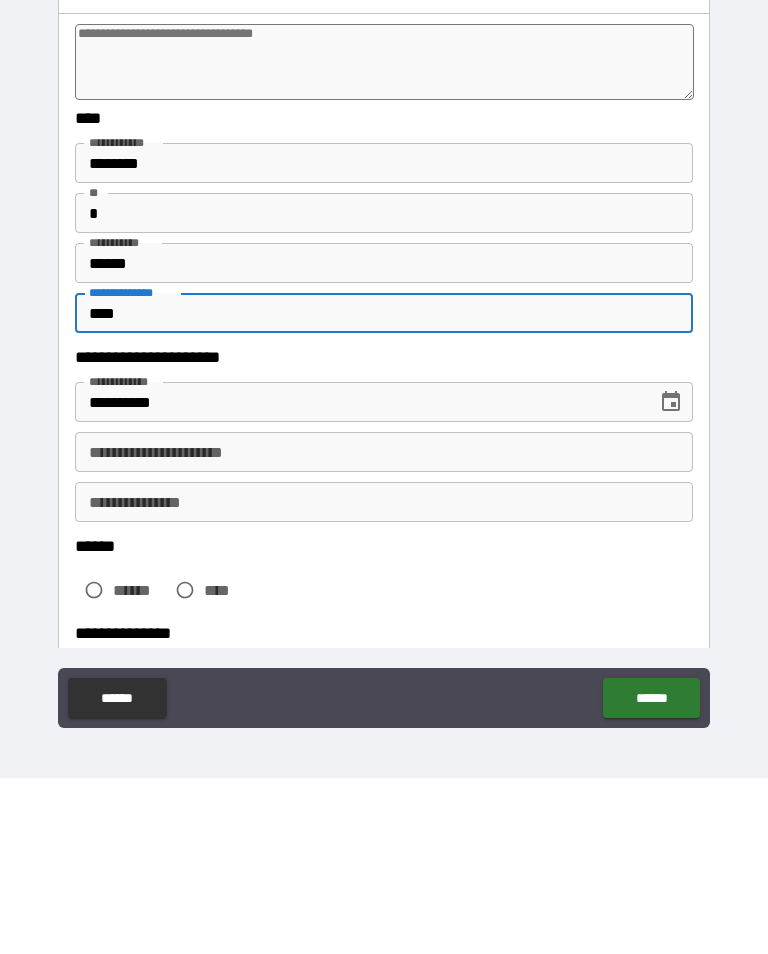 type on "*" 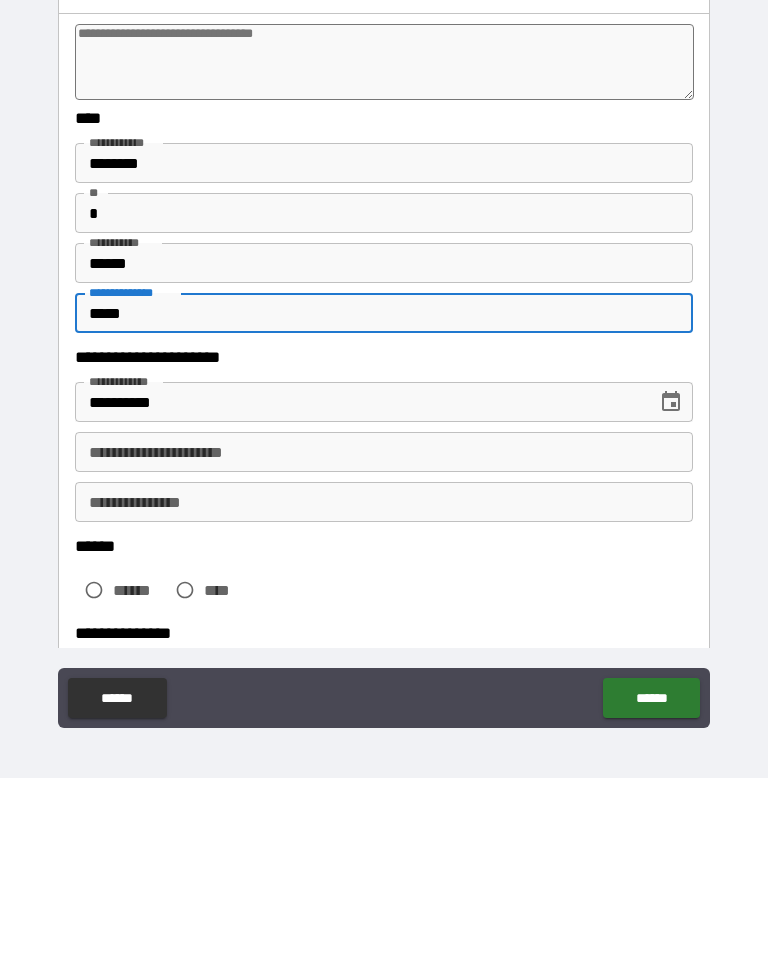 type on "*" 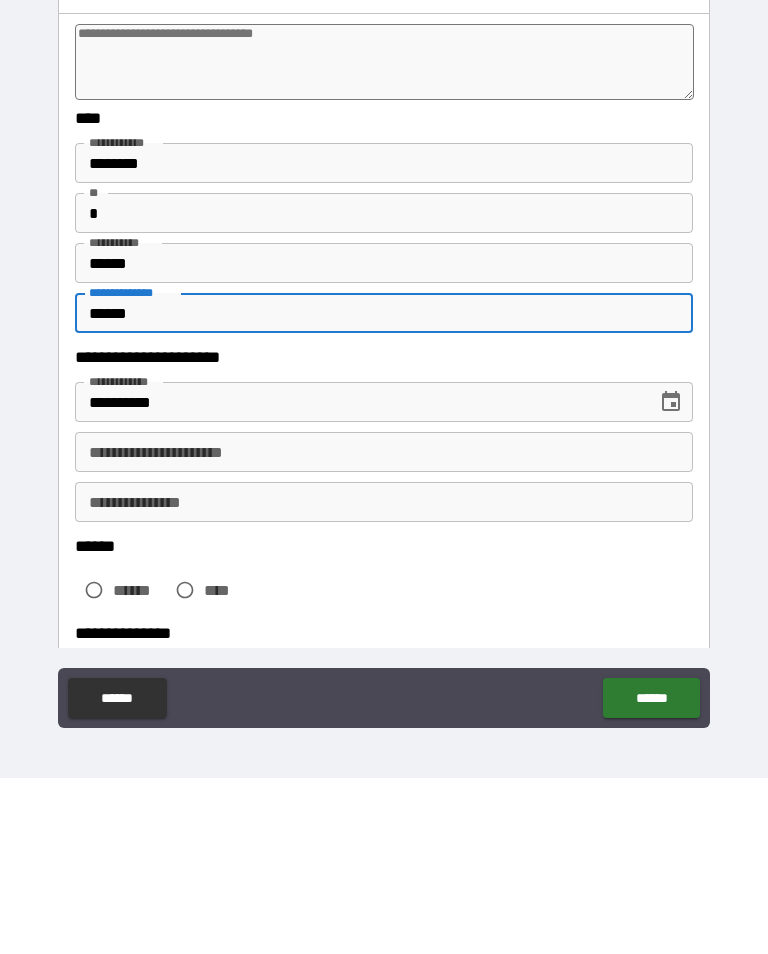 type on "*" 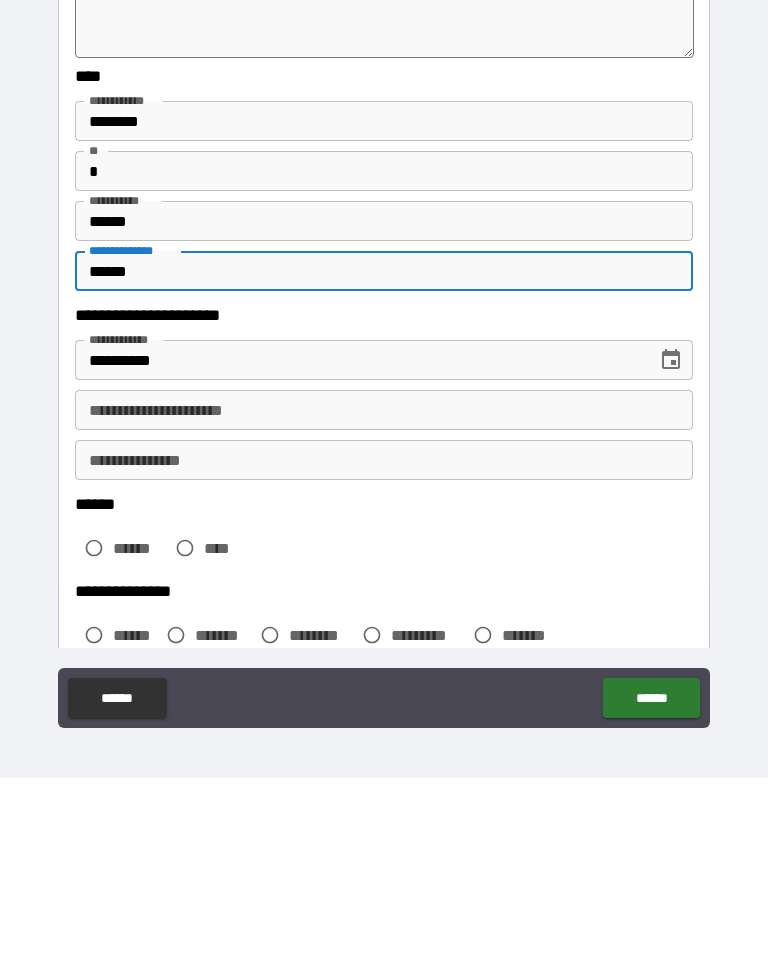 scroll, scrollTop: 45, scrollLeft: 0, axis: vertical 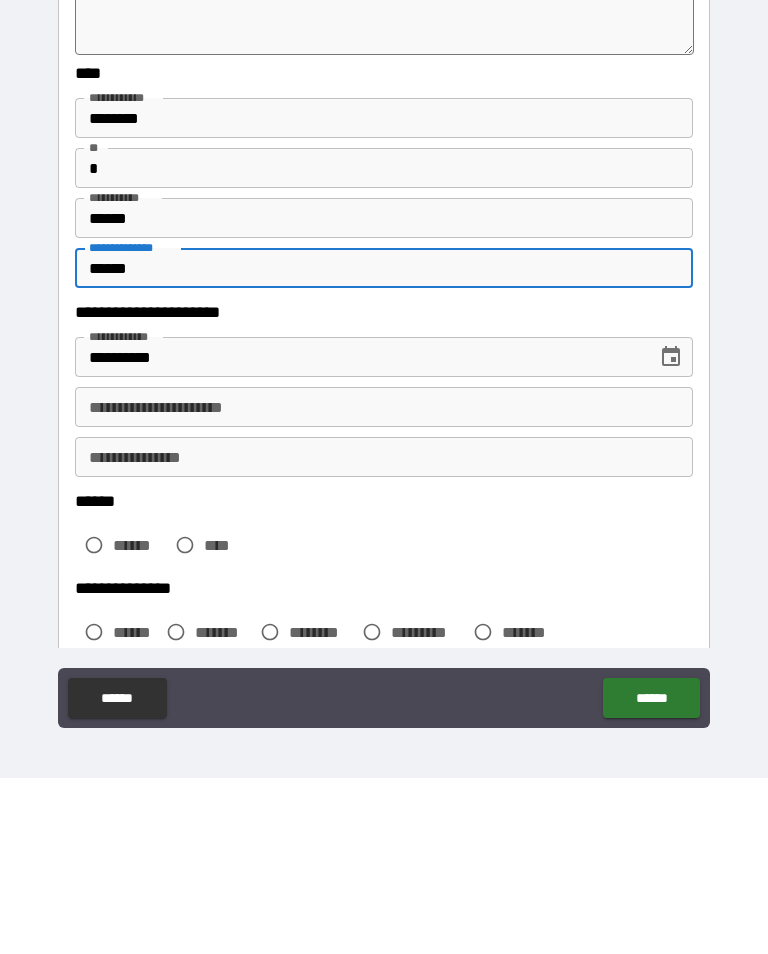 type on "******" 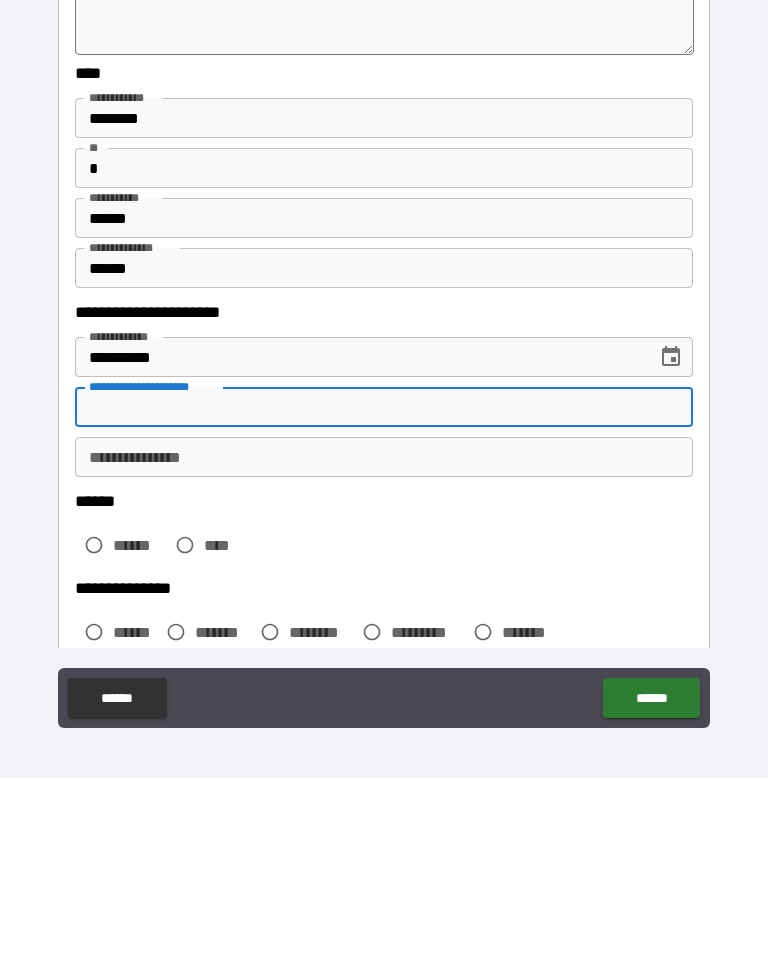 click on "**********" at bounding box center (384, 633) 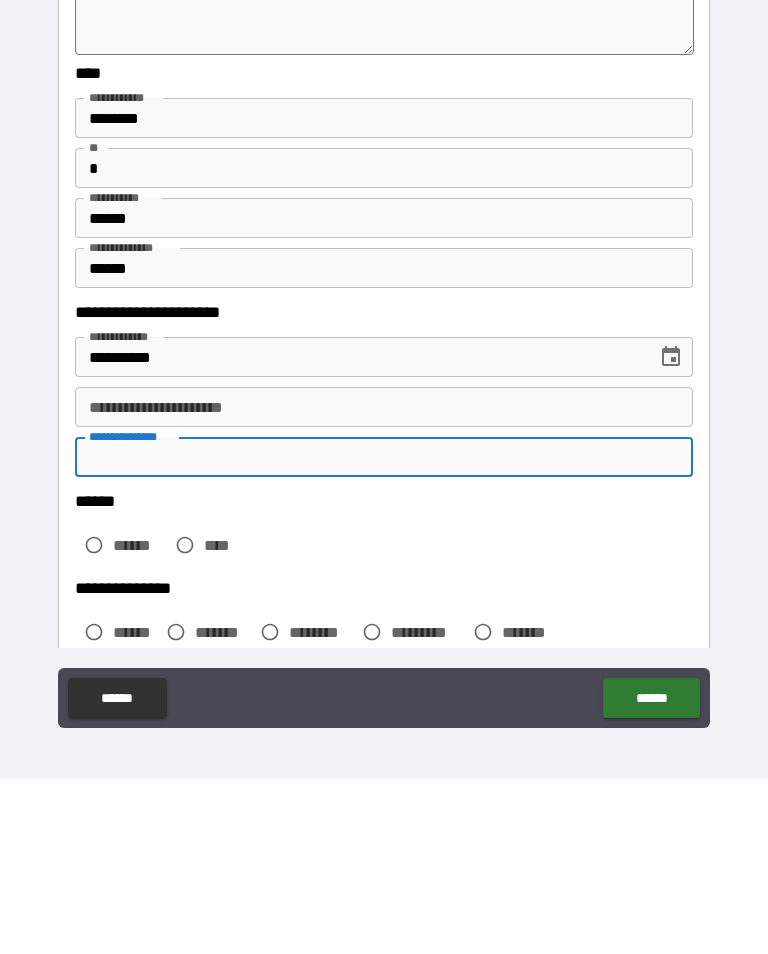 type on "*" 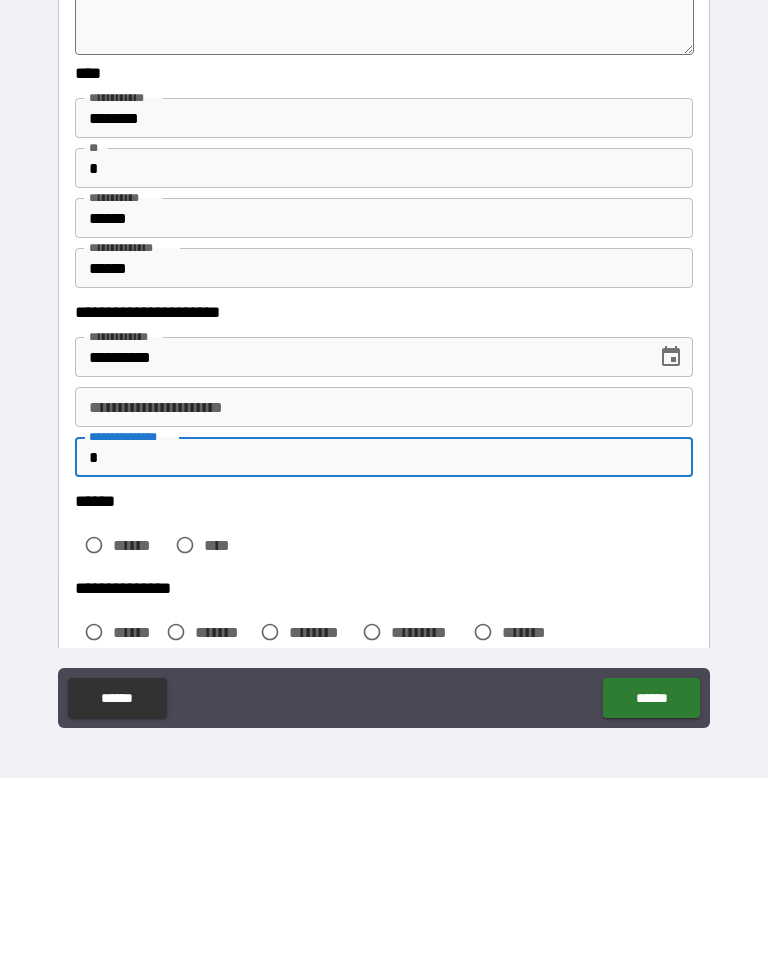 type on "*" 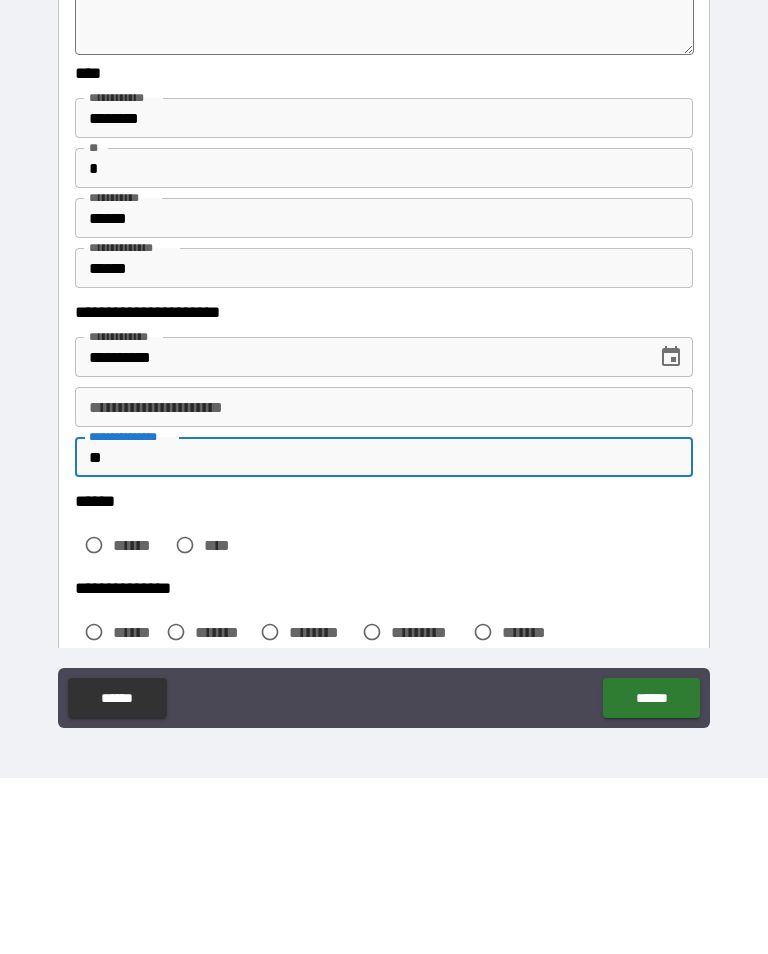 type on "*" 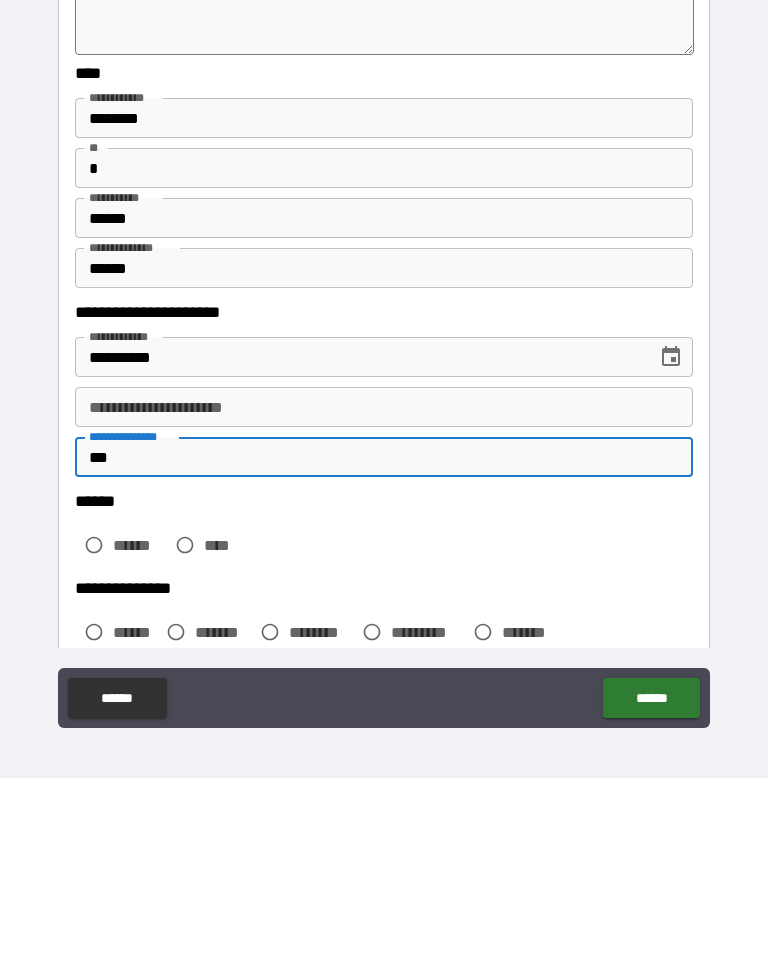 type on "*" 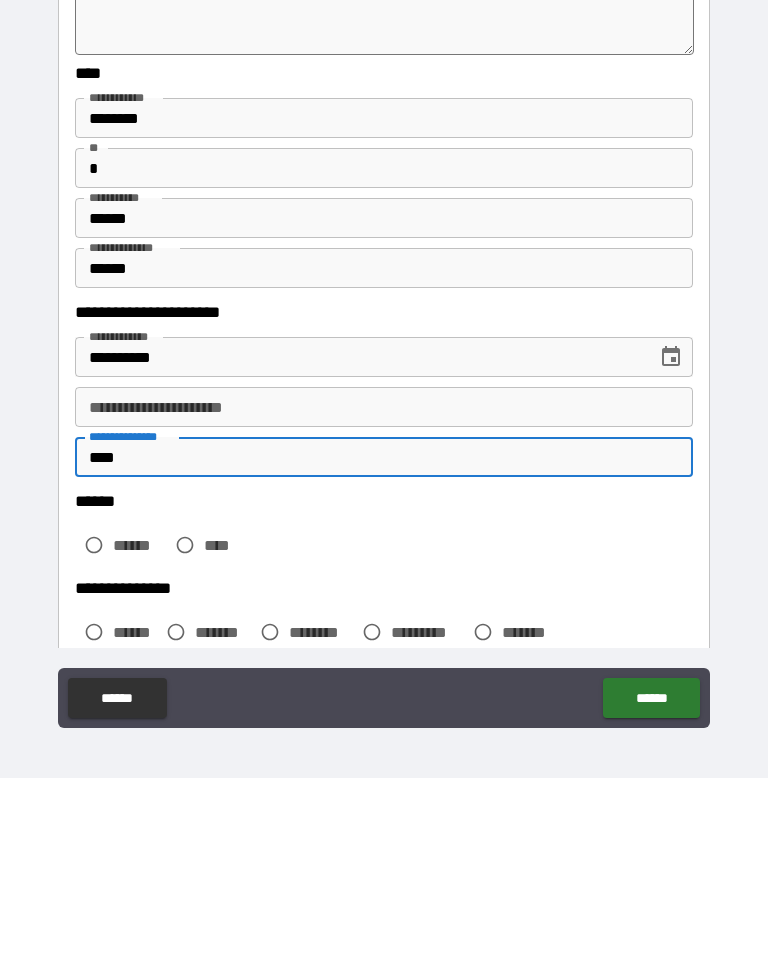 type on "*" 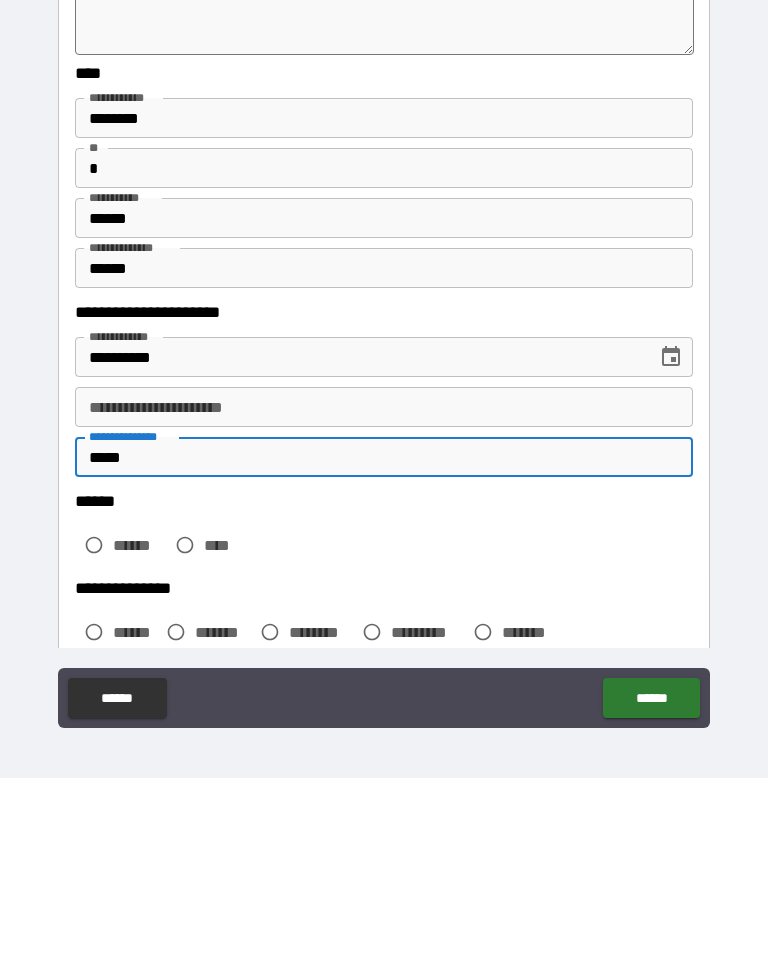 type on "*" 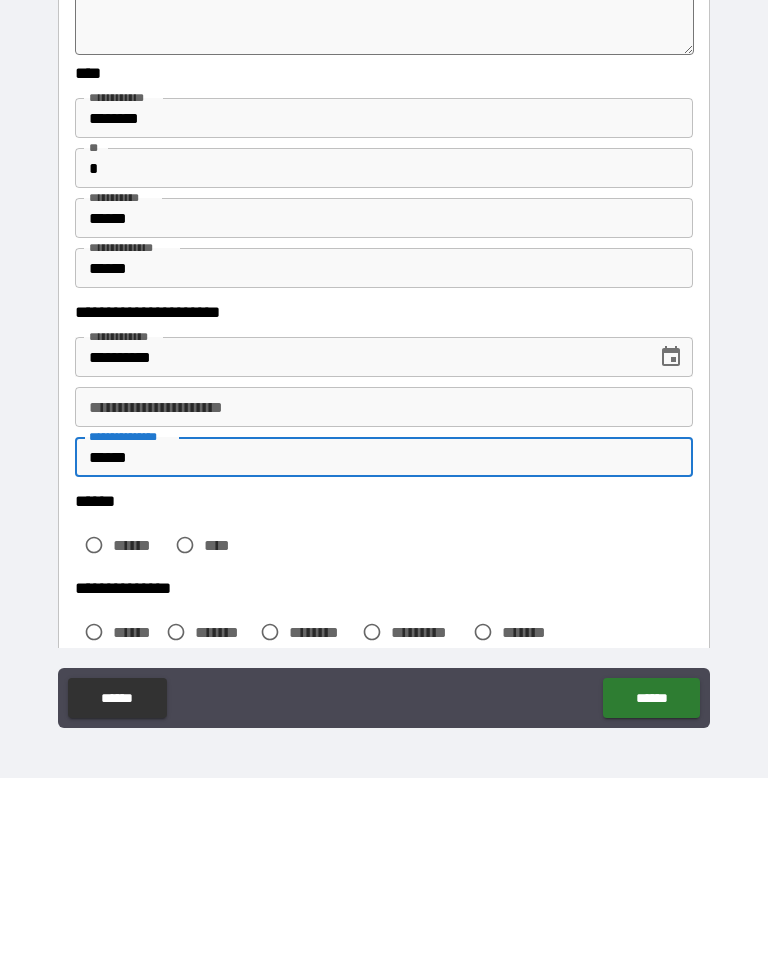type on "*" 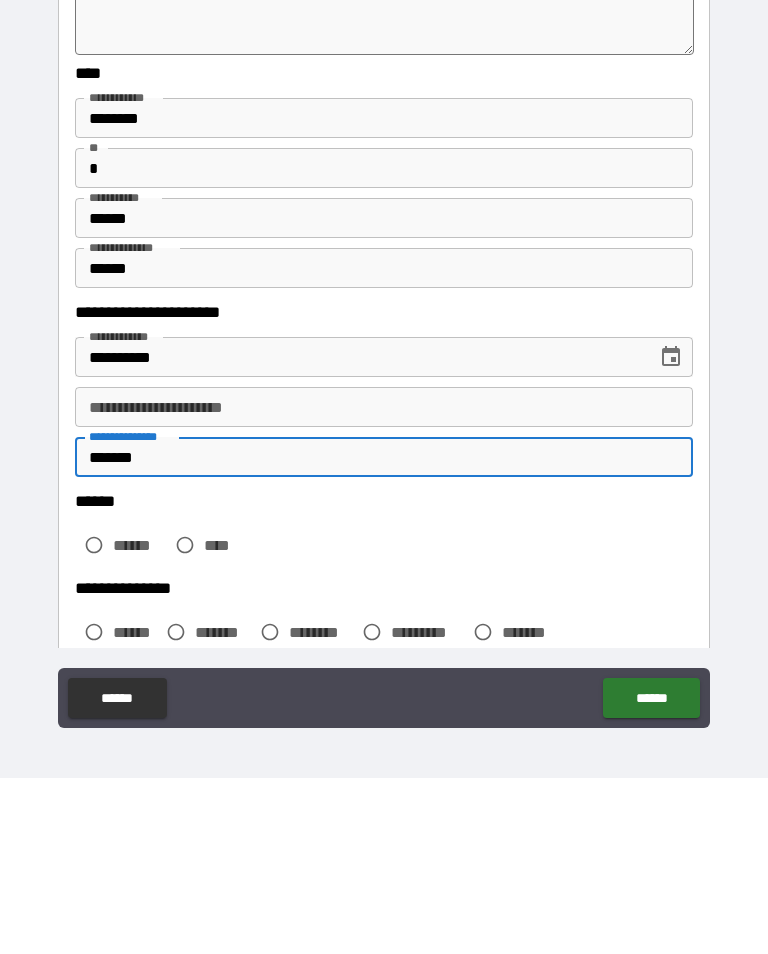 type on "*" 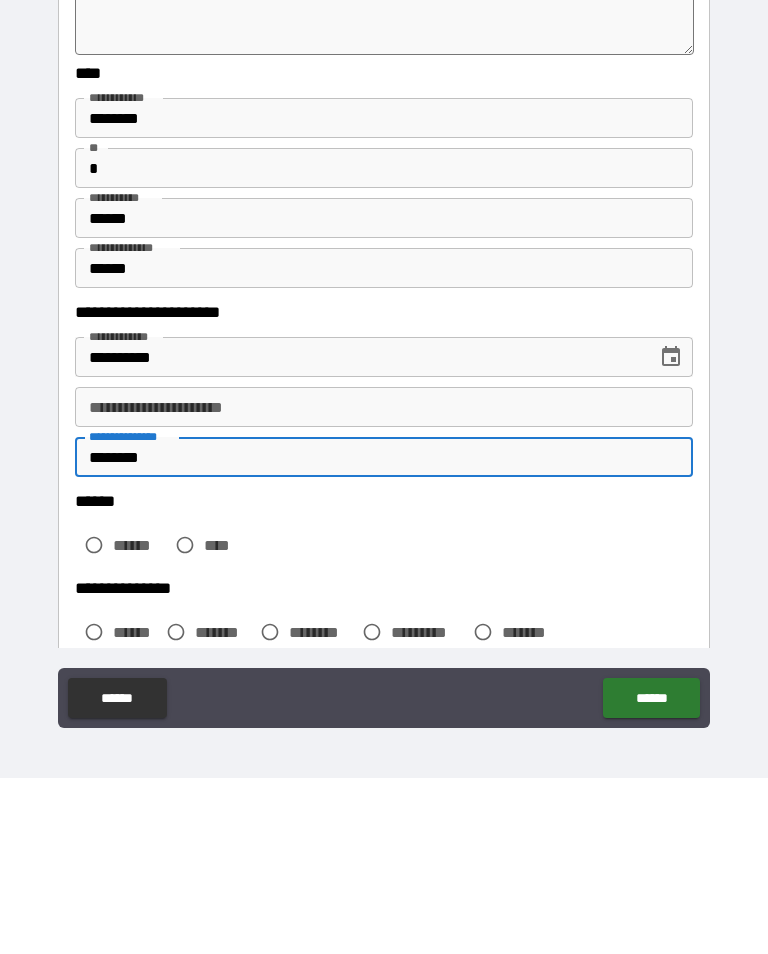 type on "*" 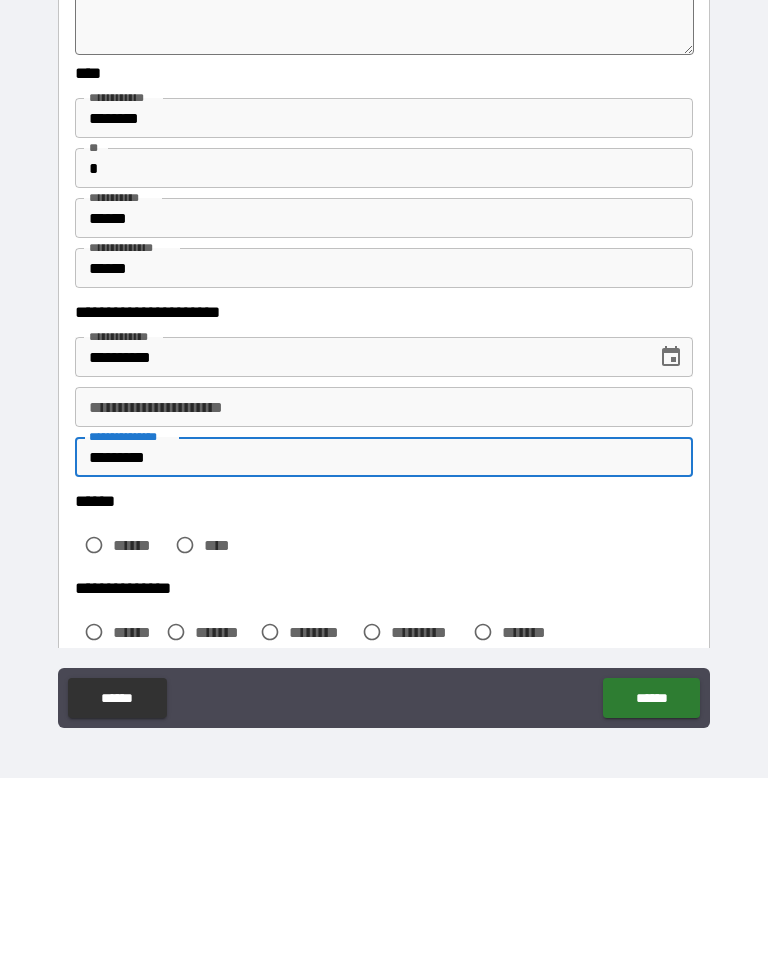 type on "*" 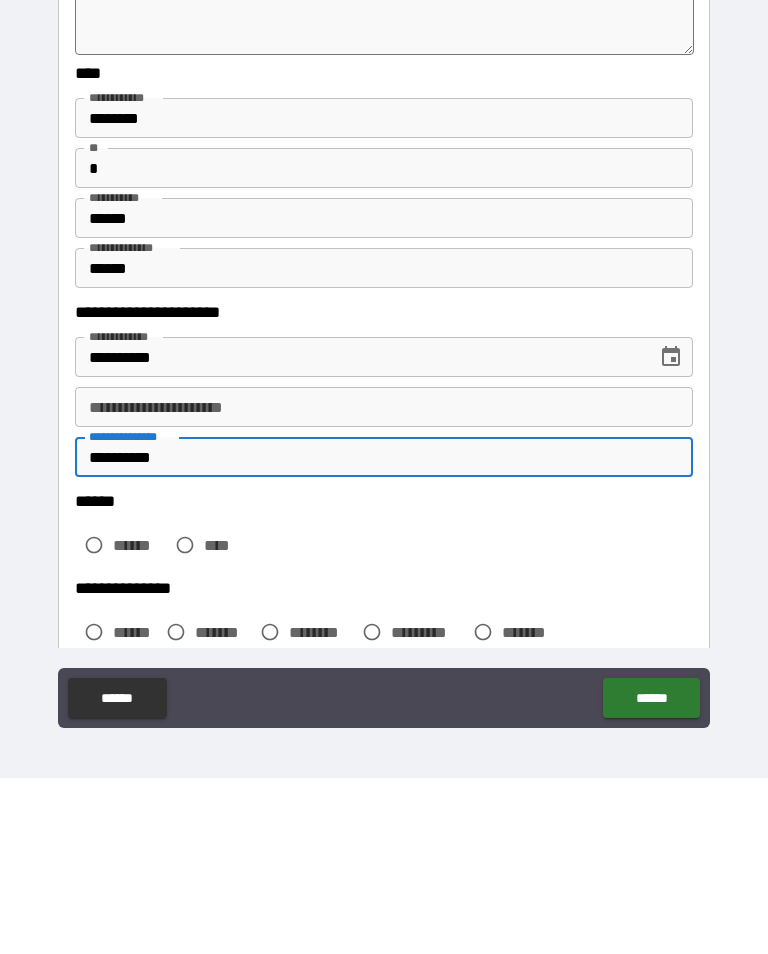type on "*" 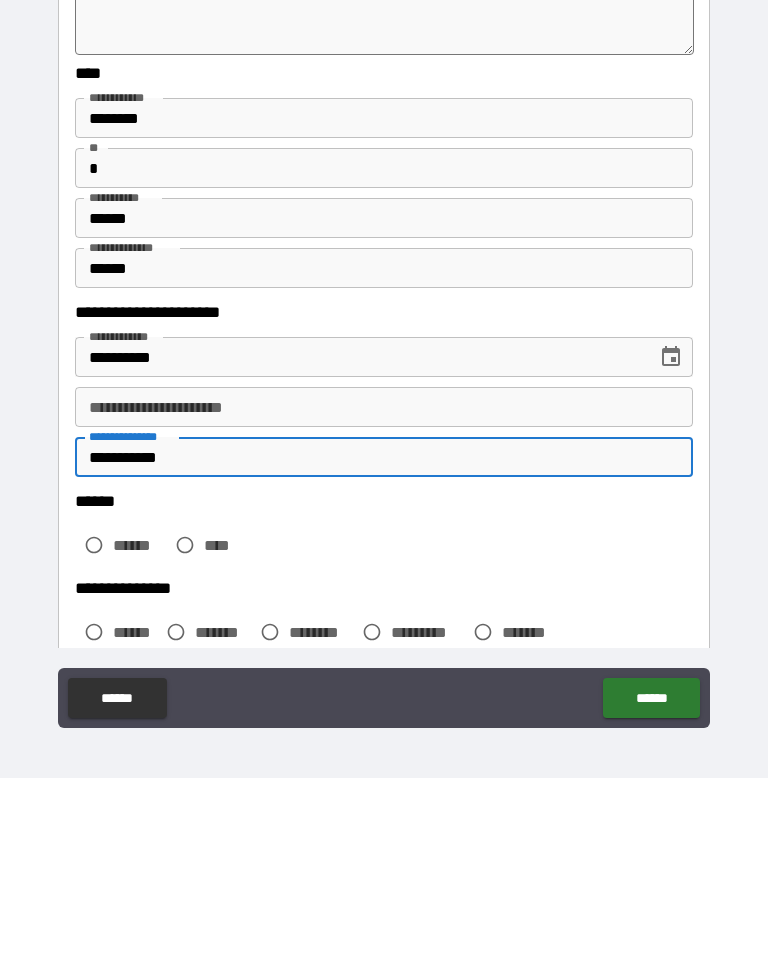 type on "*" 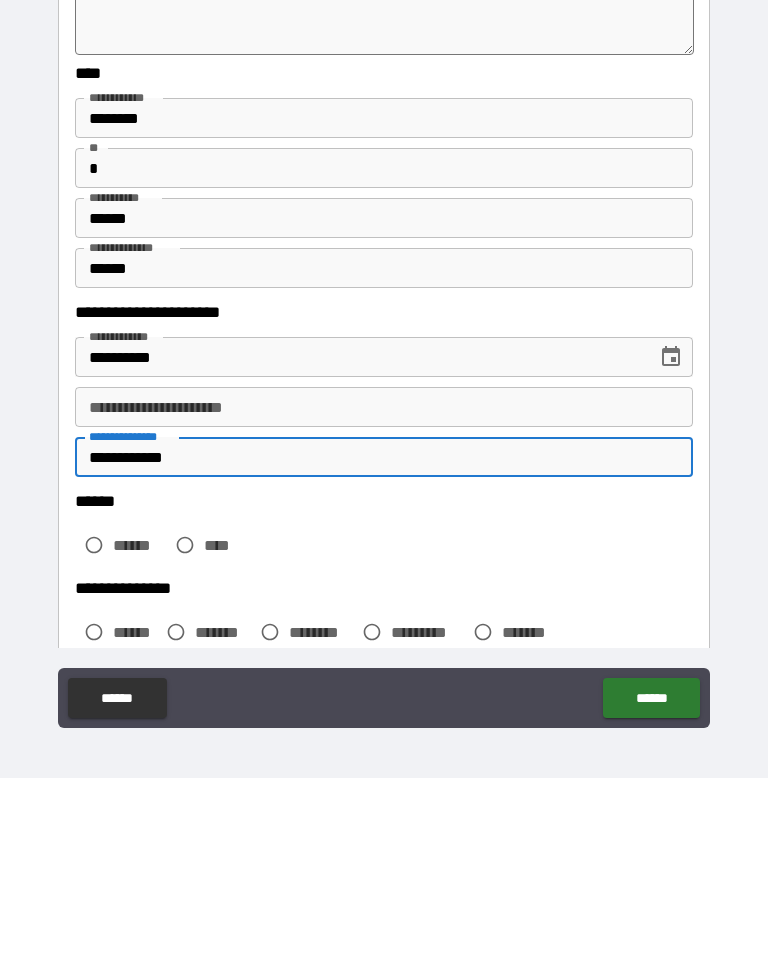 type on "*" 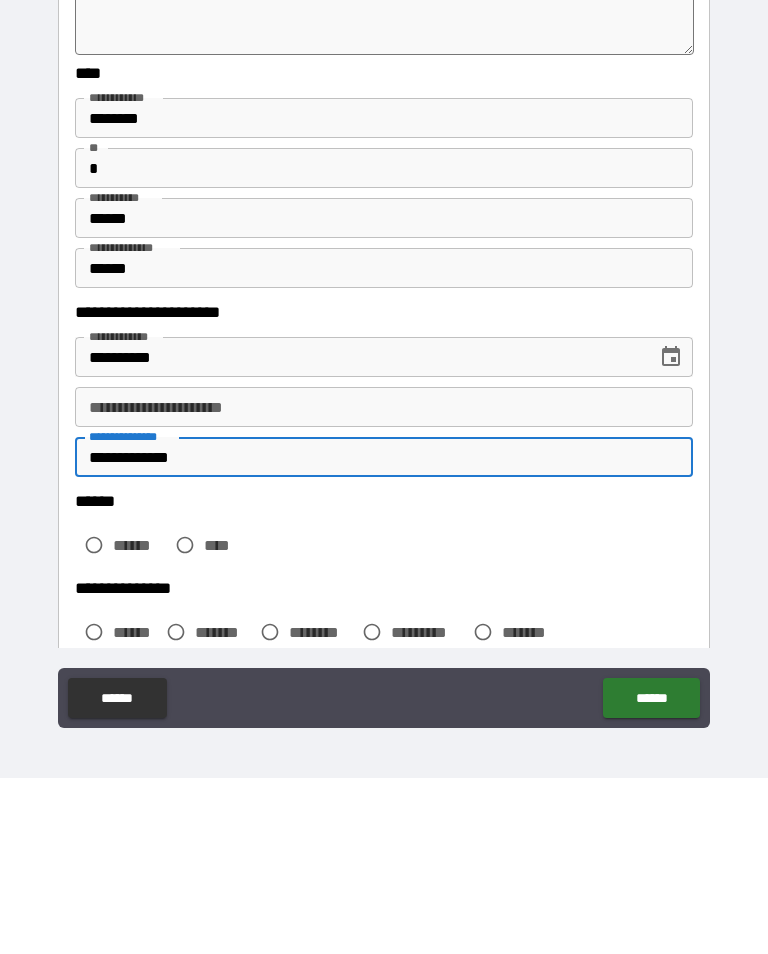 type on "*" 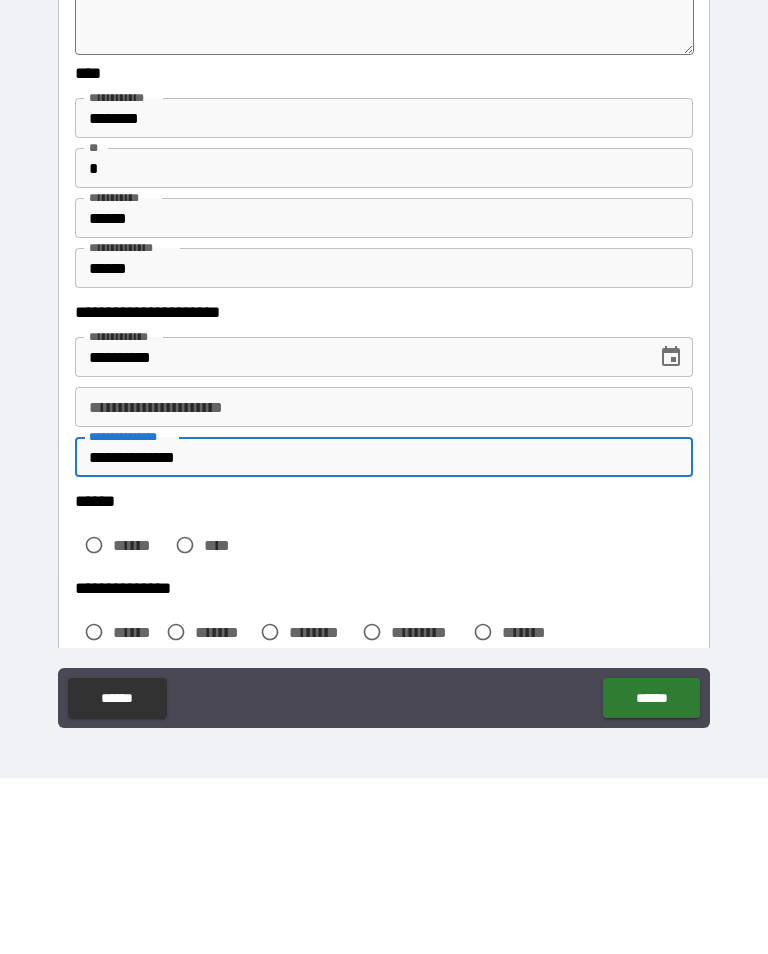 type on "*" 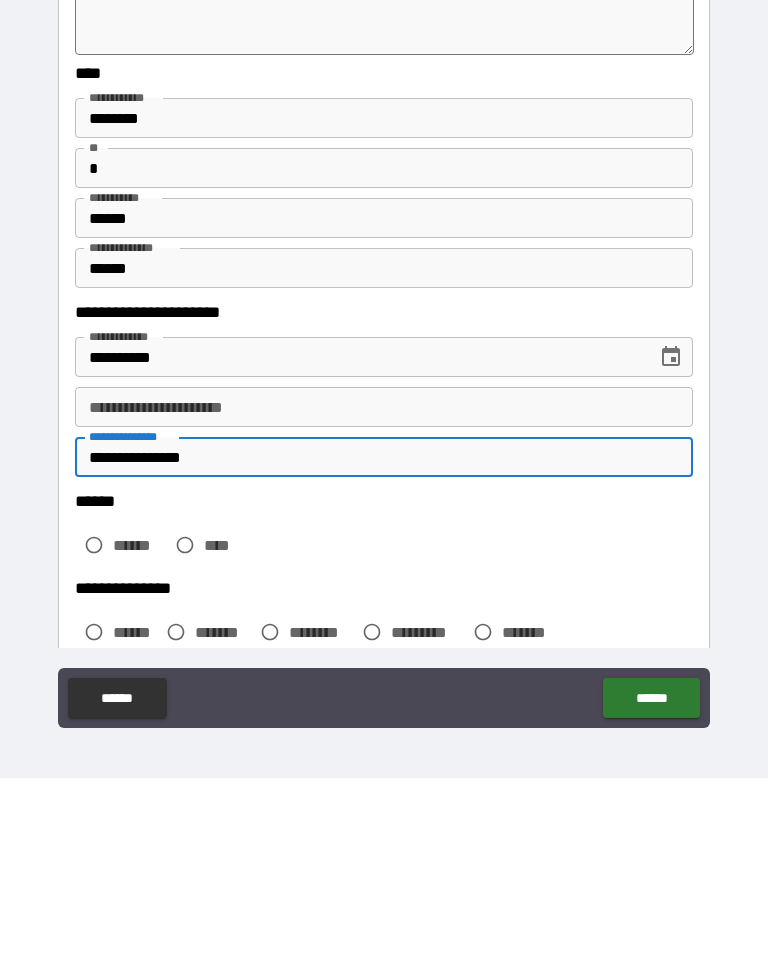 type on "*" 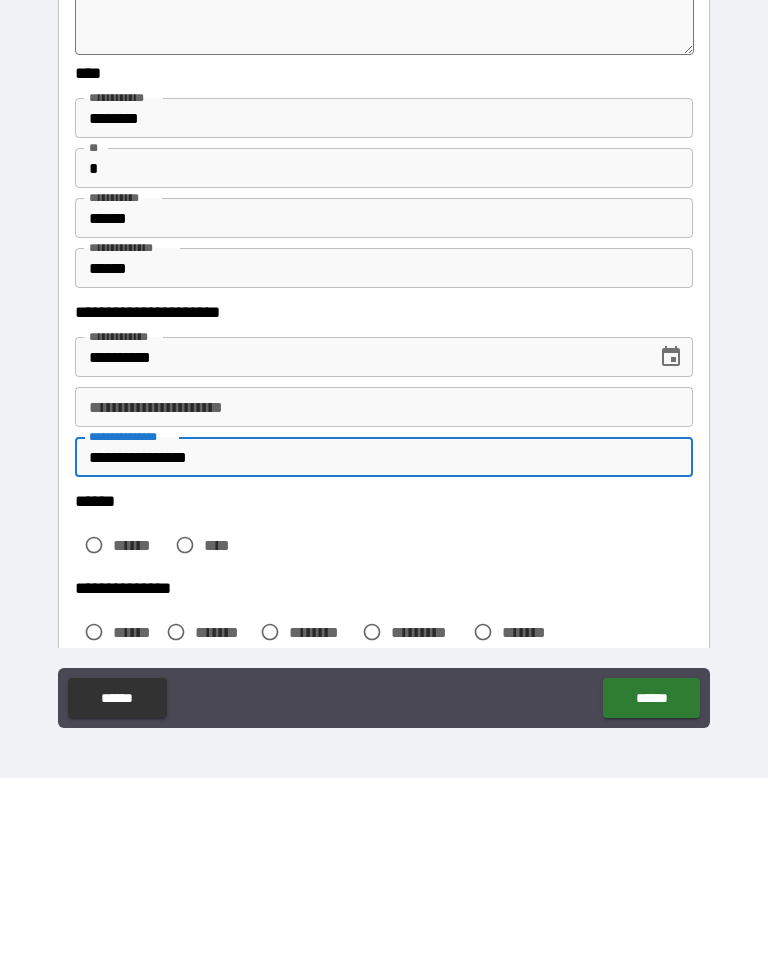 type on "*" 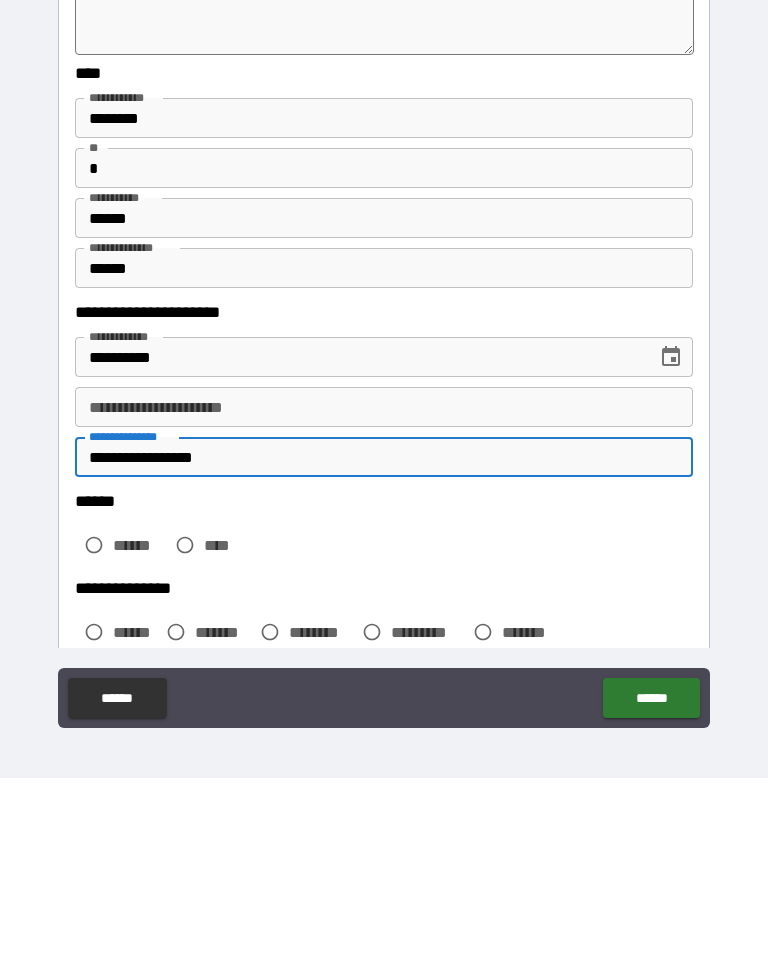 type on "*" 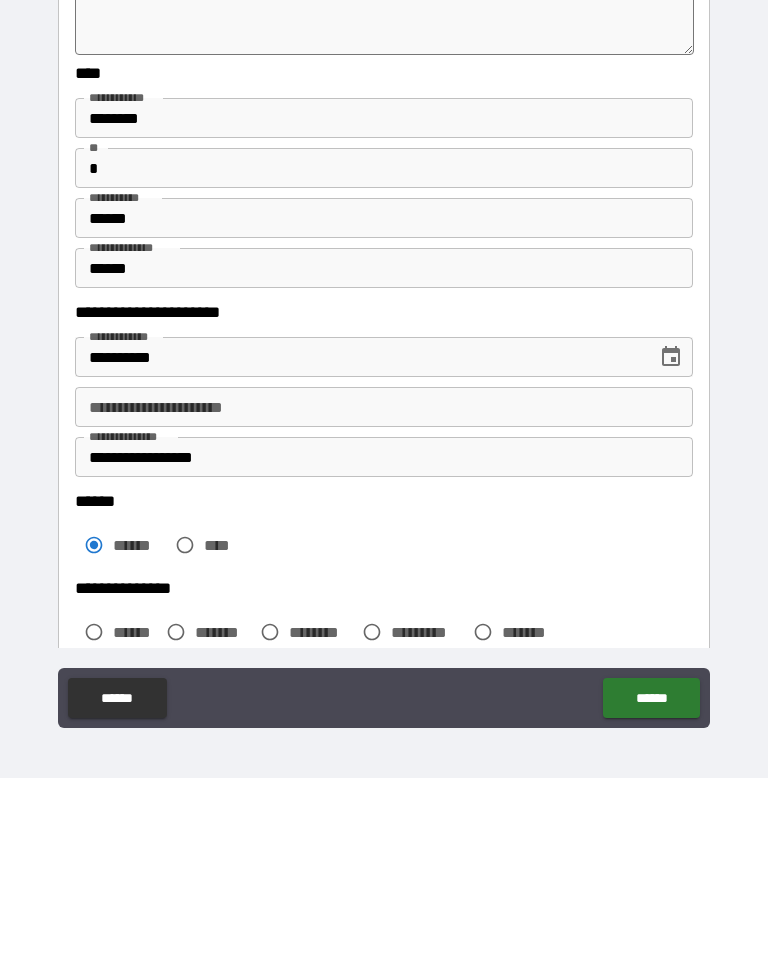 scroll, scrollTop: 31, scrollLeft: 0, axis: vertical 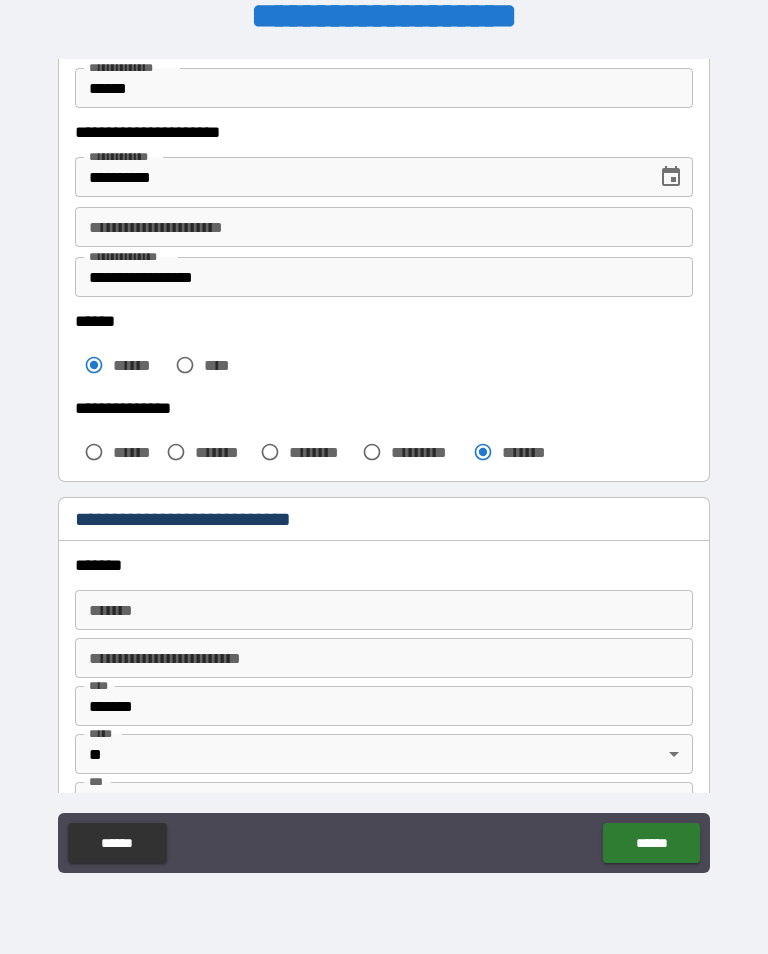 type on "*" 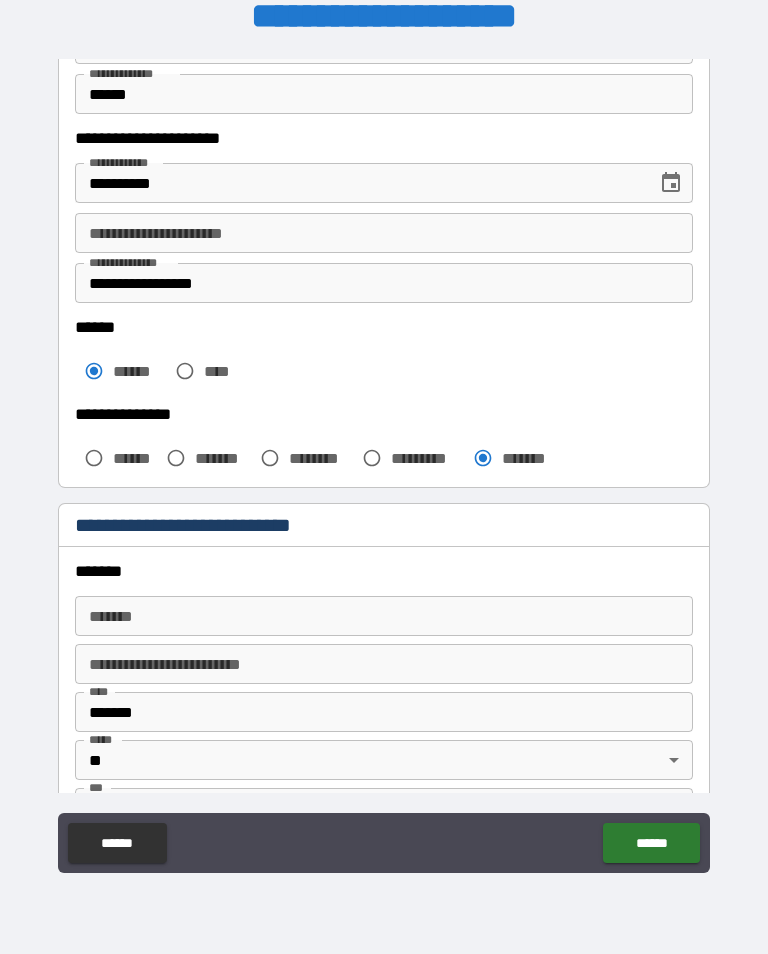 click on "[FIRST] [LAST] [NUMBER] [STREET] [CITY] [STATE] [POSTAL_CODE] [COUNTRY] [PHONE] [EMAIL] [SSN] [CREDIT_CARD] [DRIVER_LICENSE] [PASSPORT_NUMBER] [DATE_OF_BIRTH] [AGE]" at bounding box center (384, 692) 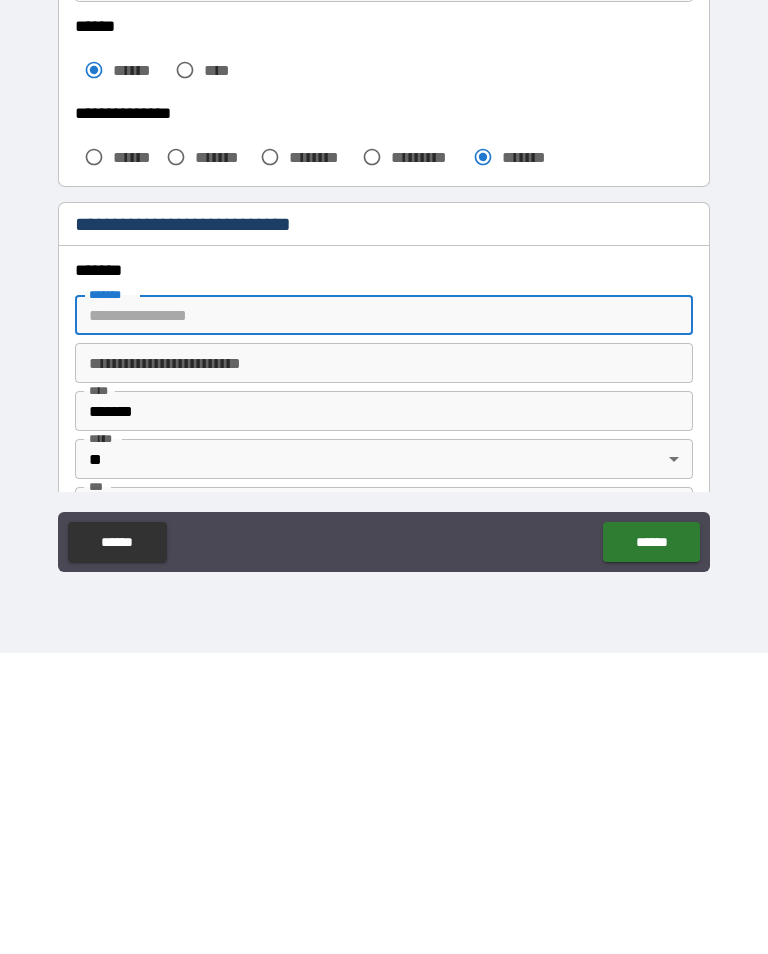type on "*" 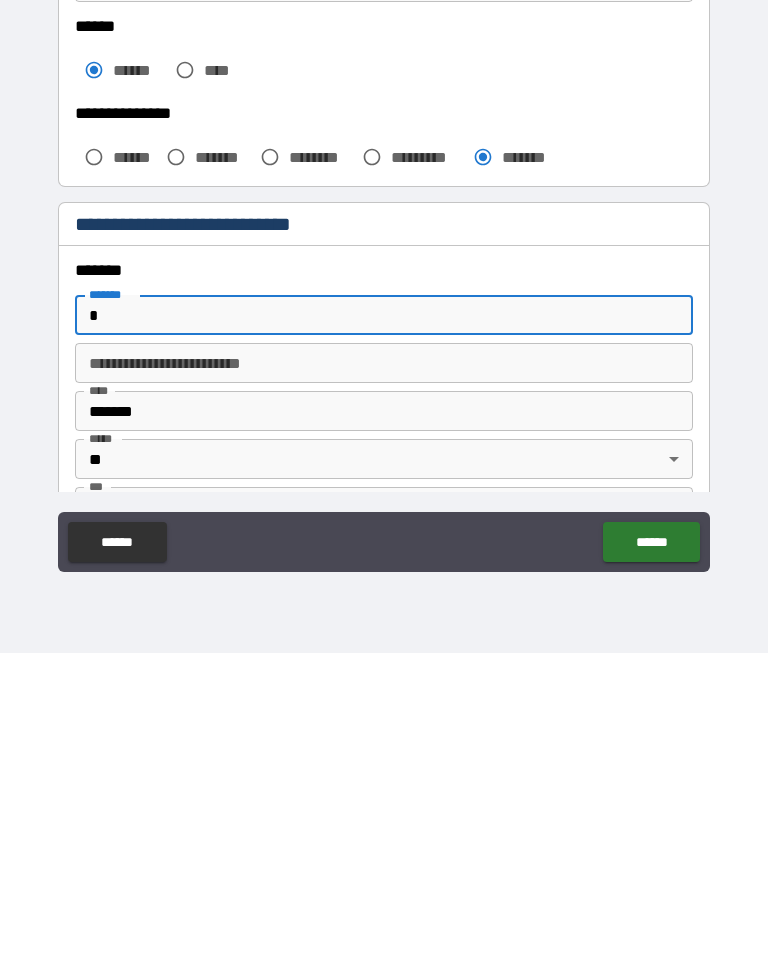 type on "*" 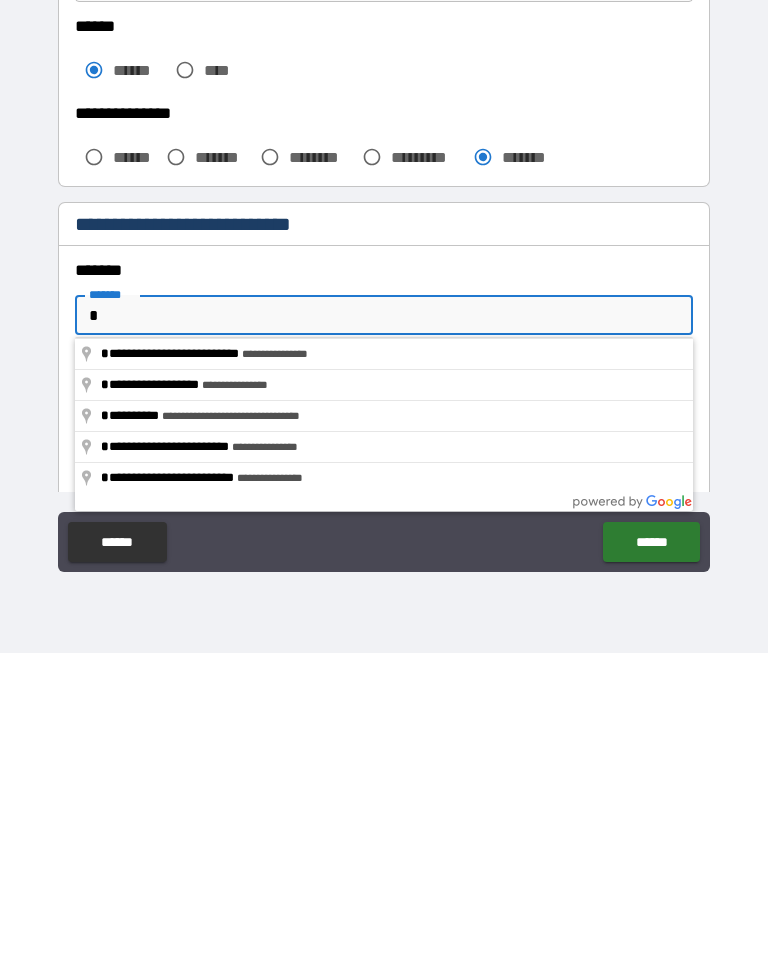 type on "**" 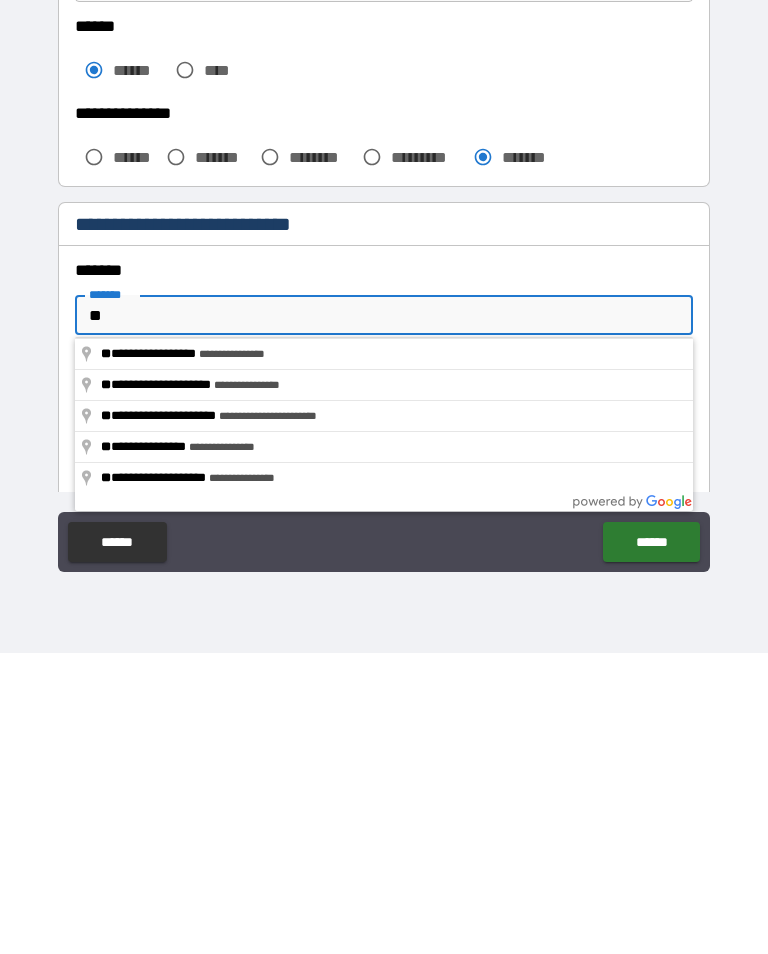 type on "*" 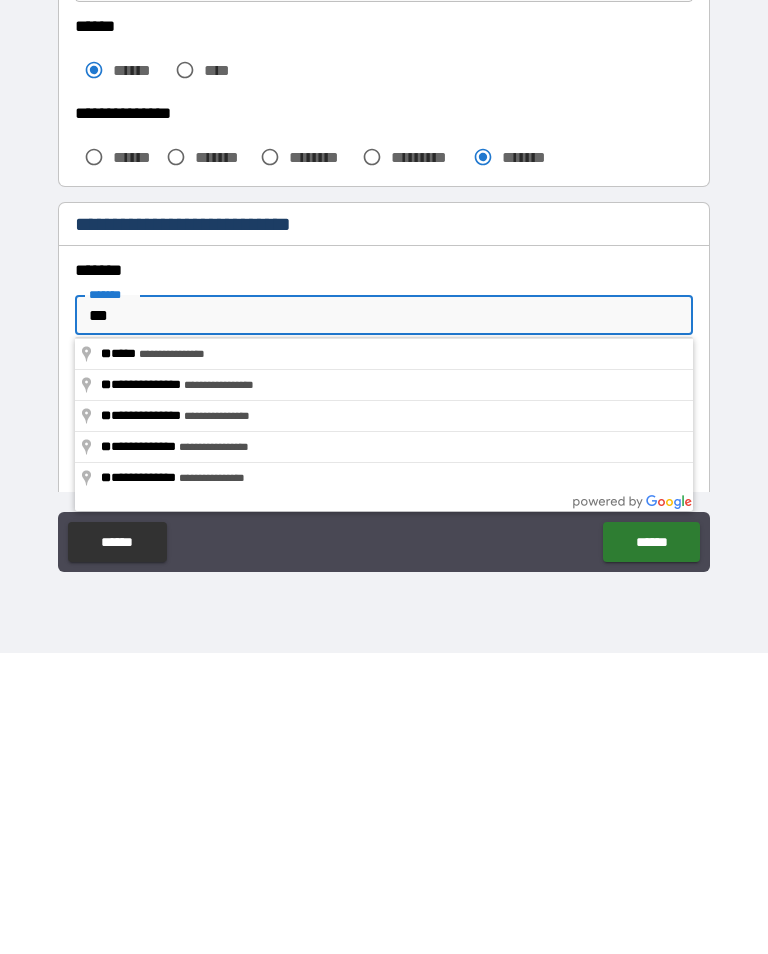 type on "*" 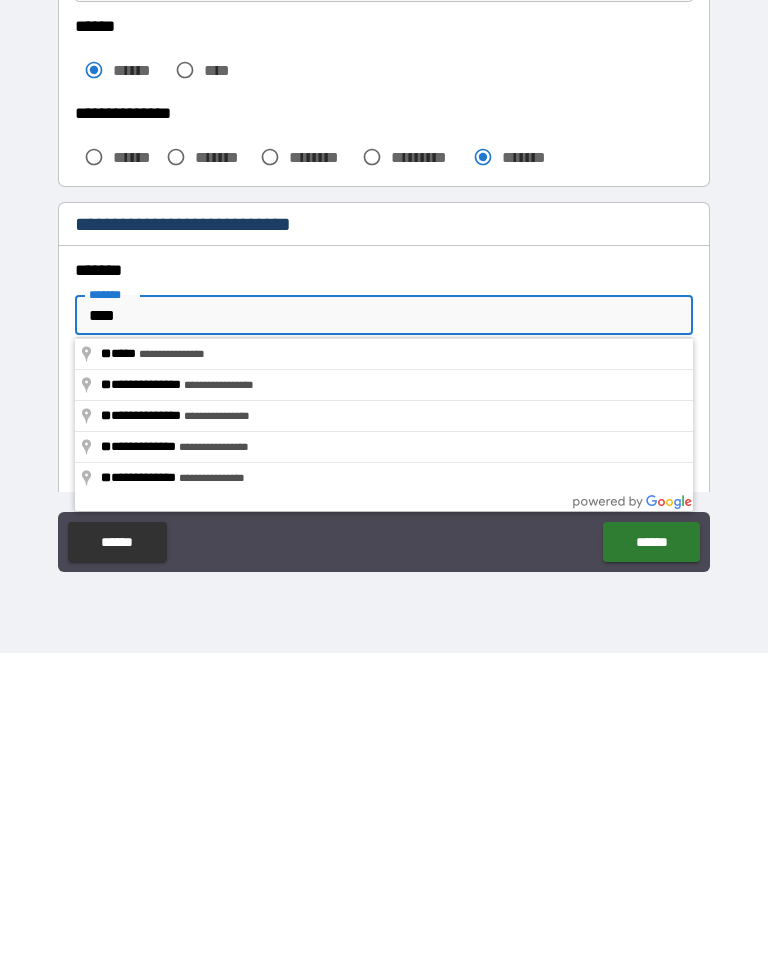 type on "*" 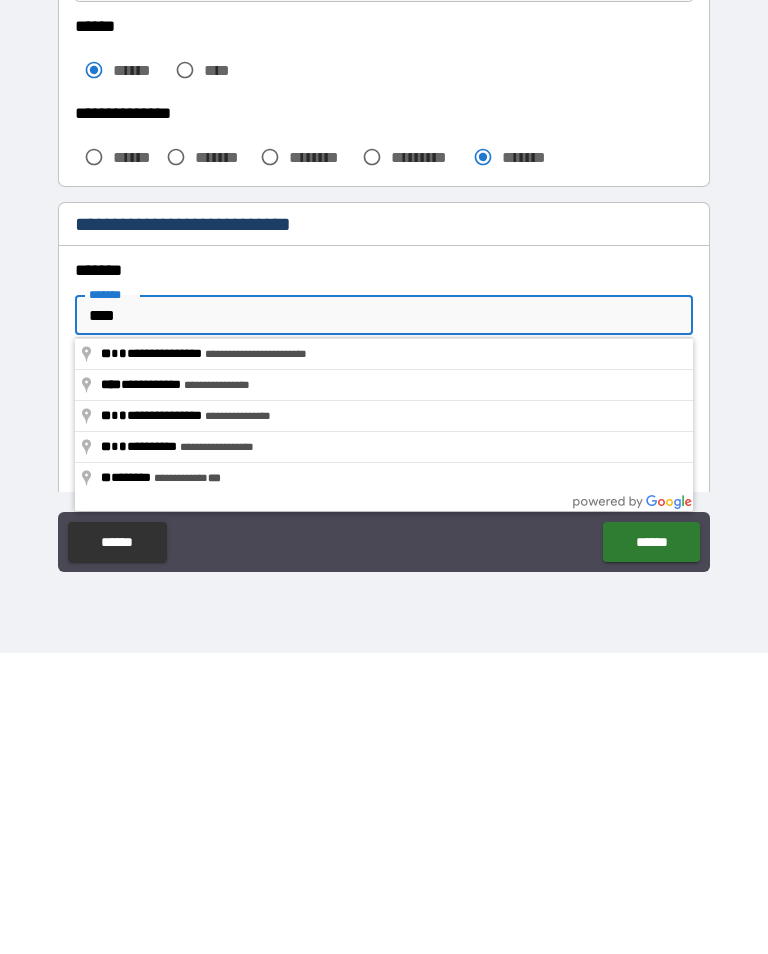type on "*****" 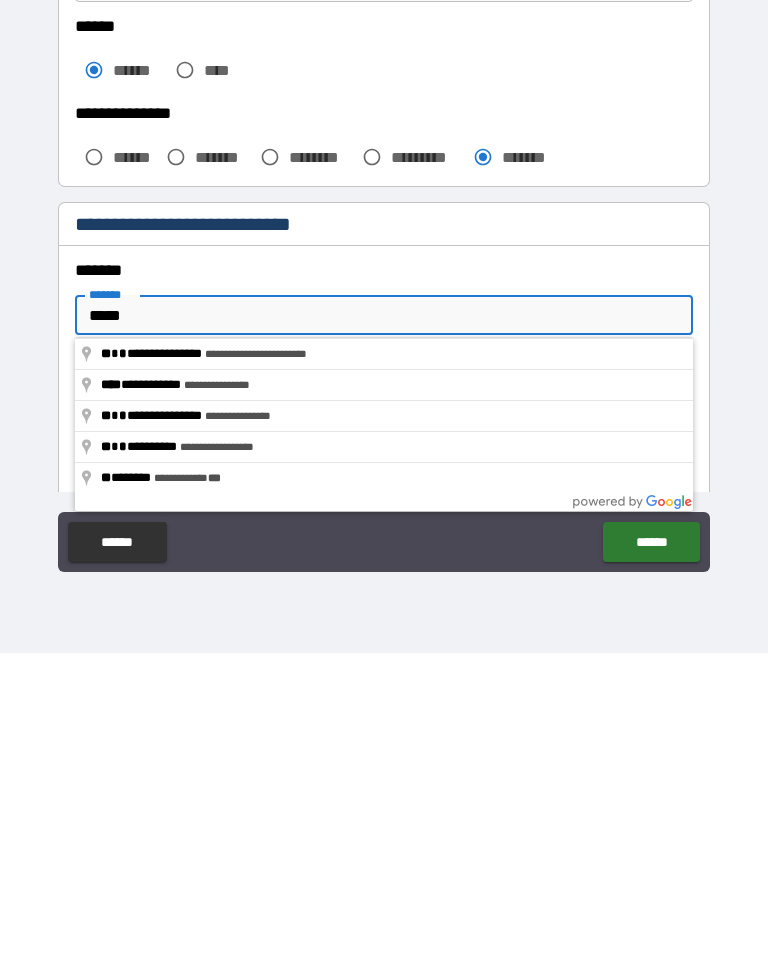 type on "*" 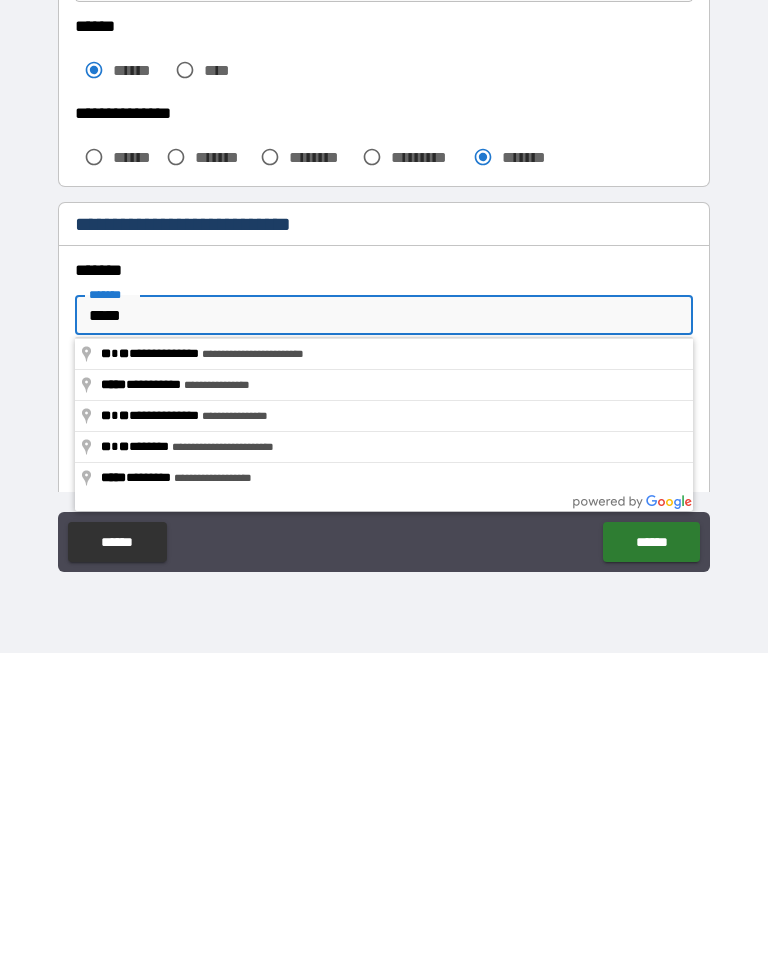 type on "******" 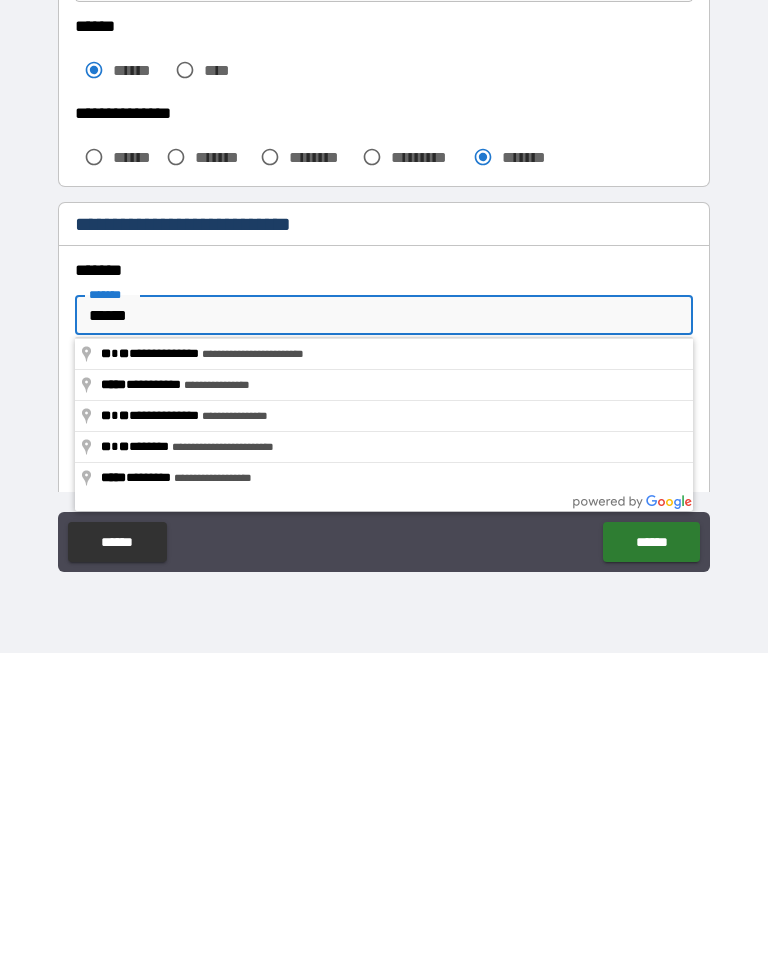 type on "*" 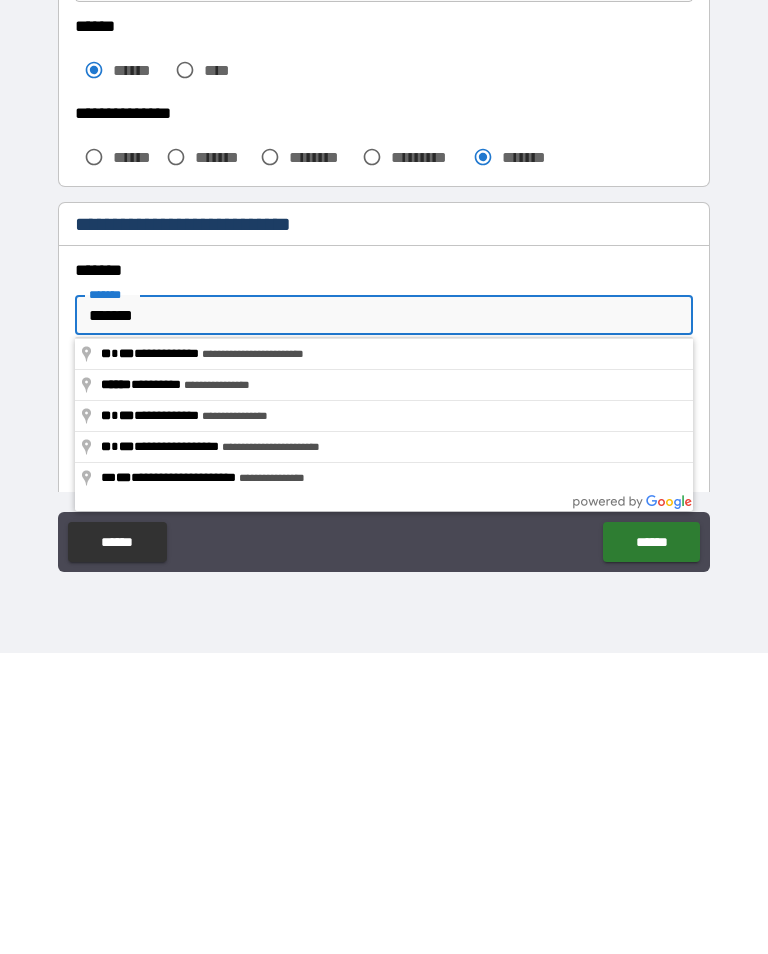 type on "*" 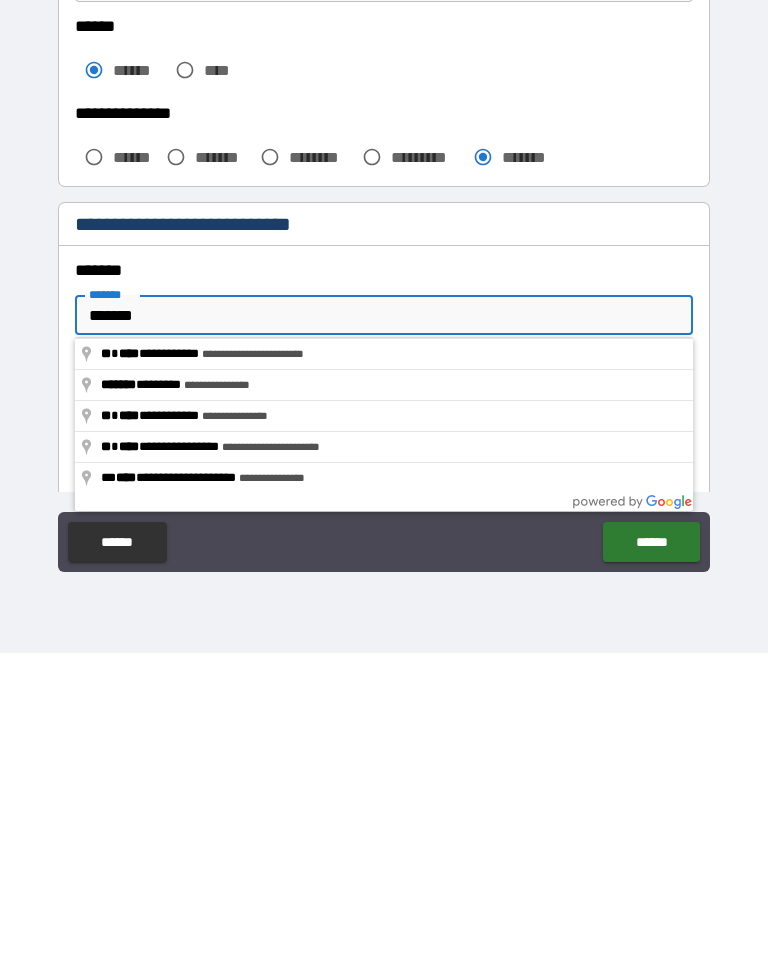 type on "********" 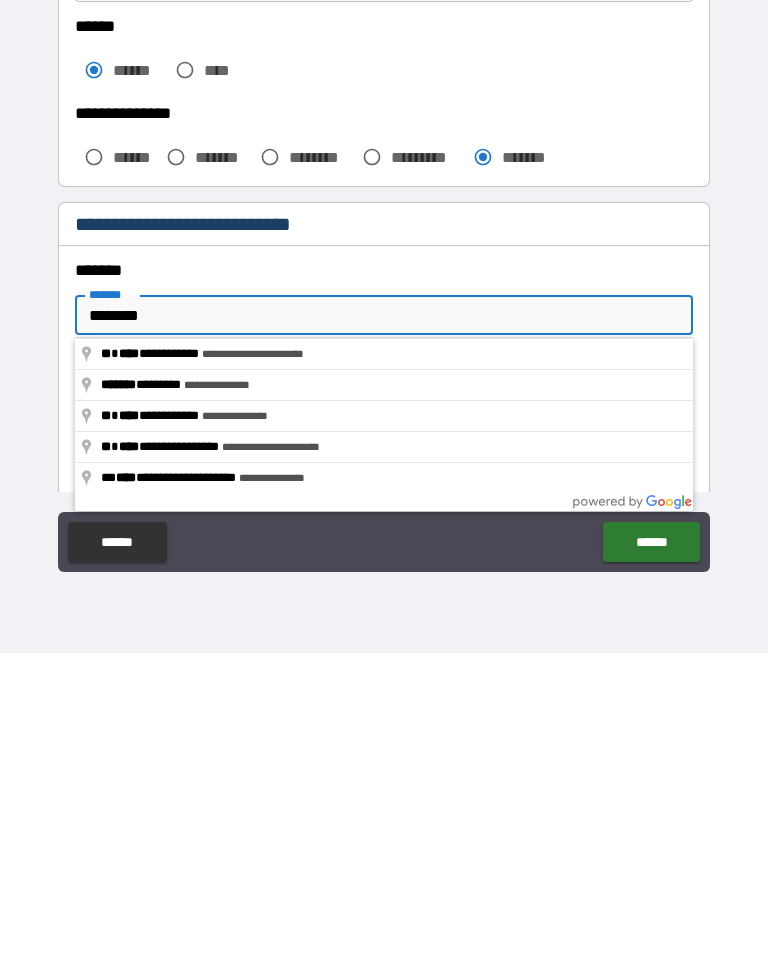 type on "*" 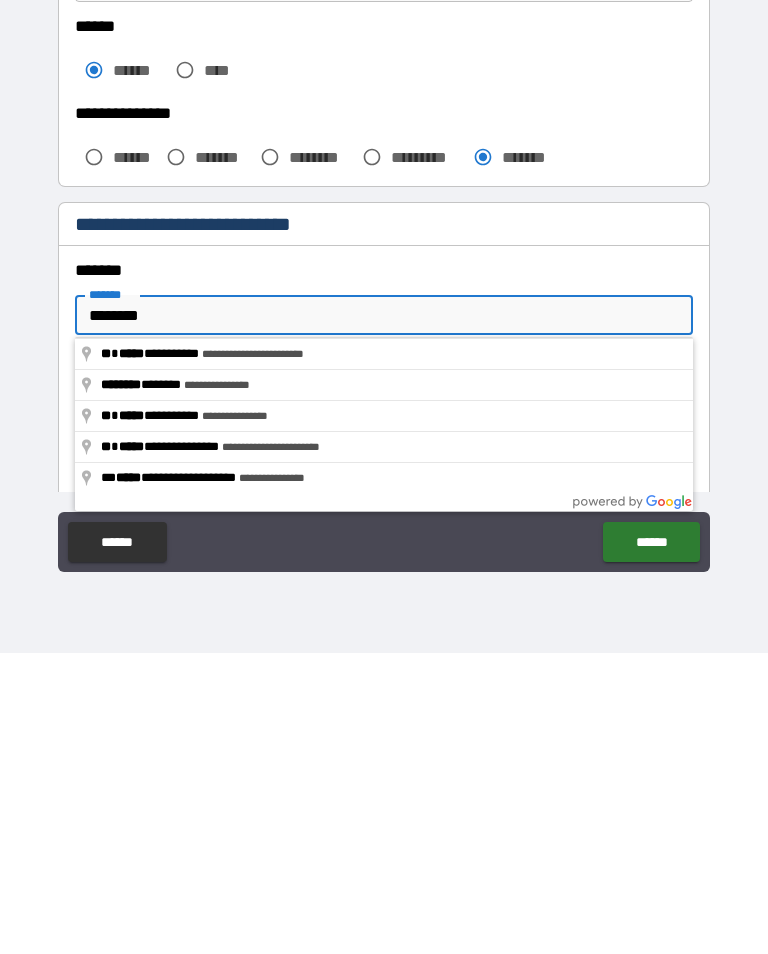 type on "********" 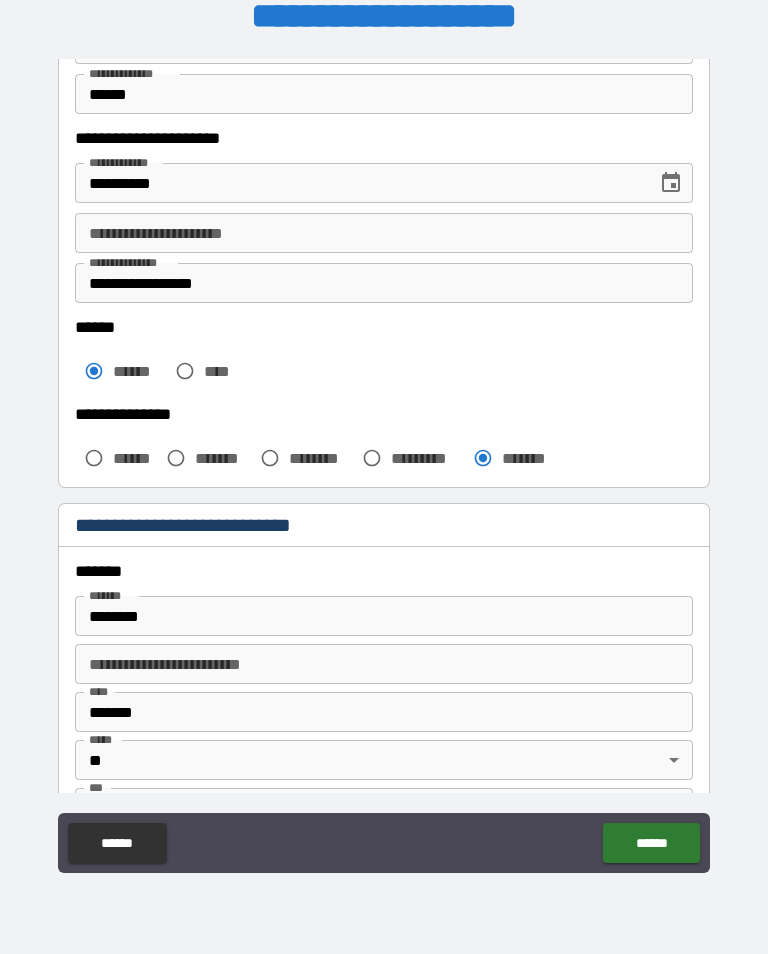 type on "*" 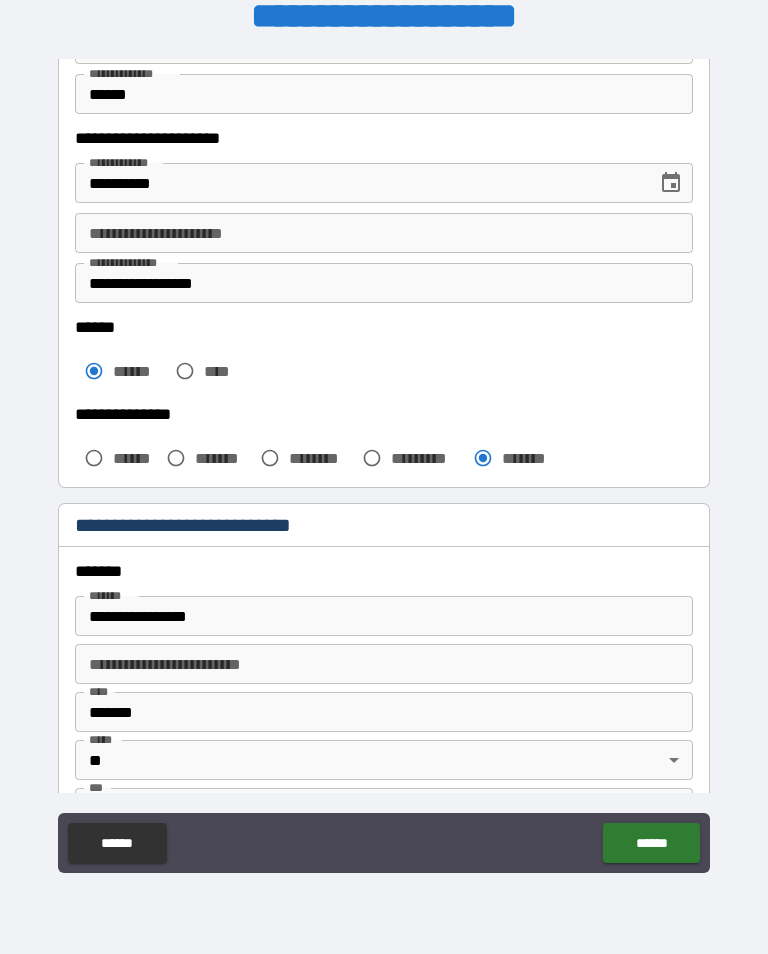click on "**********" at bounding box center [384, 616] 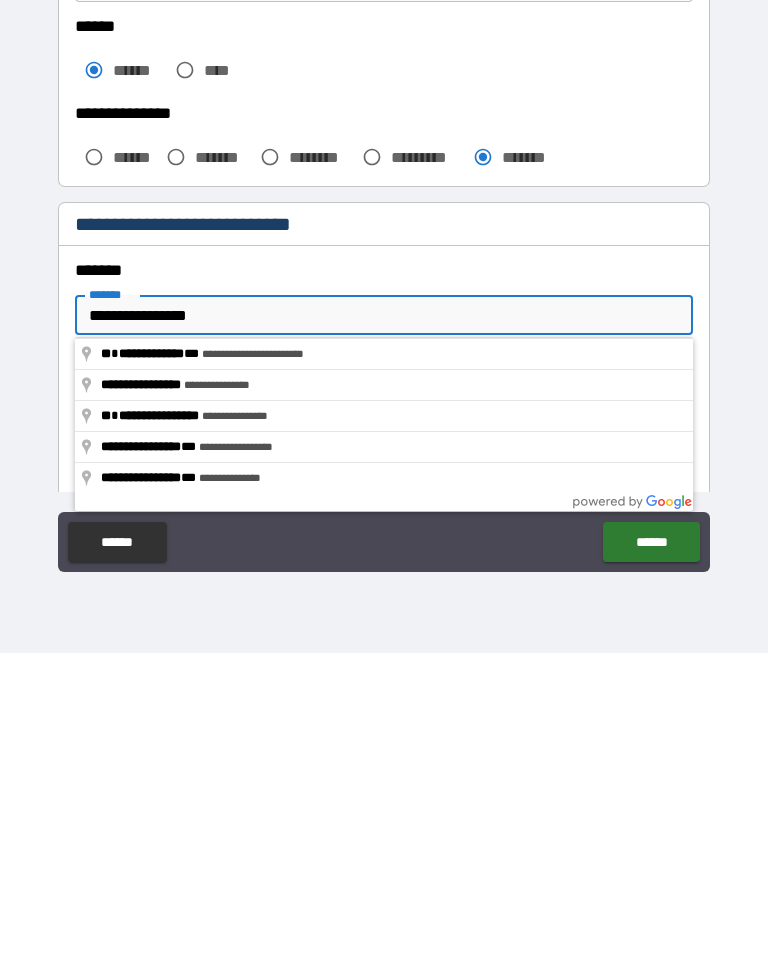 type on "*" 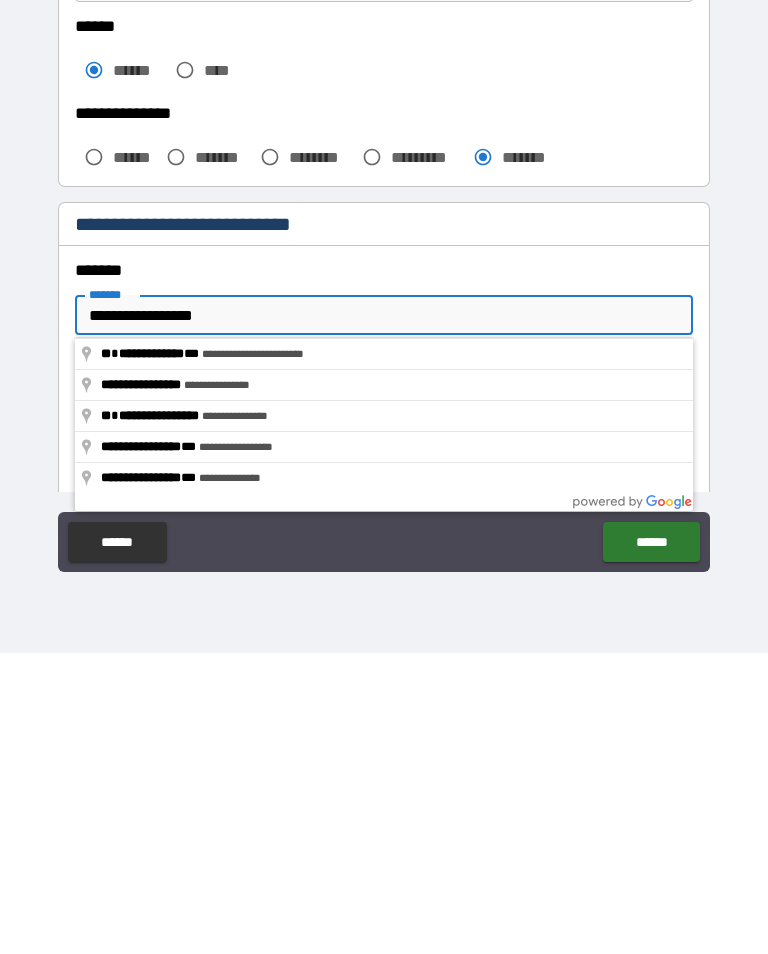 type on "*" 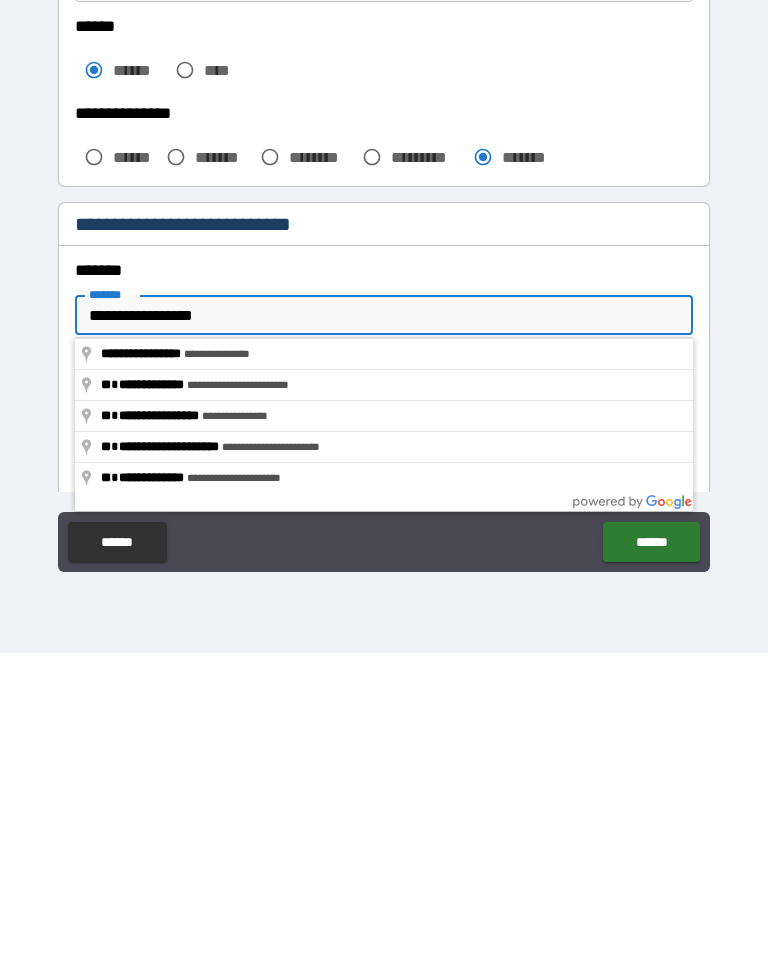 type on "**********" 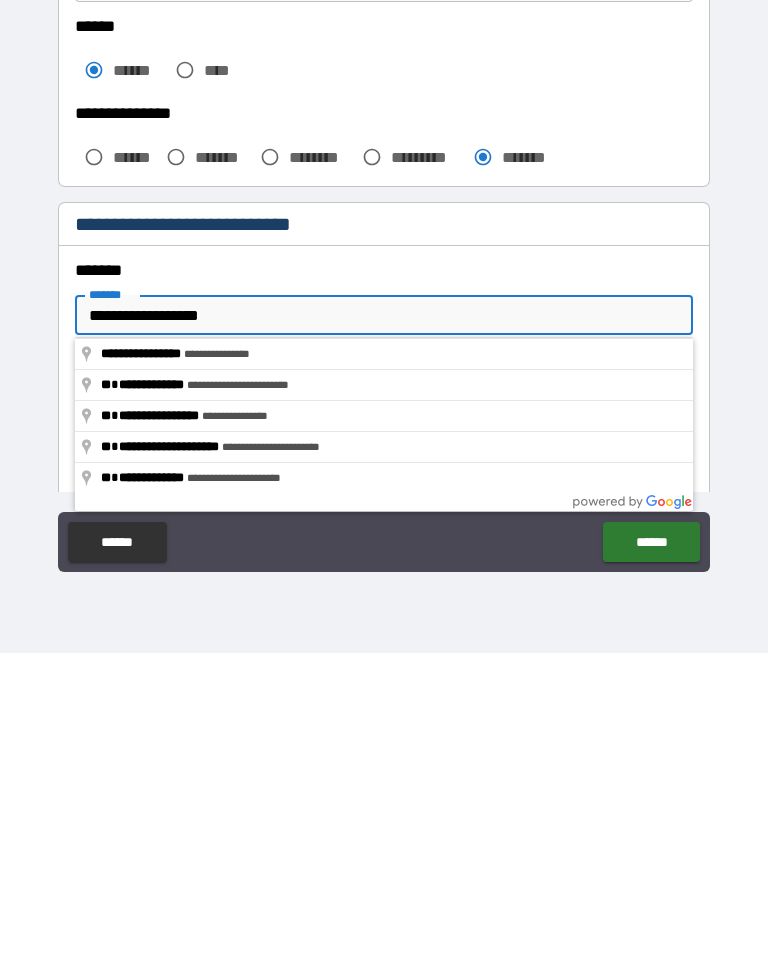 type on "*" 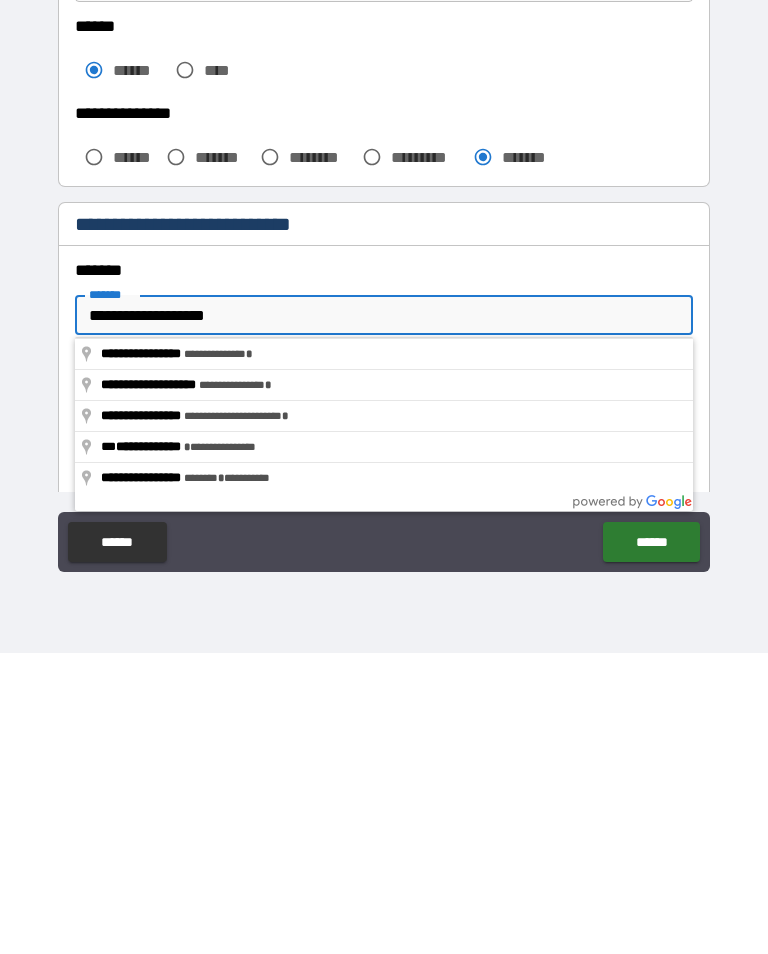 type on "*" 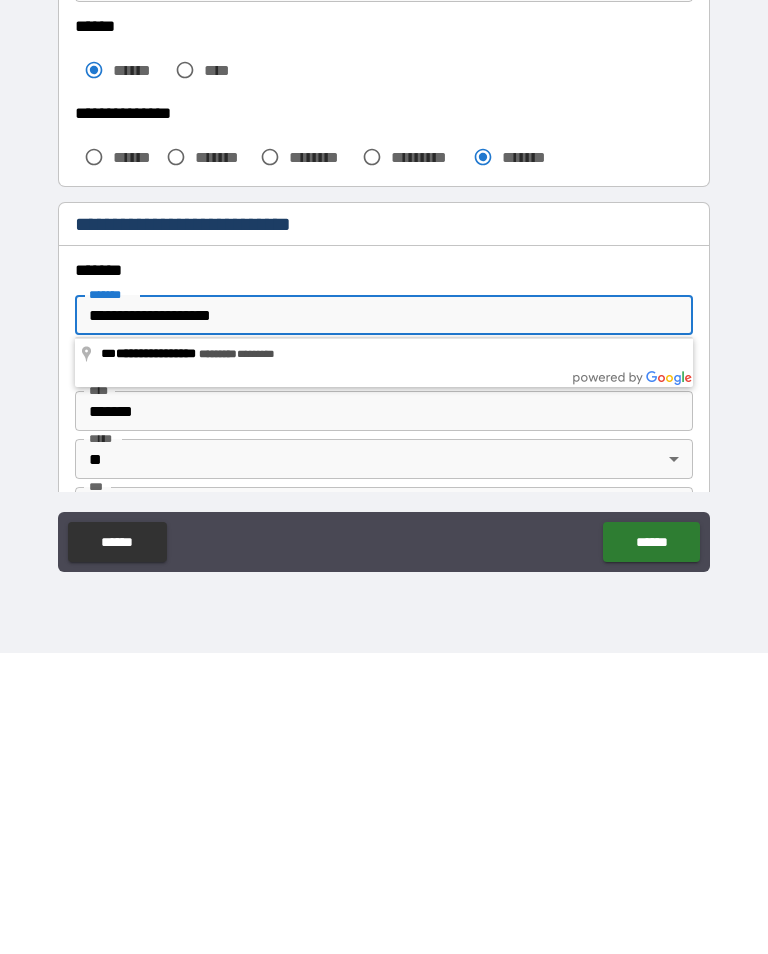type on "*" 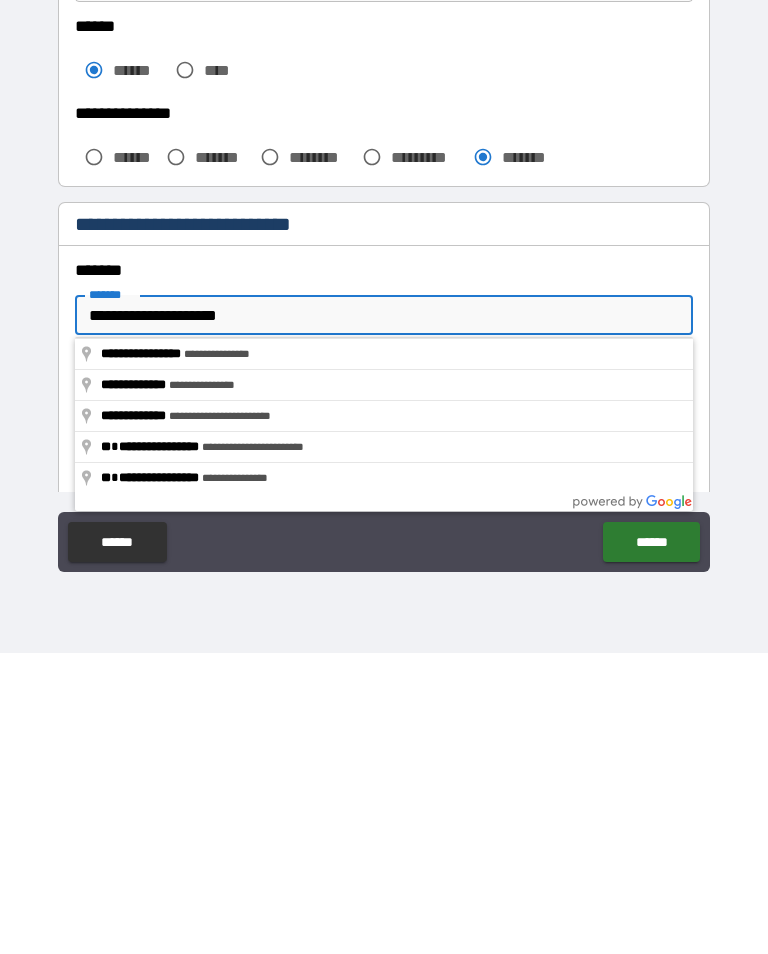 type on "*" 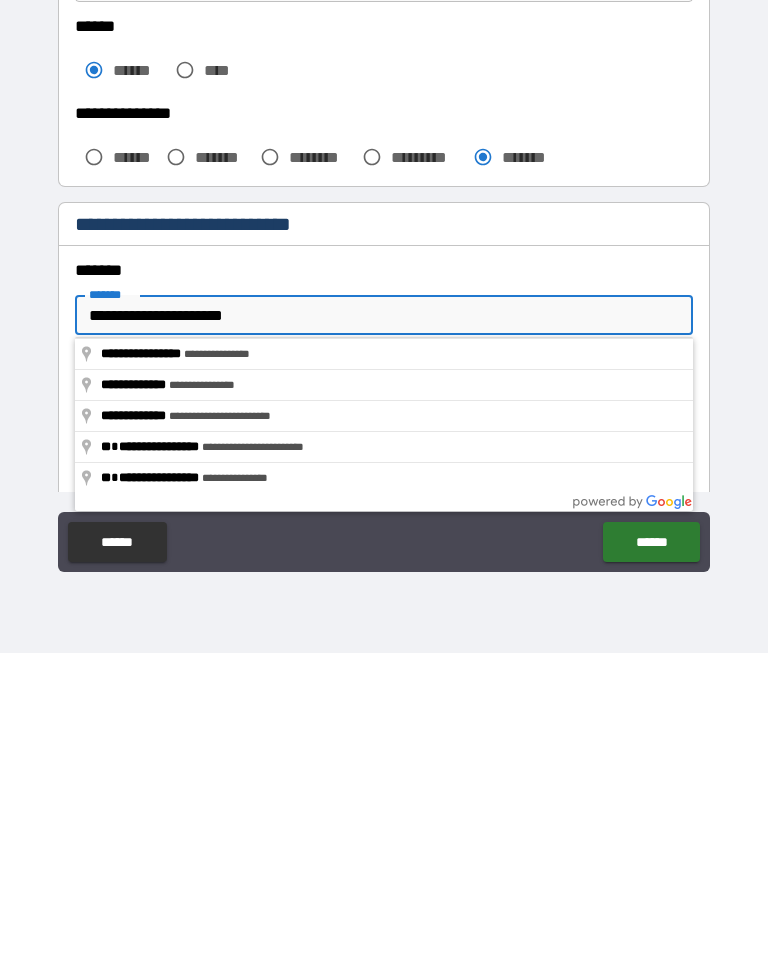 type on "*" 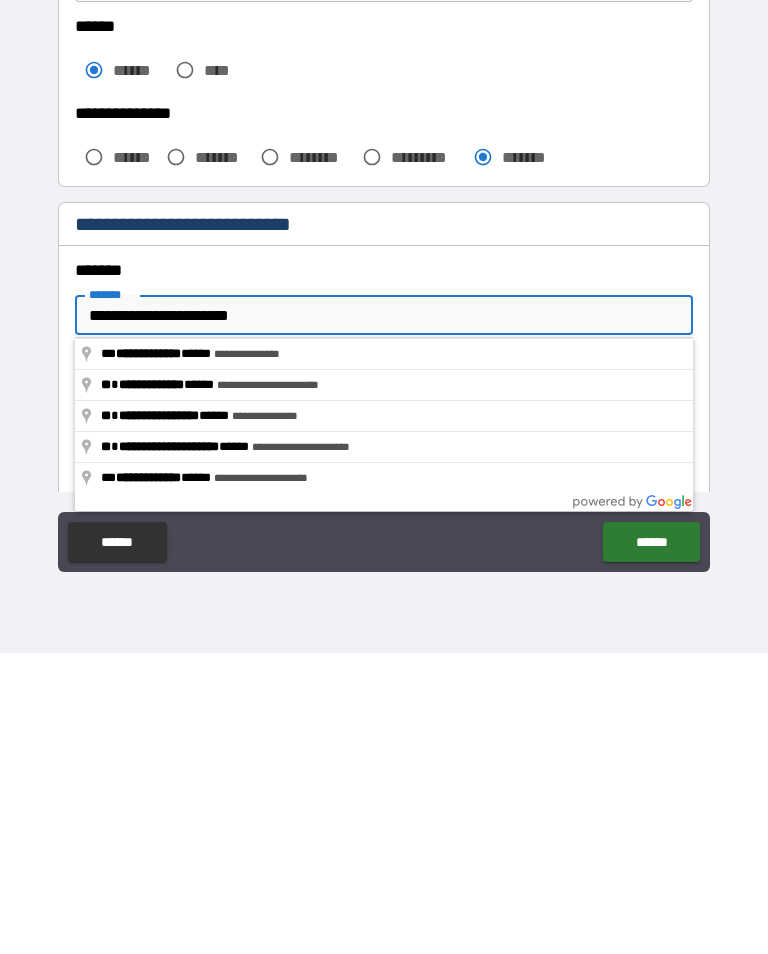 type on "*" 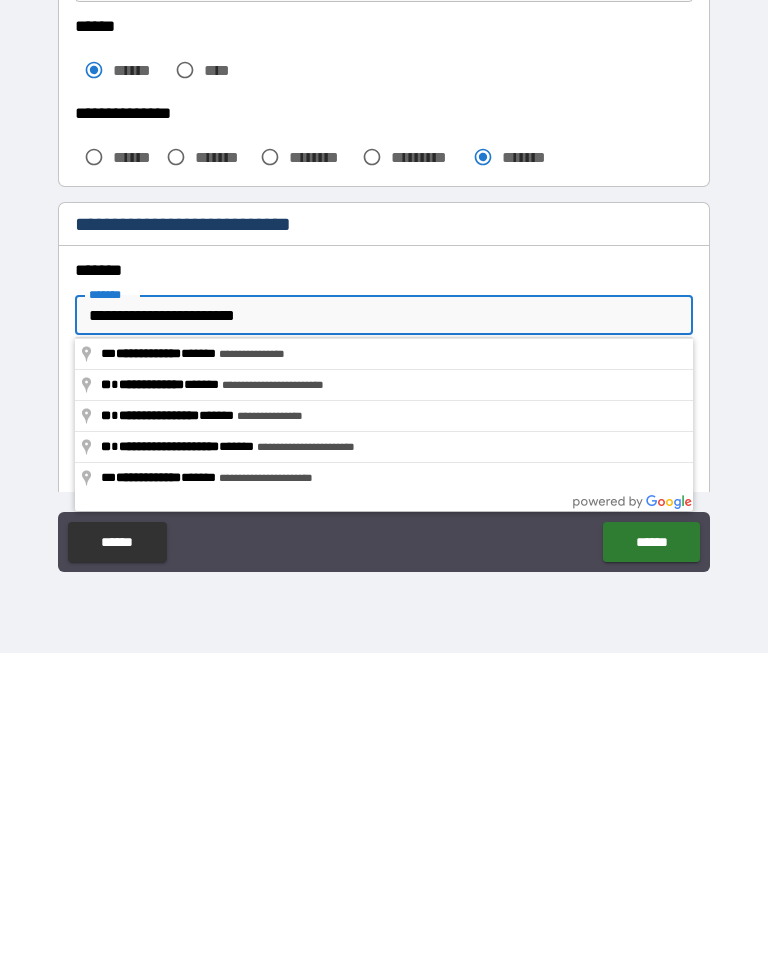 type on "*" 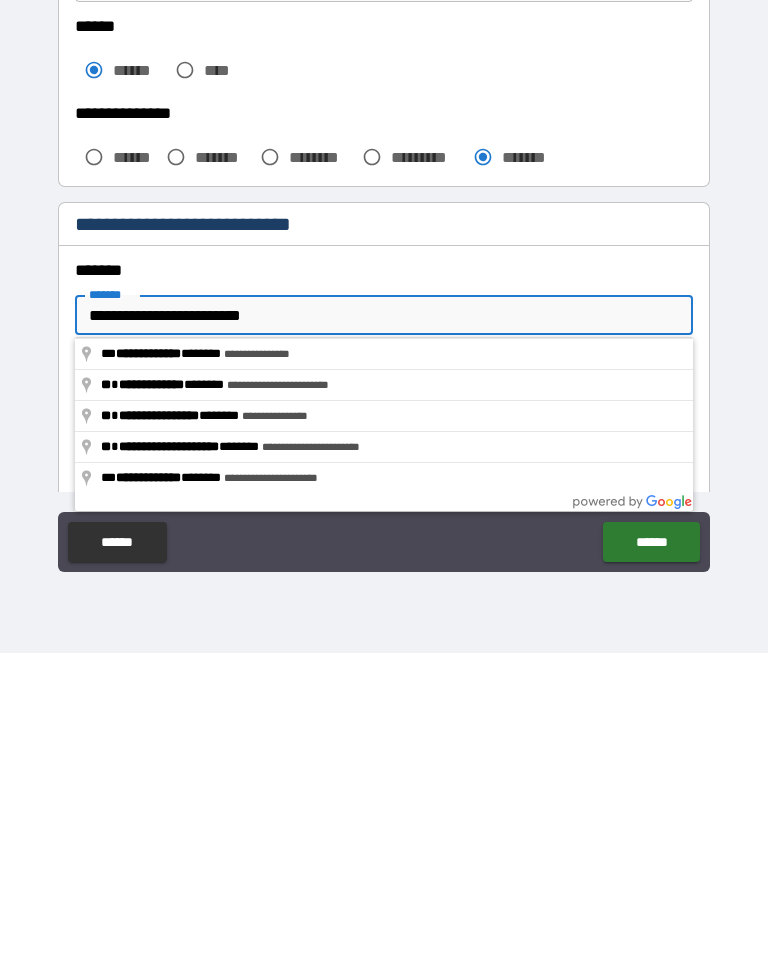 type on "*" 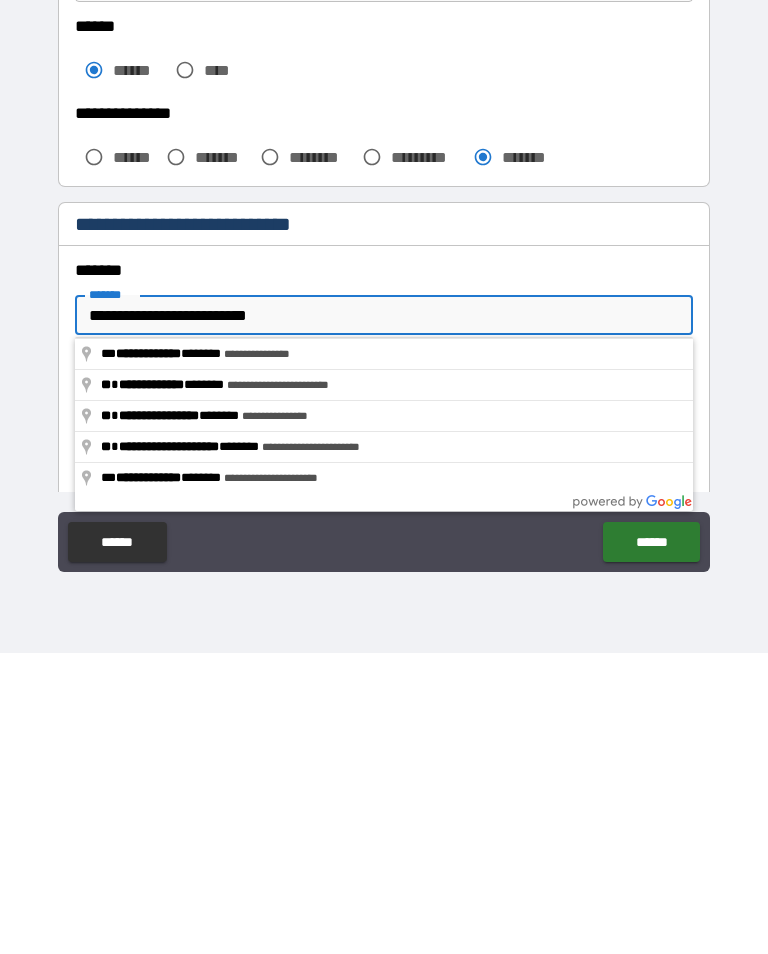 type on "*" 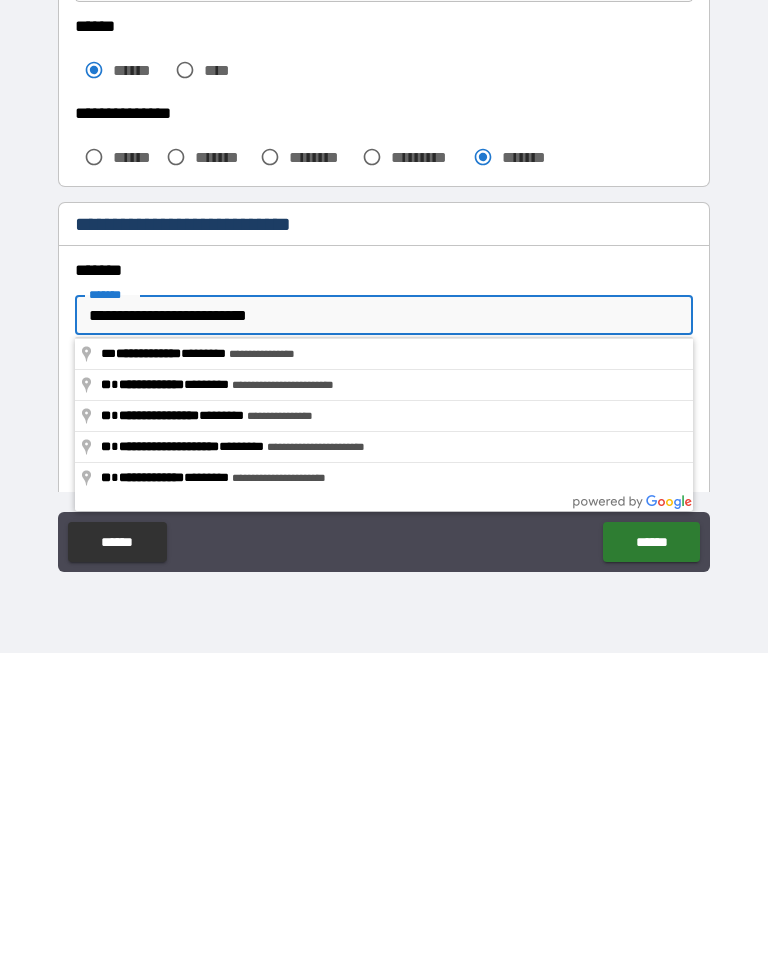 type on "**********" 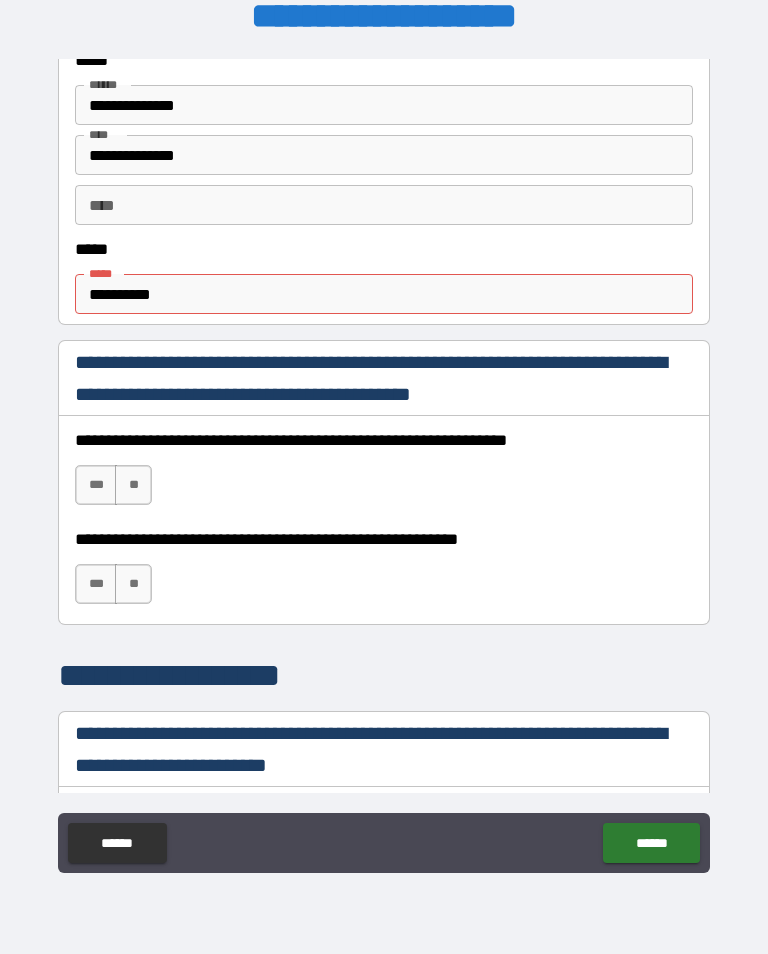 scroll, scrollTop: 1158, scrollLeft: 0, axis: vertical 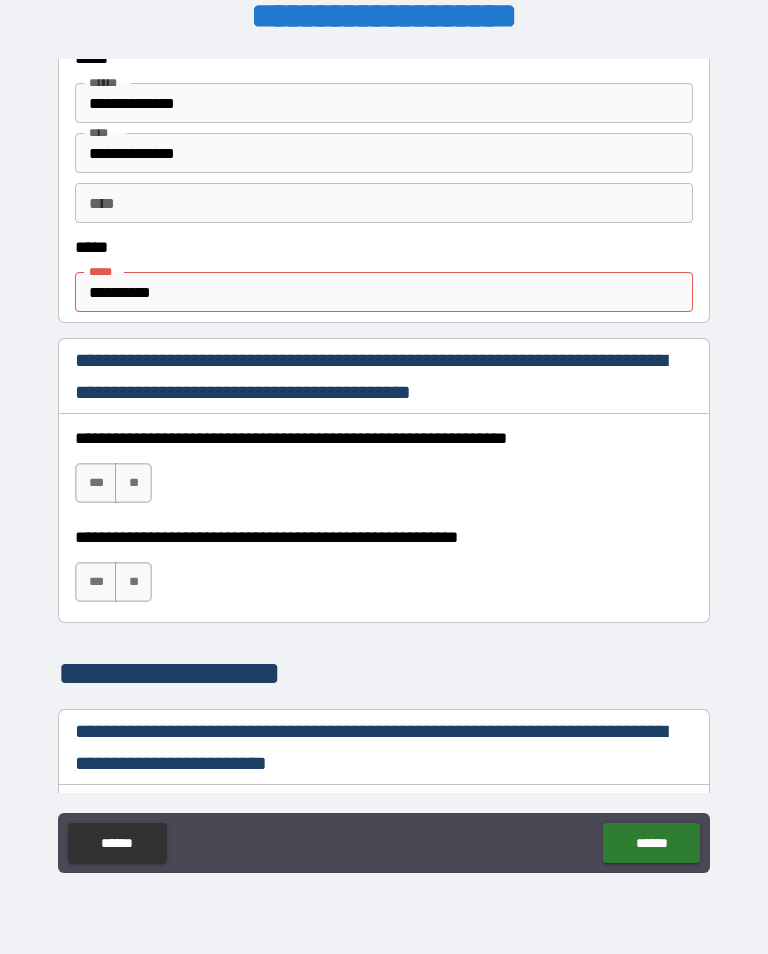 click on "**********" at bounding box center (384, 376) 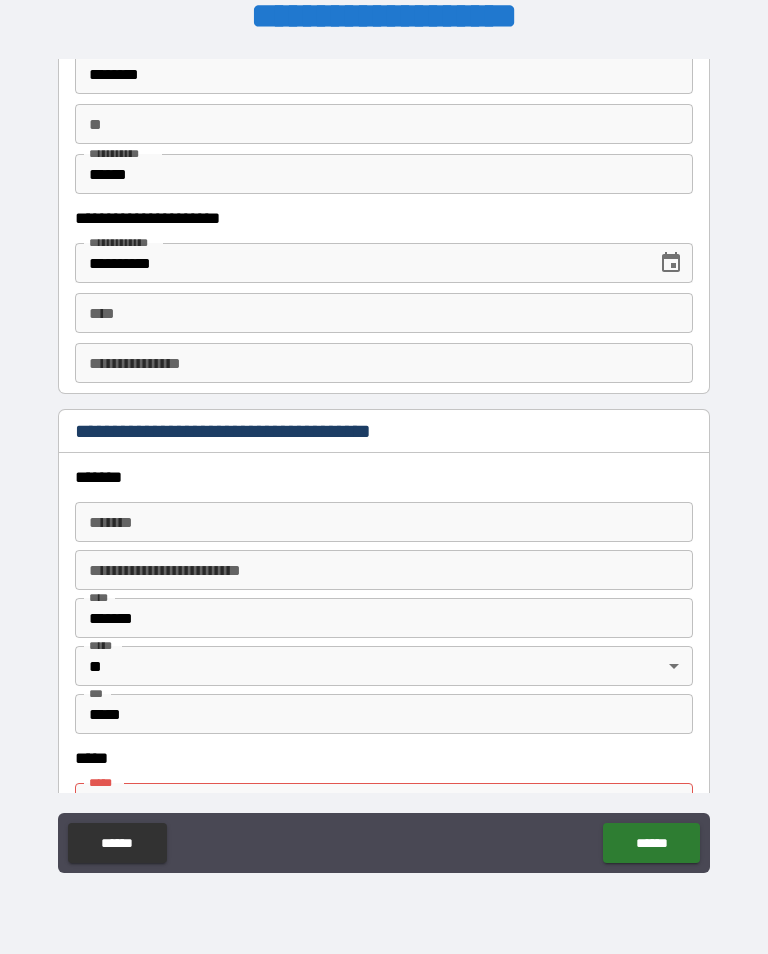scroll, scrollTop: 2101, scrollLeft: 0, axis: vertical 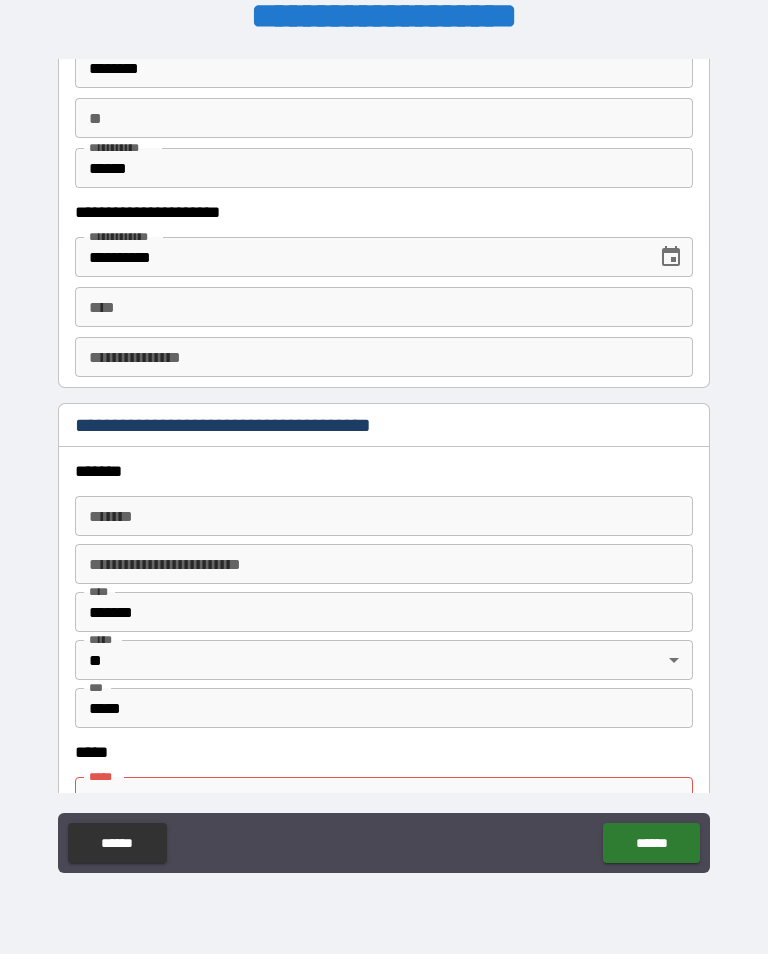click on "*******" at bounding box center (384, 471) 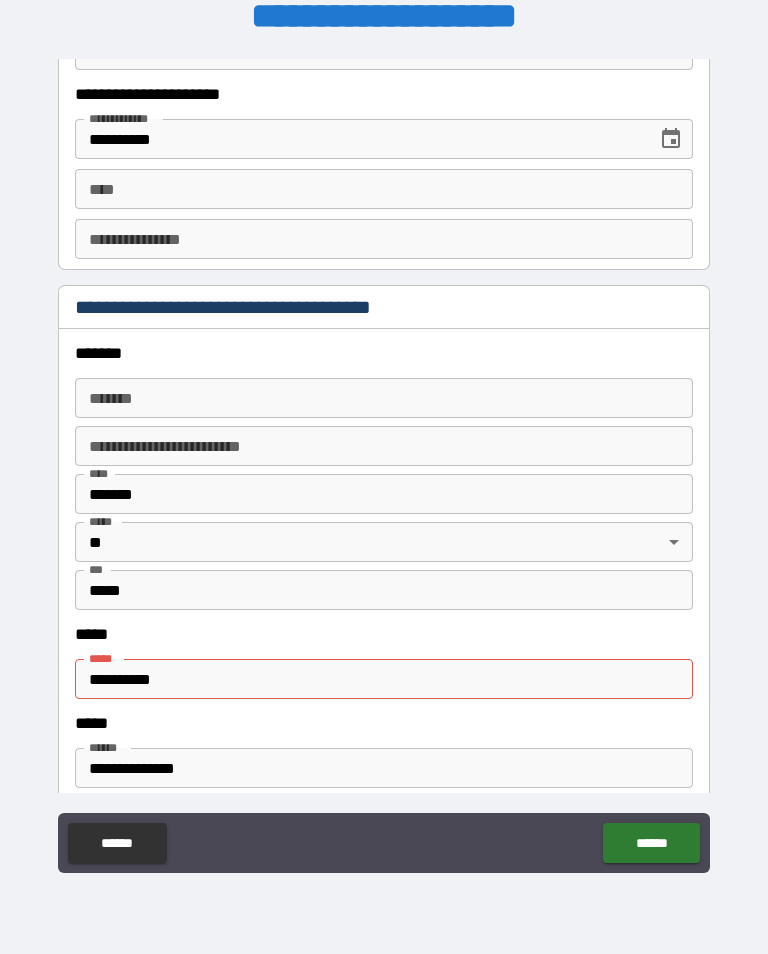 scroll, scrollTop: 2151, scrollLeft: 0, axis: vertical 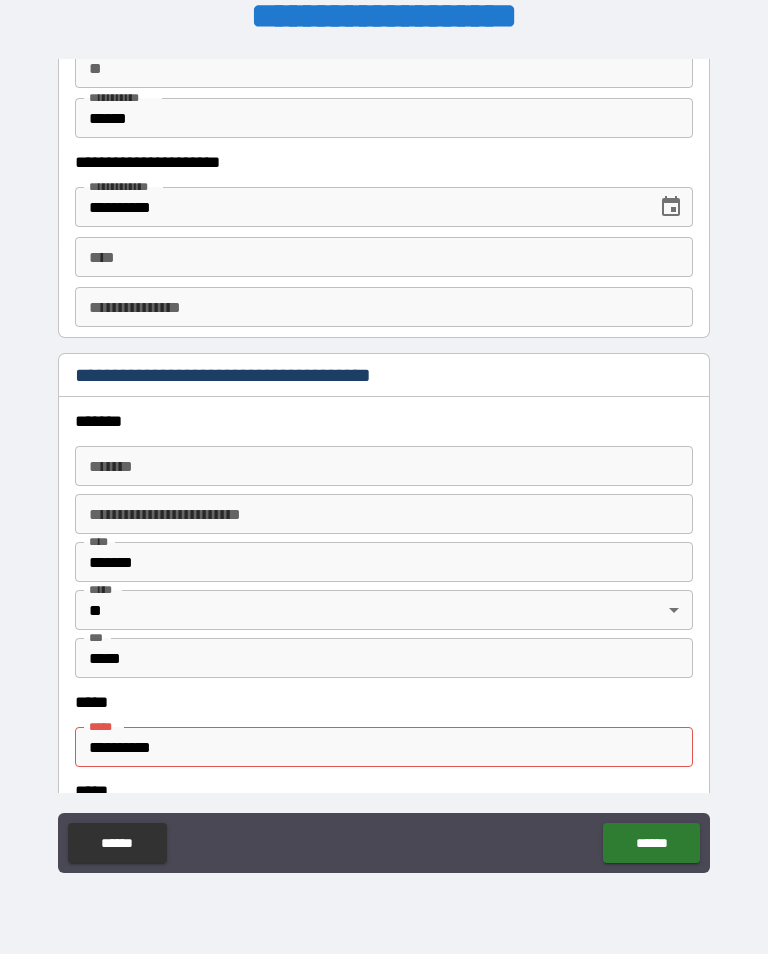 click on "*******" at bounding box center [384, 421] 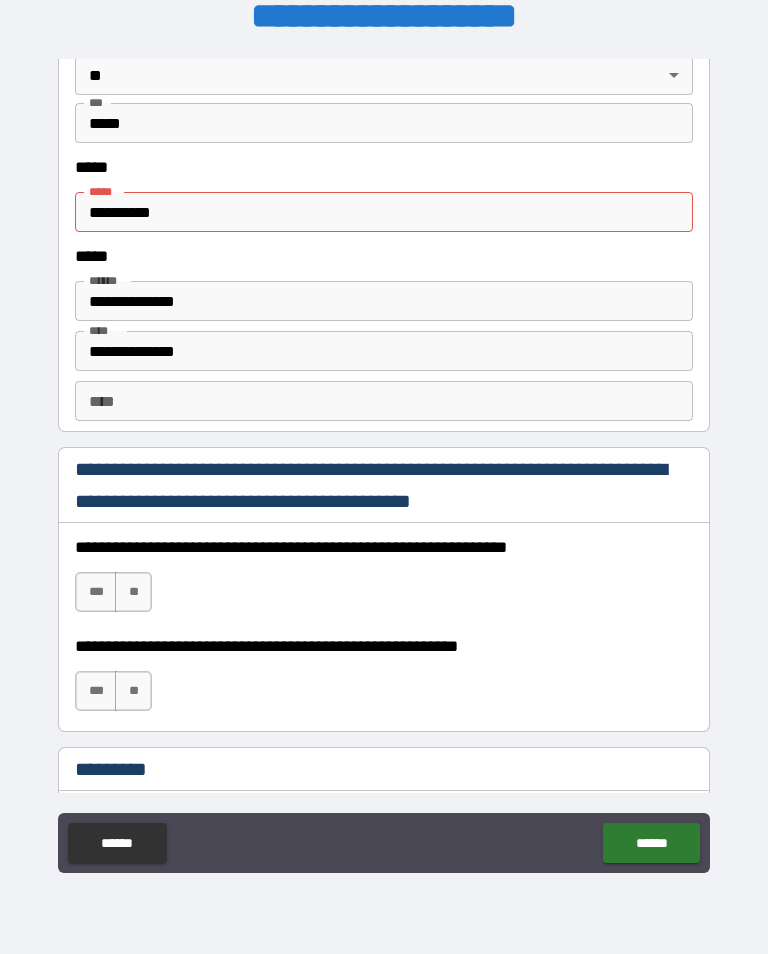 scroll, scrollTop: 2692, scrollLeft: 0, axis: vertical 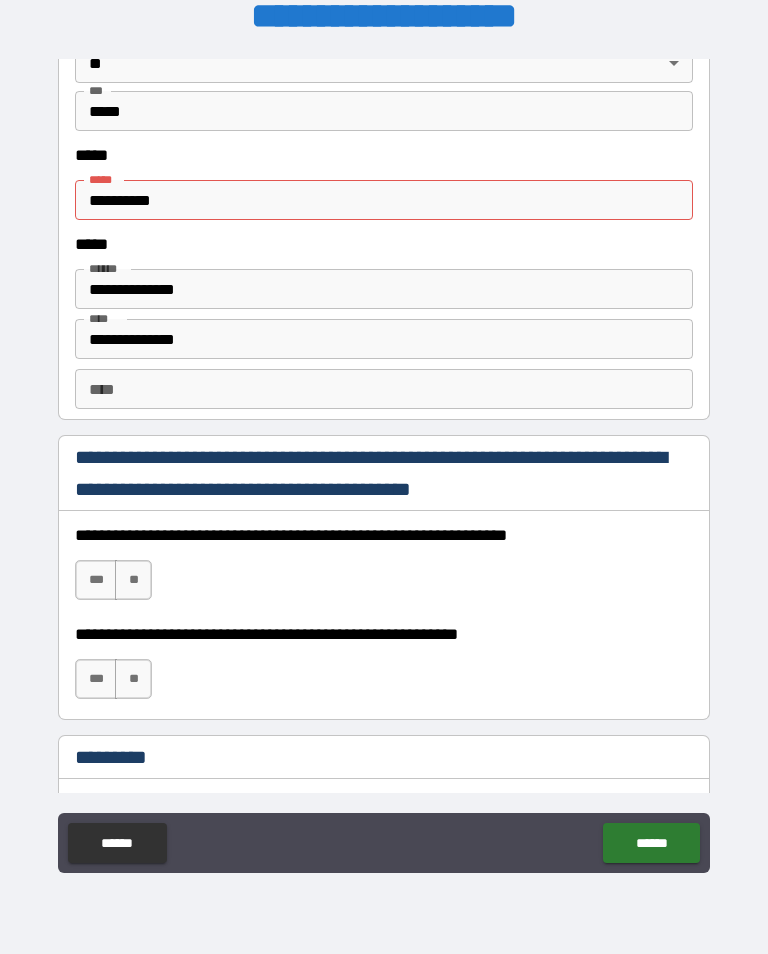 click on "***" at bounding box center [96, 580] 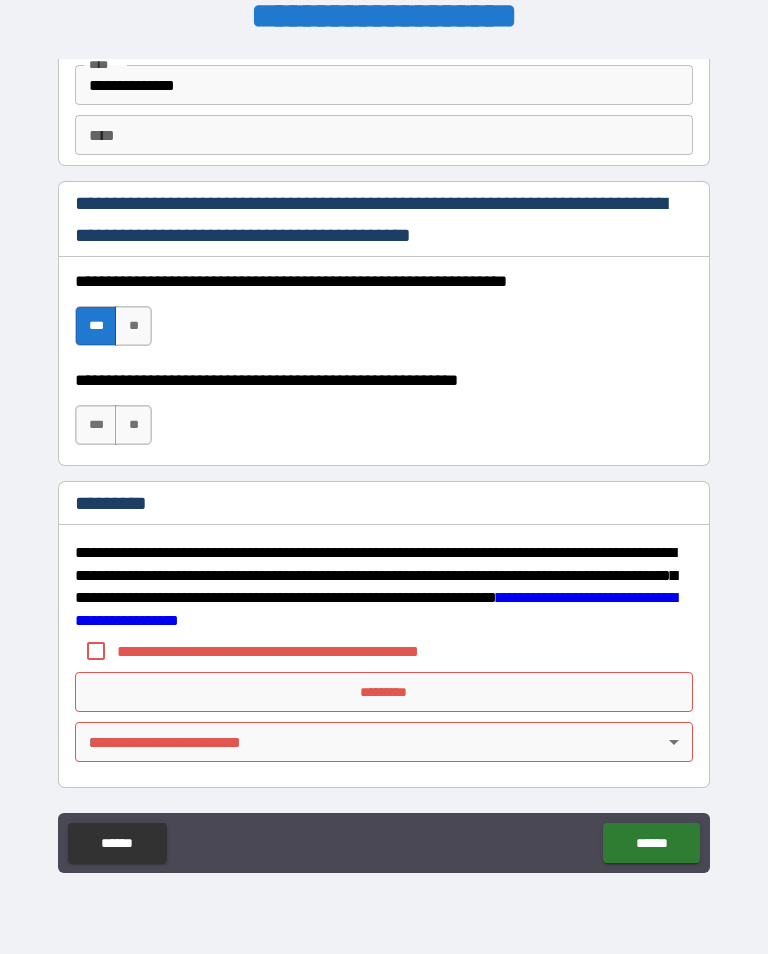 scroll, scrollTop: 2952, scrollLeft: 0, axis: vertical 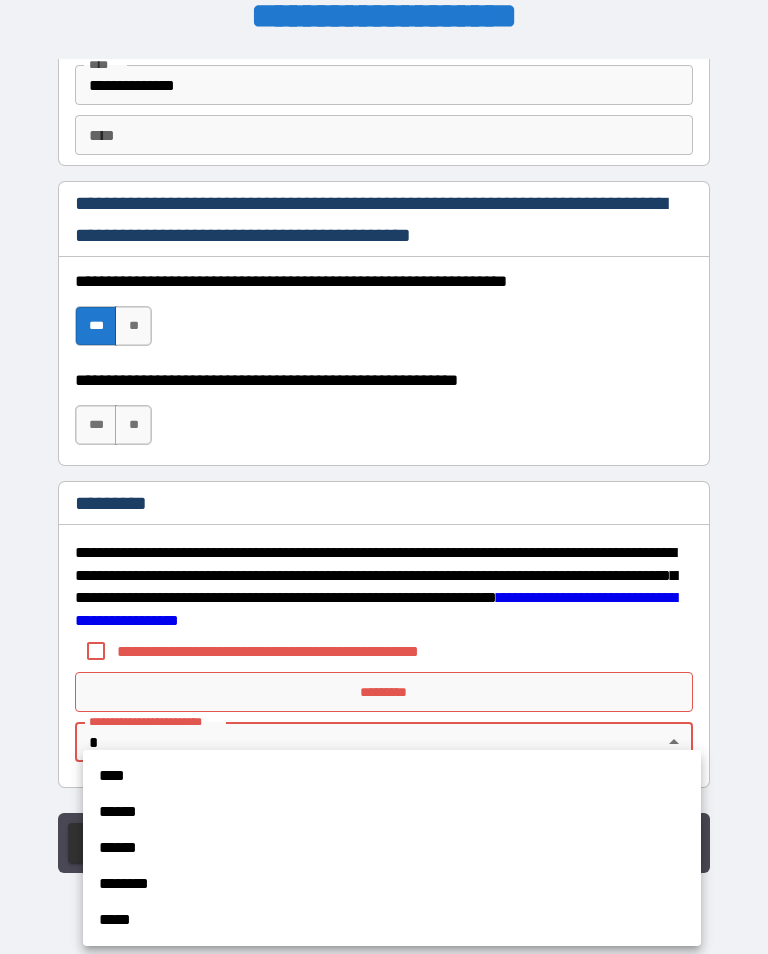 click on "****" at bounding box center [392, 776] 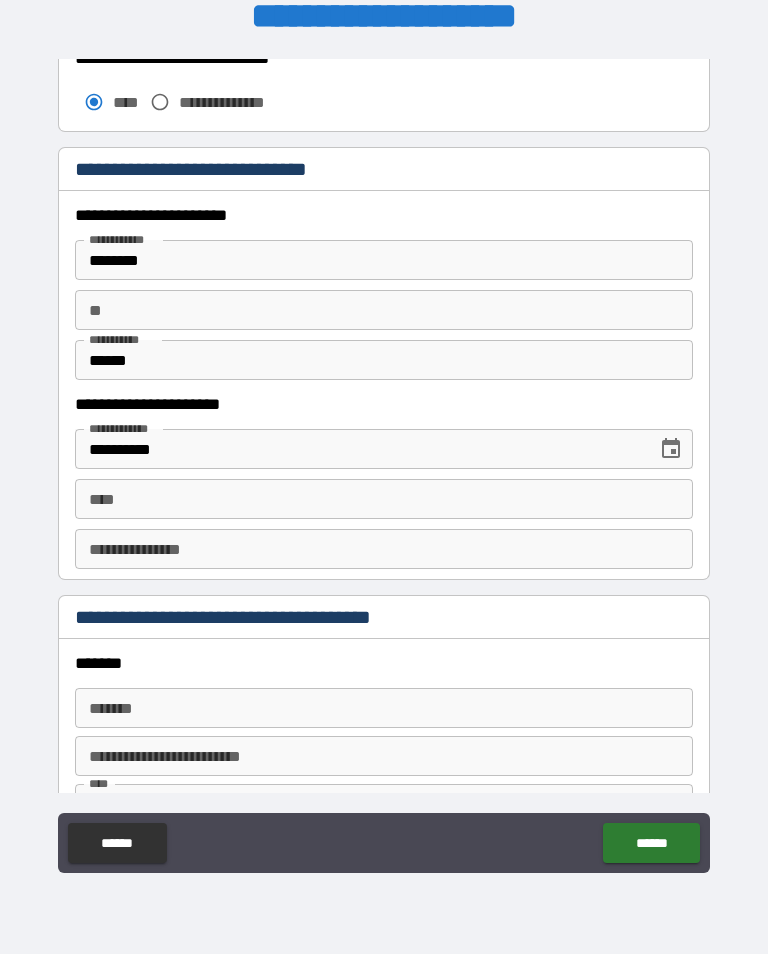 scroll, scrollTop: 1908, scrollLeft: 0, axis: vertical 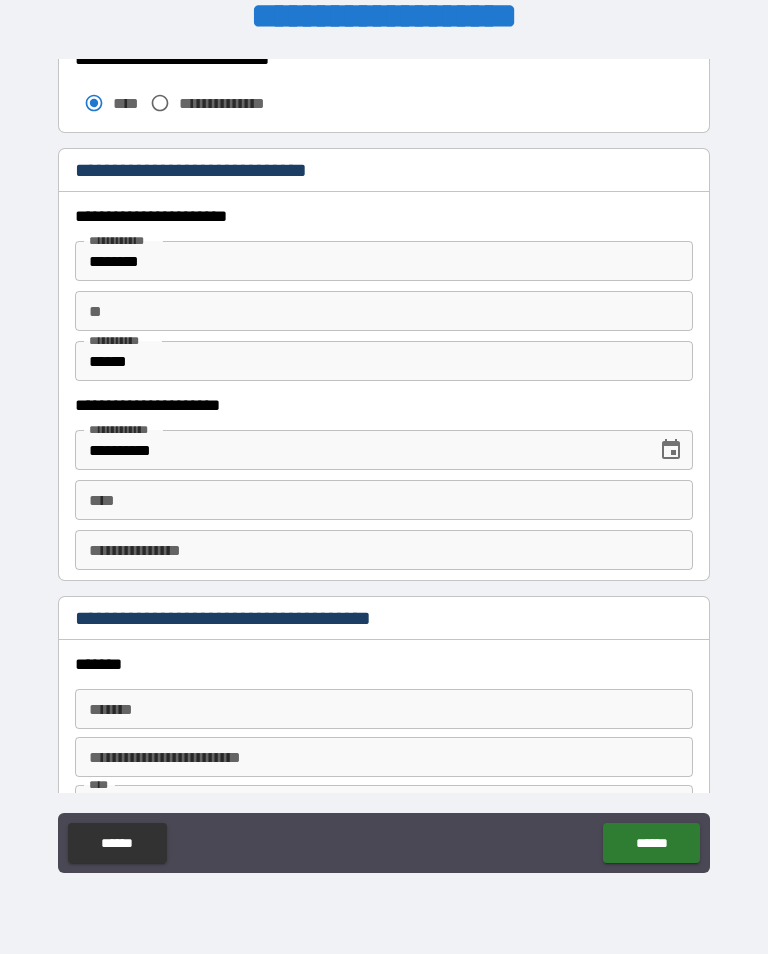 click on "**********" at bounding box center [384, 486] 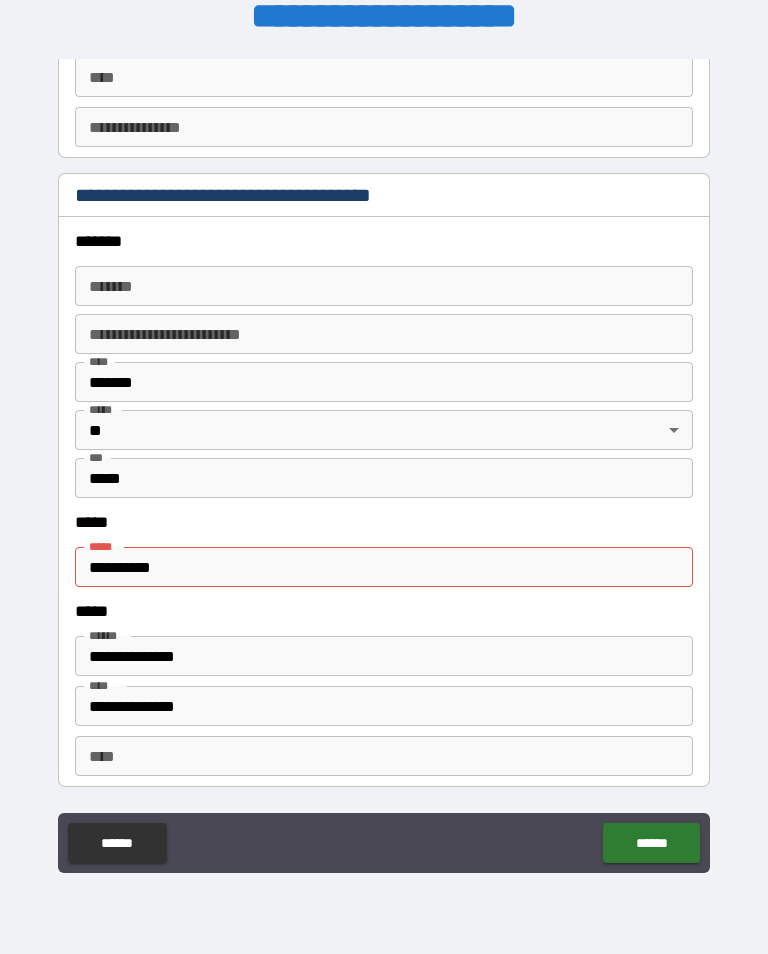 scroll, scrollTop: 2342, scrollLeft: 0, axis: vertical 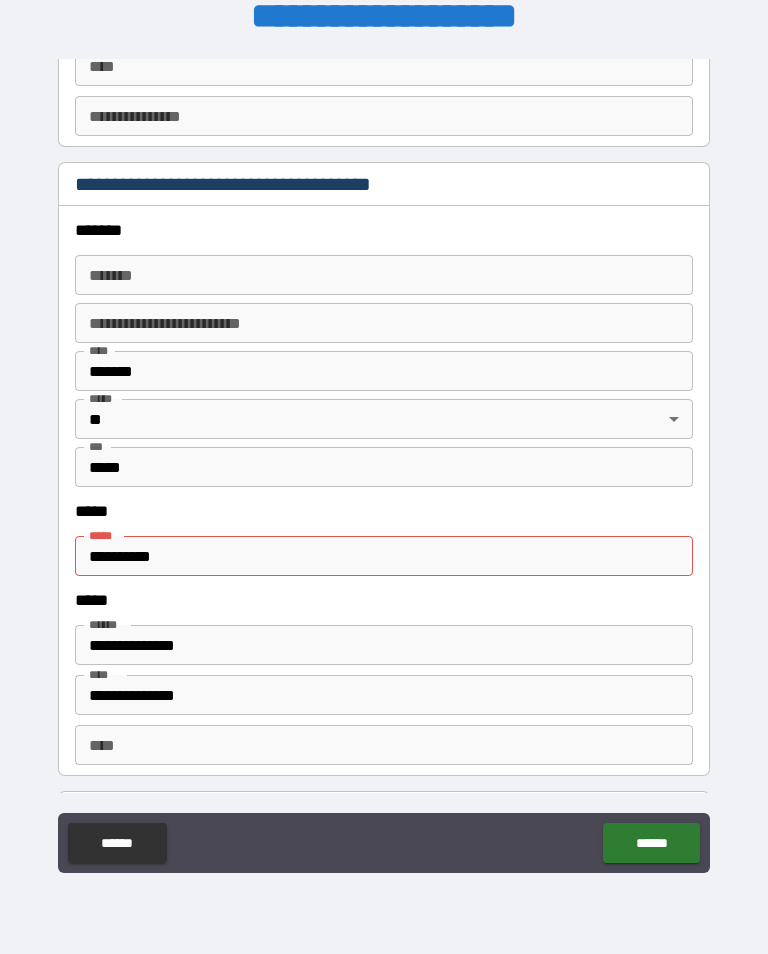 click on "**********" at bounding box center [384, 556] 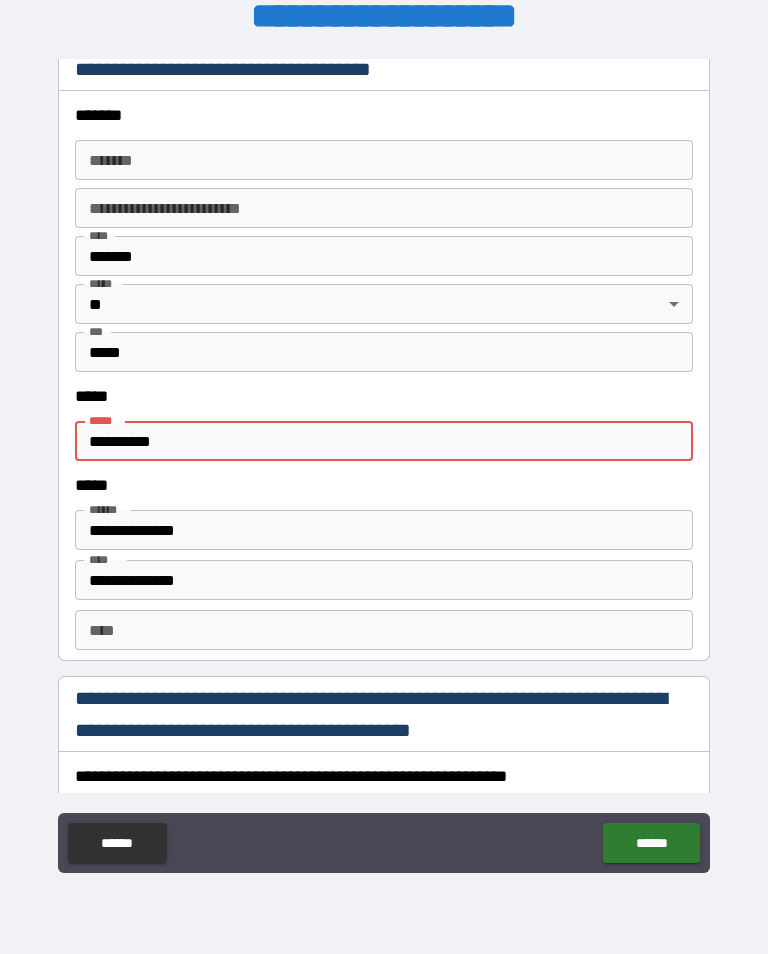 scroll, scrollTop: 2580, scrollLeft: 0, axis: vertical 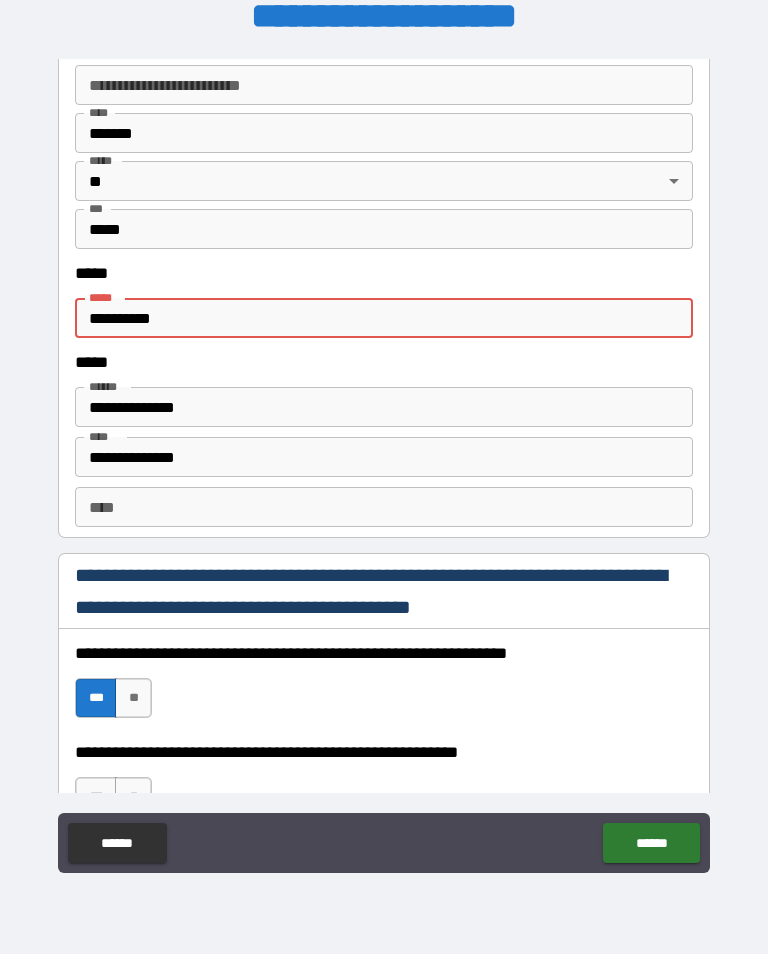 click on "**********" at bounding box center [384, 318] 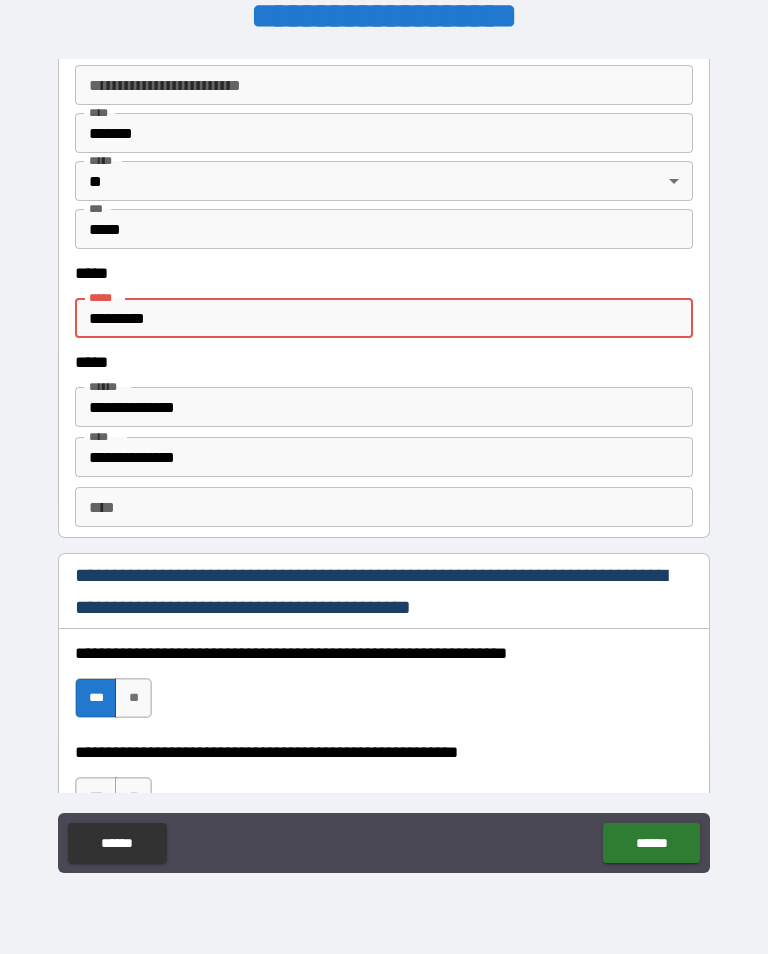 type on "*" 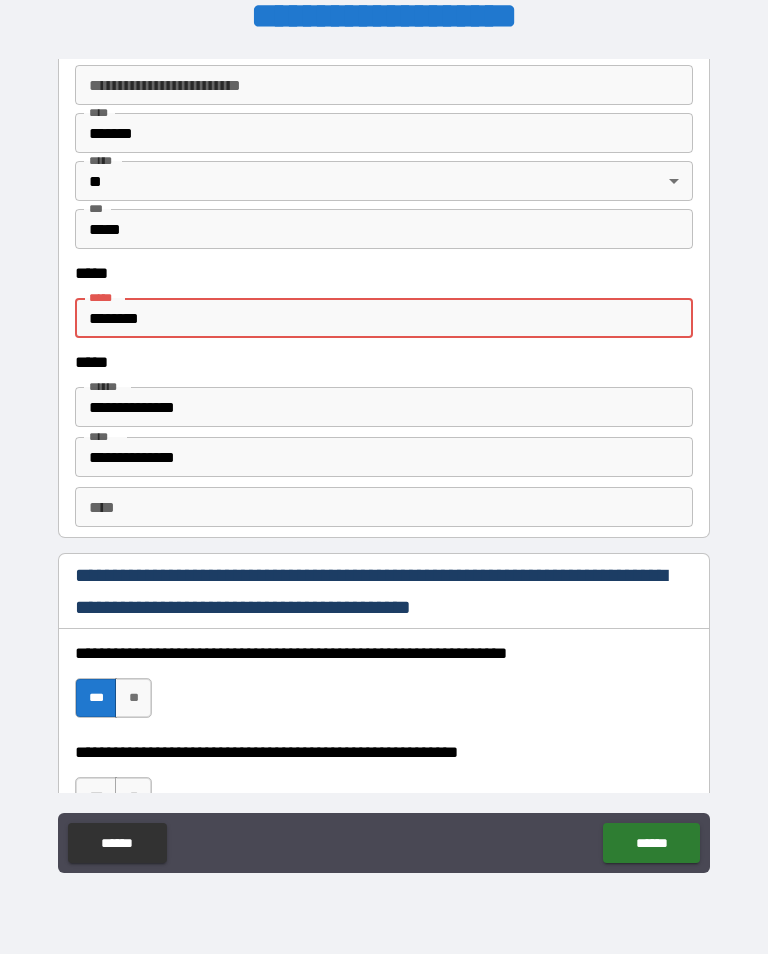 type on "*******" 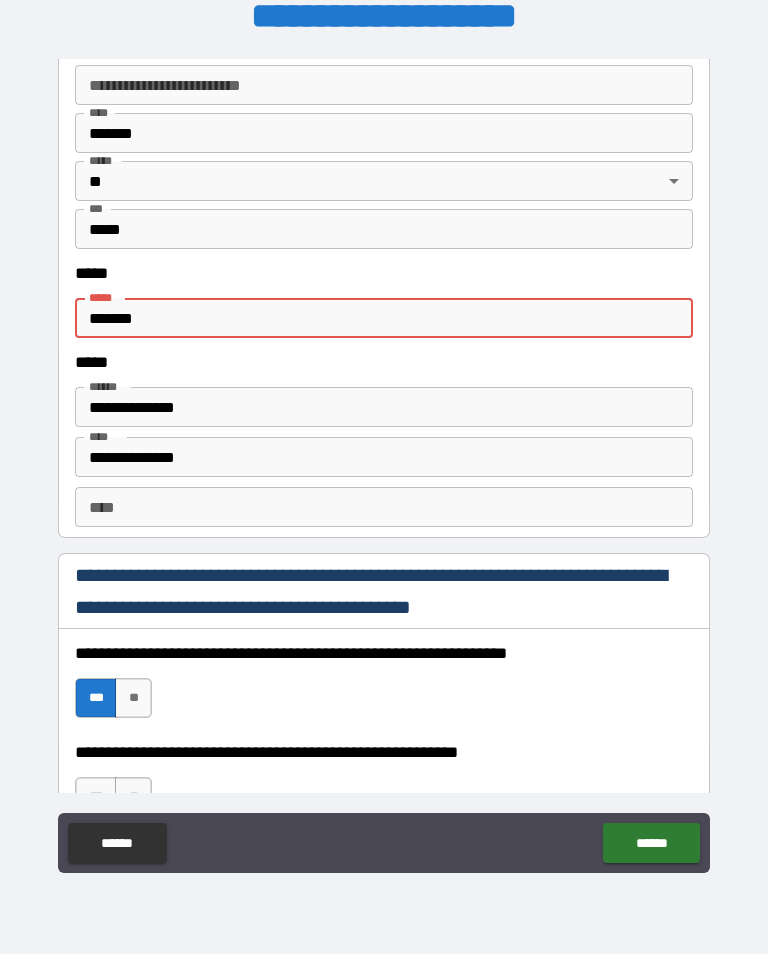 type on "*" 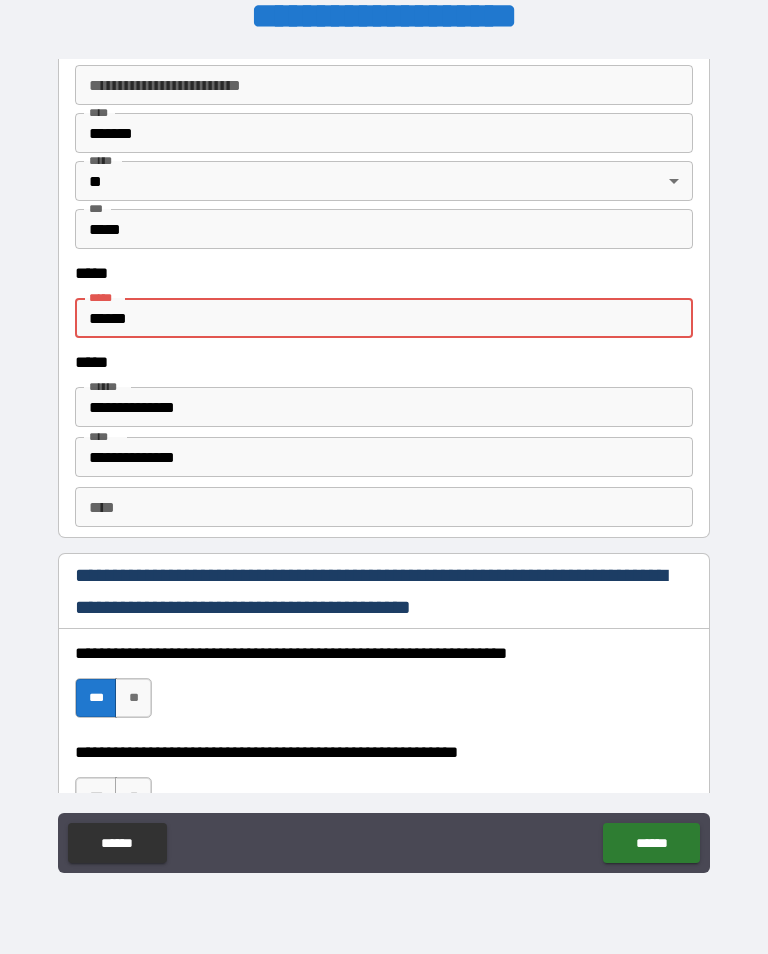 type on "*" 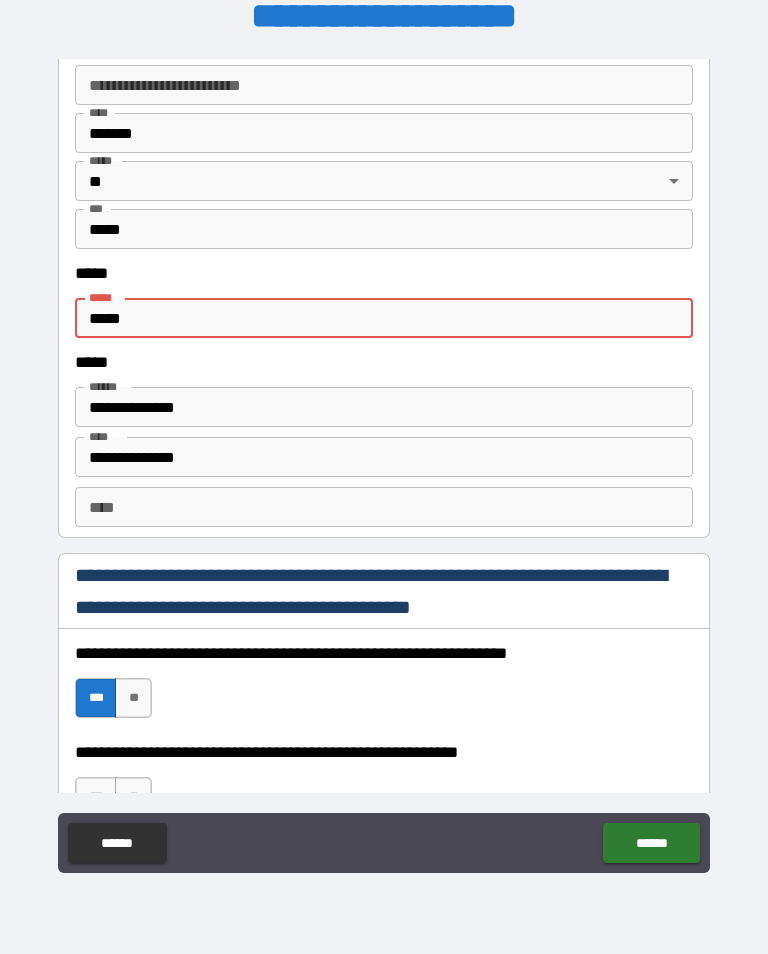type on "****" 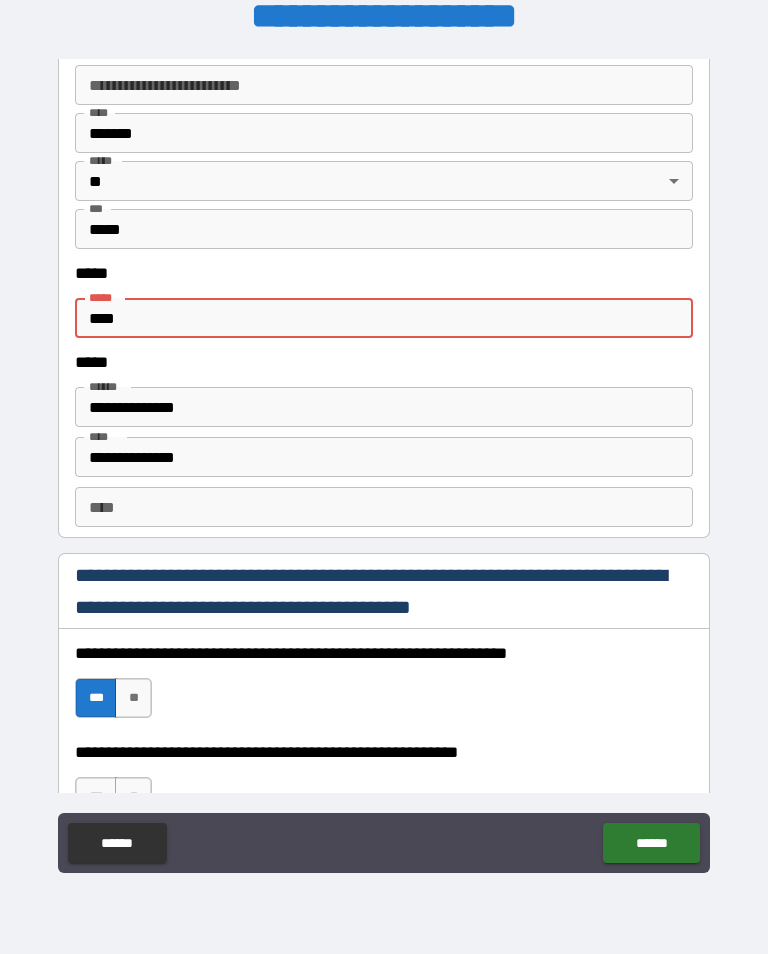 type on "*" 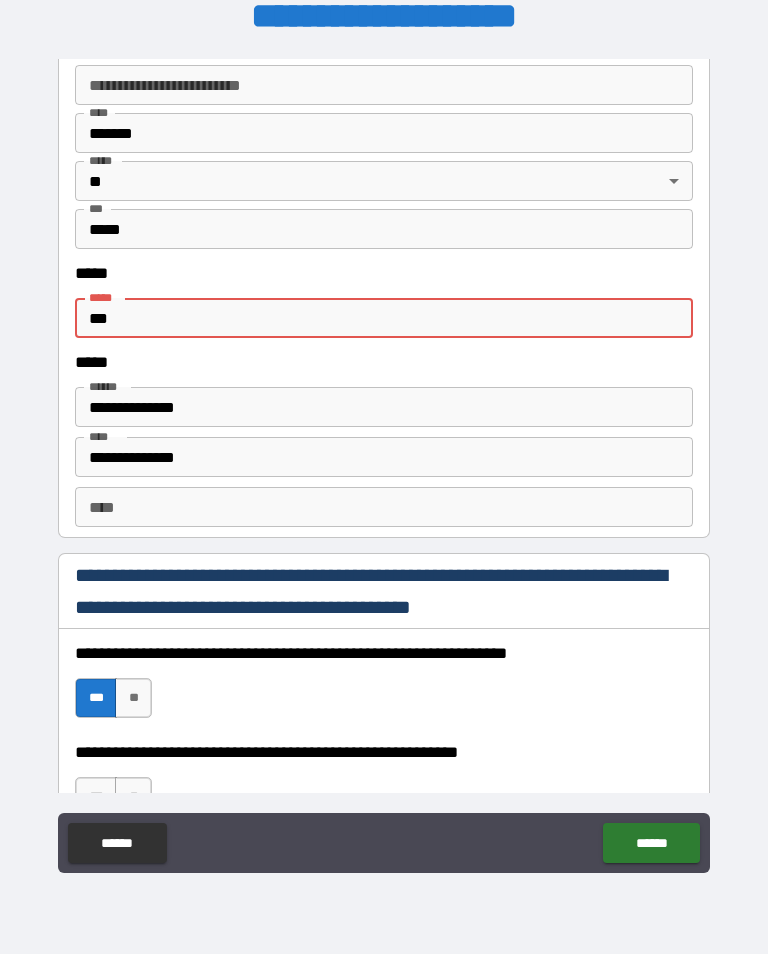 type on "**" 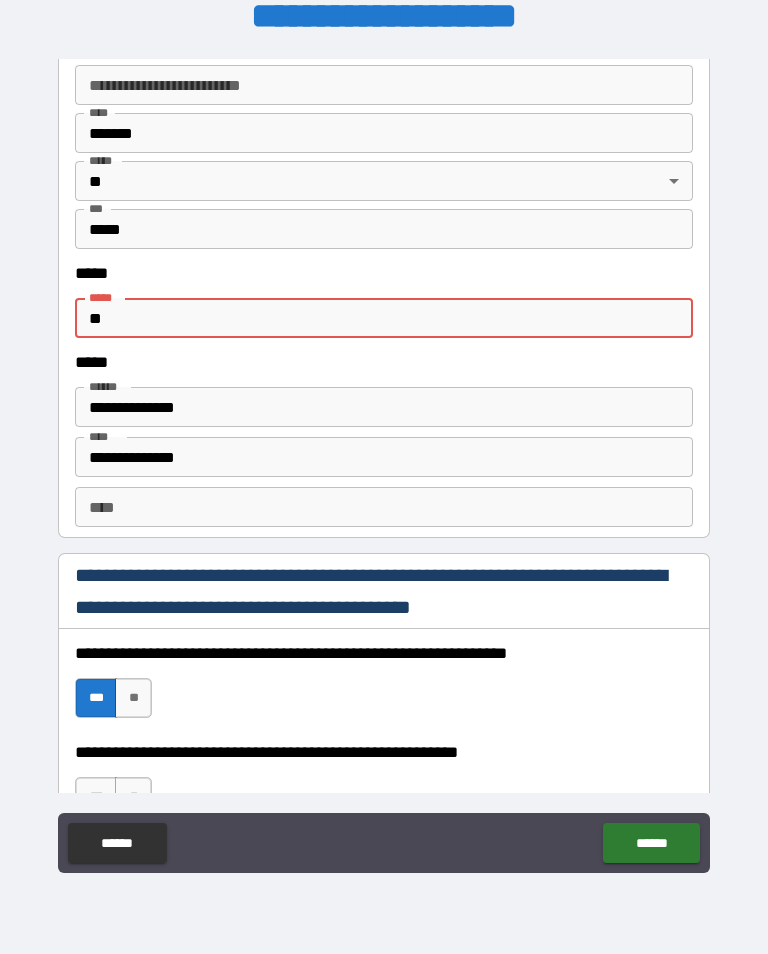 type on "*" 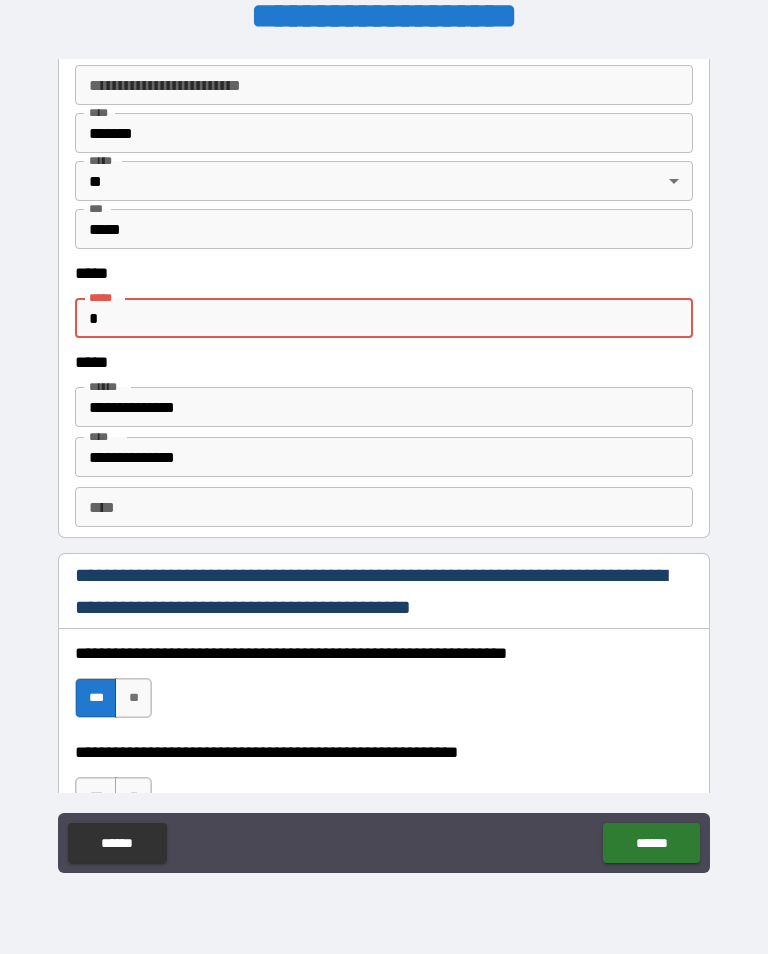 type on "*" 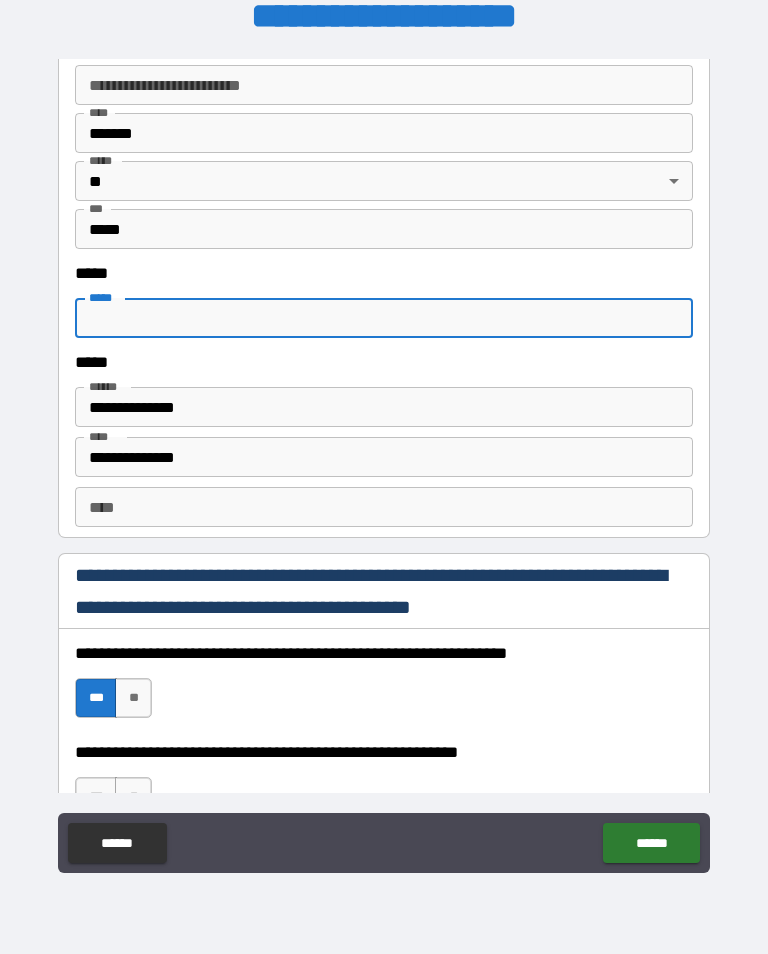 type on "*" 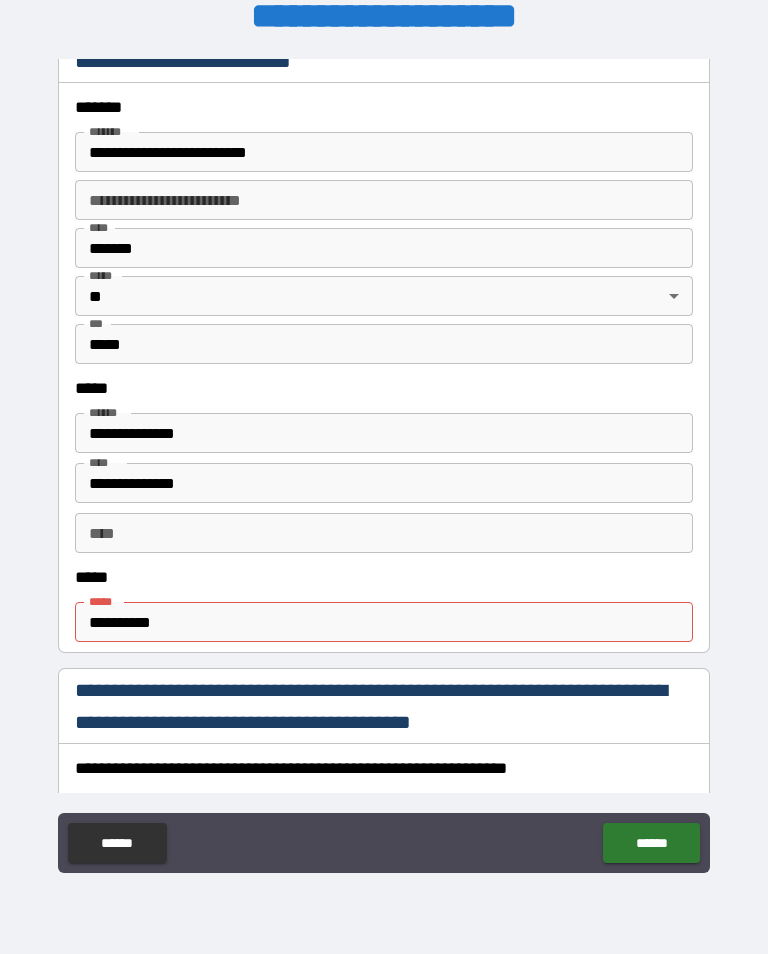 scroll, scrollTop: 803, scrollLeft: 0, axis: vertical 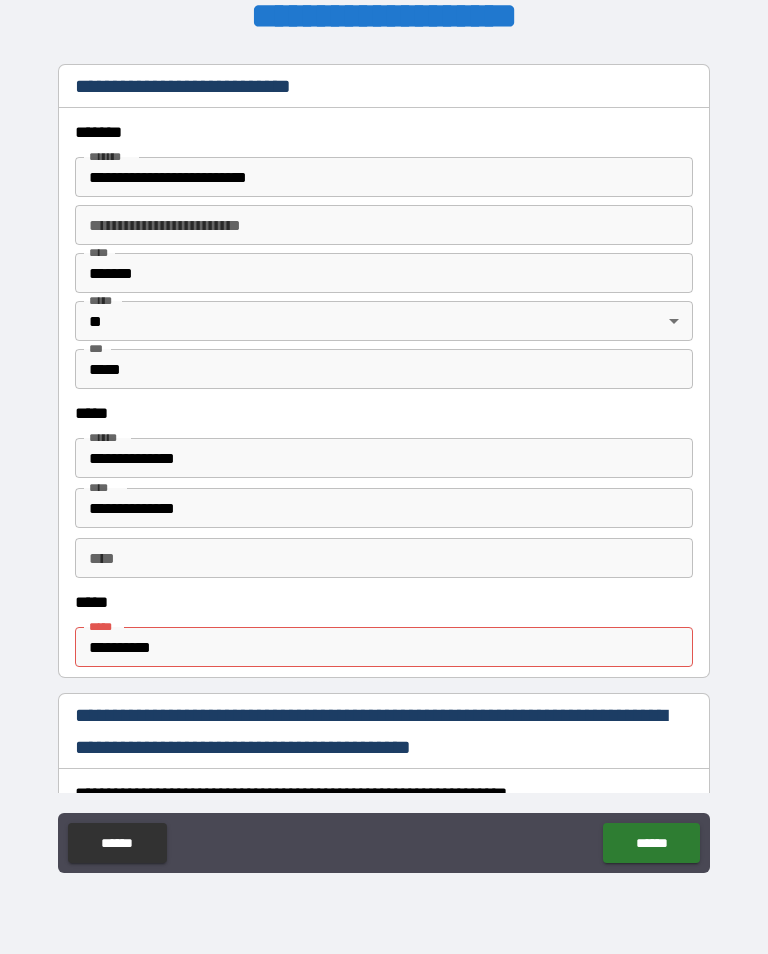 click on "**********" at bounding box center (384, 647) 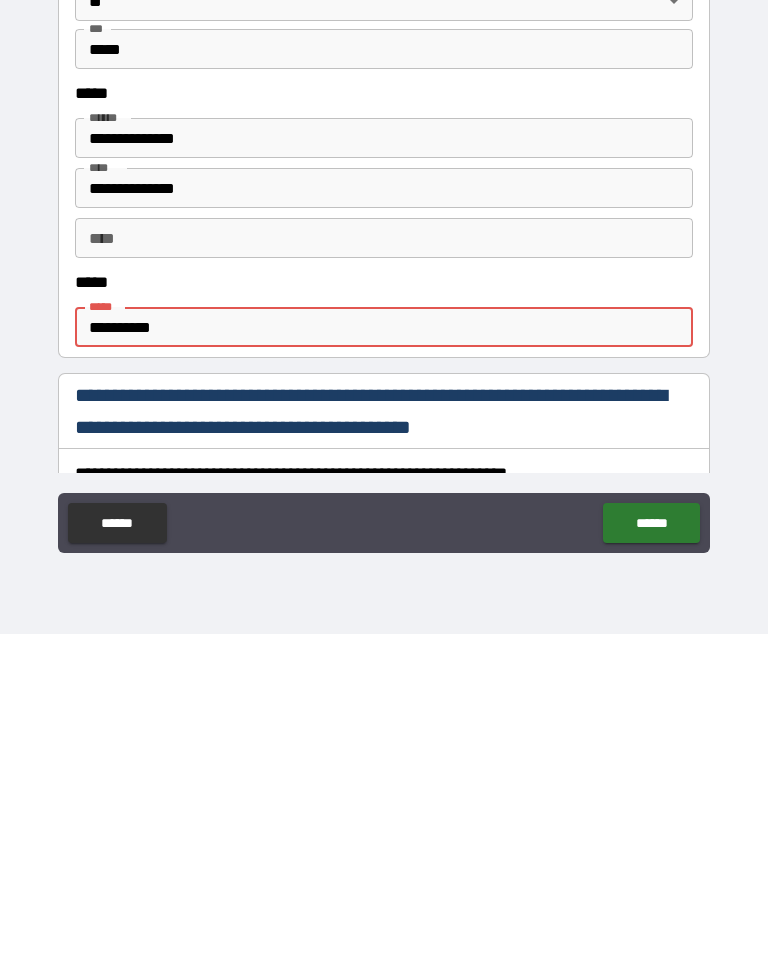 type on "*********" 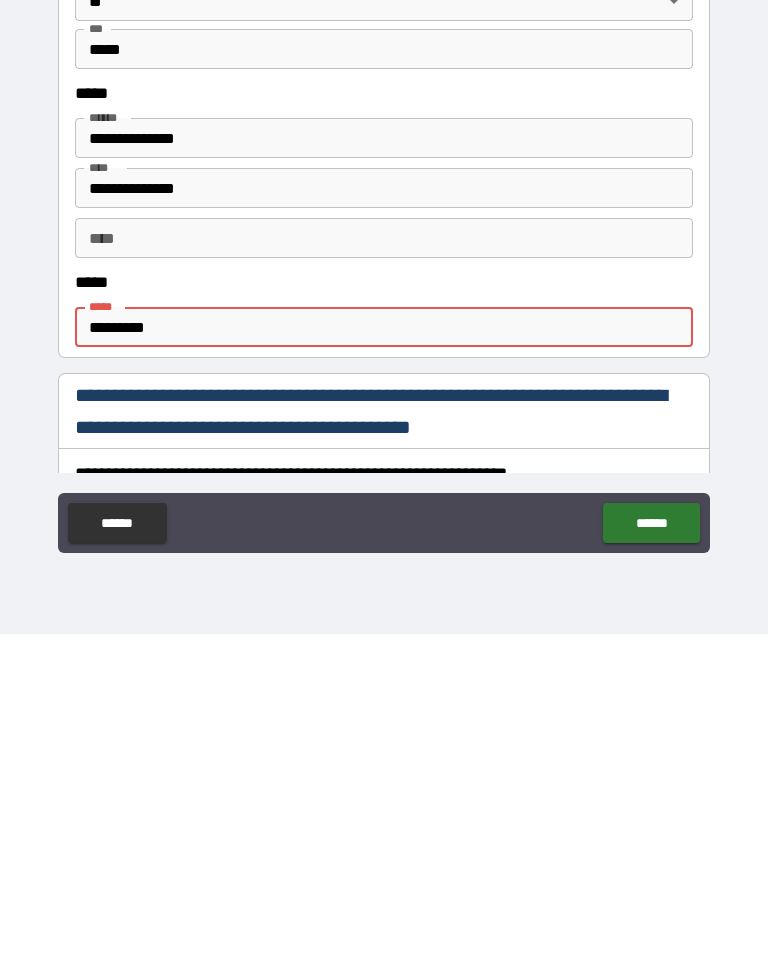 type on "*" 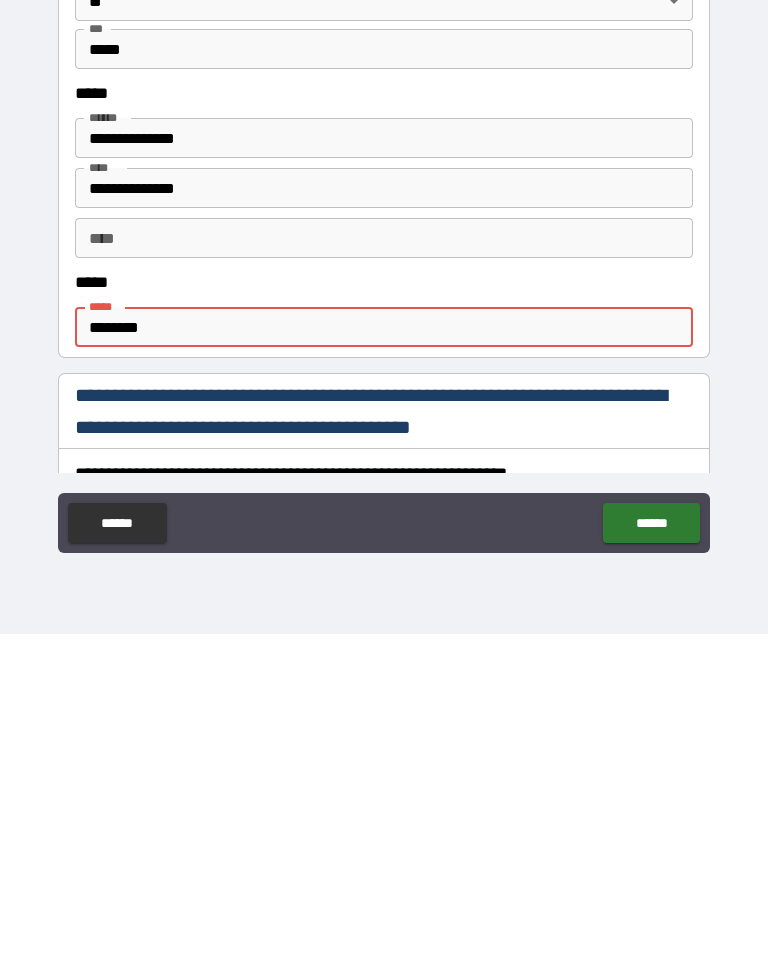 type on "*******" 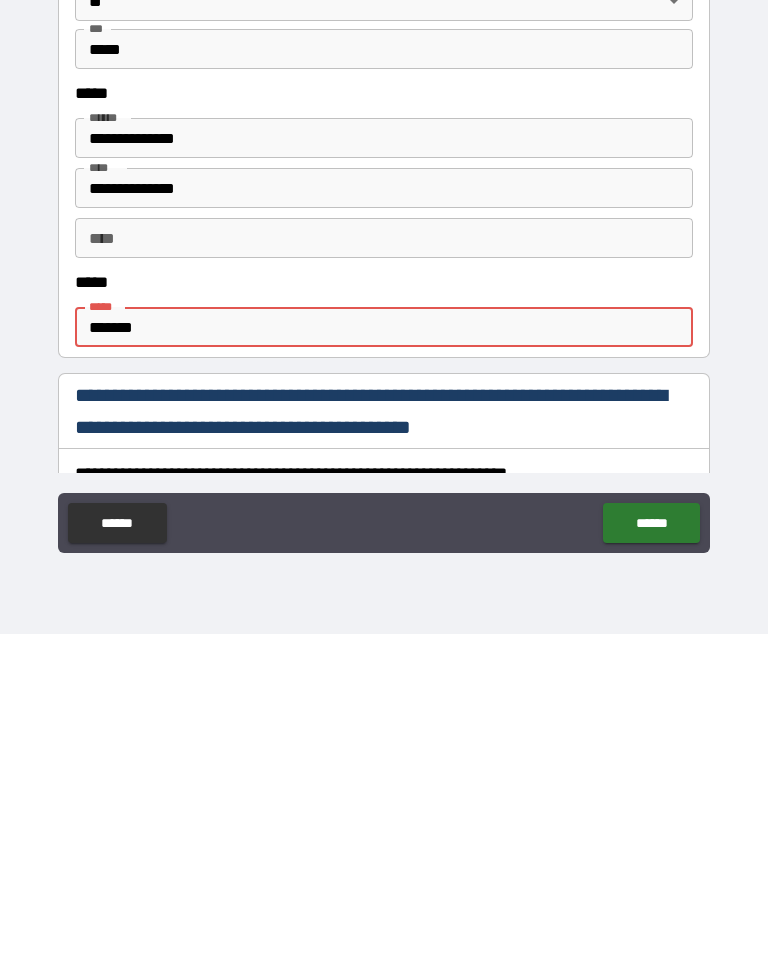 type on "******" 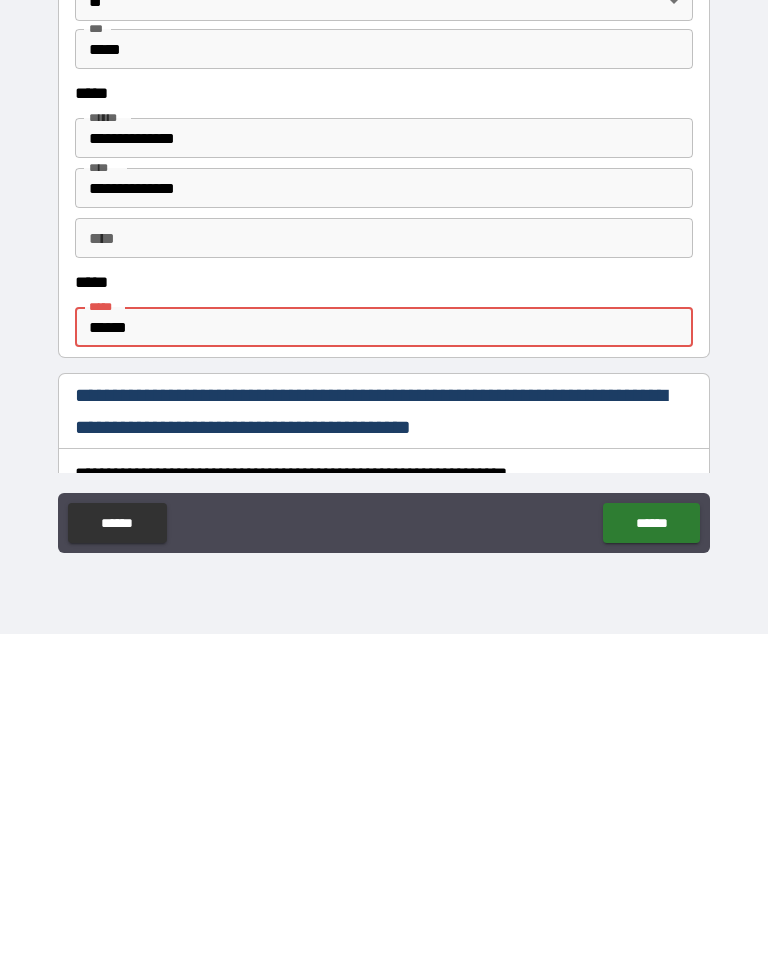 type on "*" 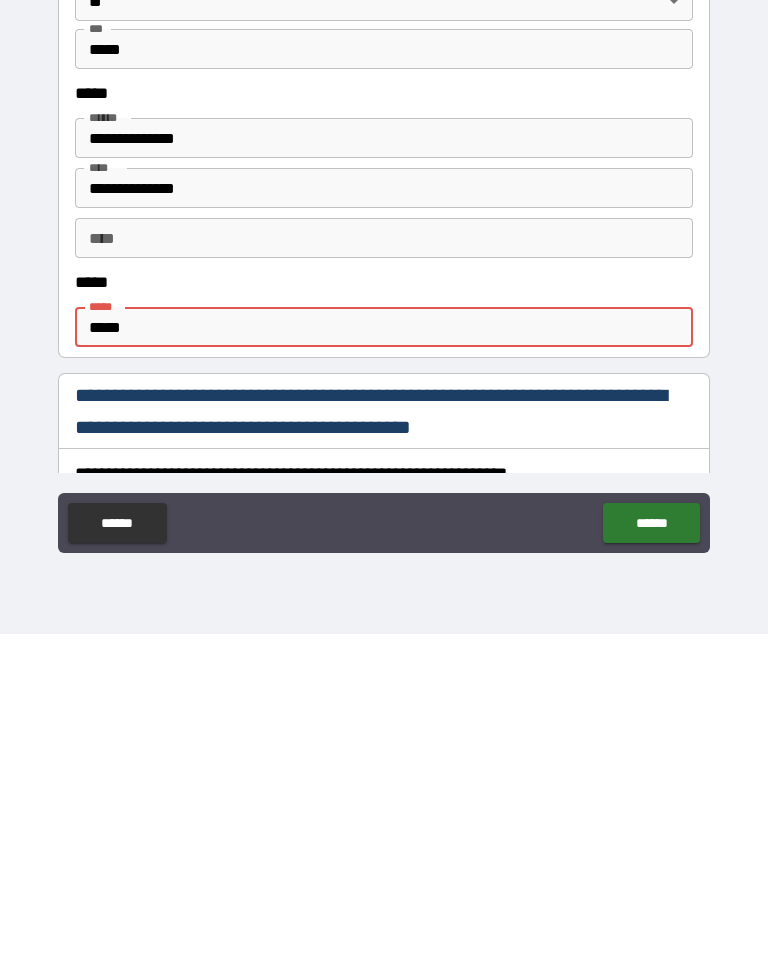 type on "*" 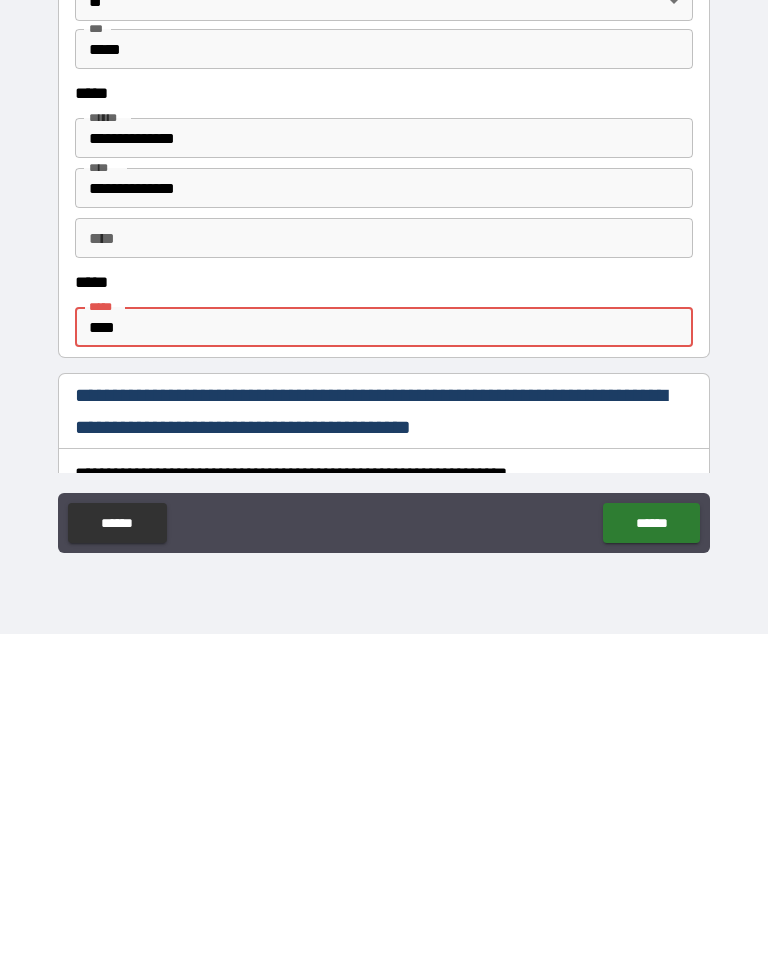 type on "*" 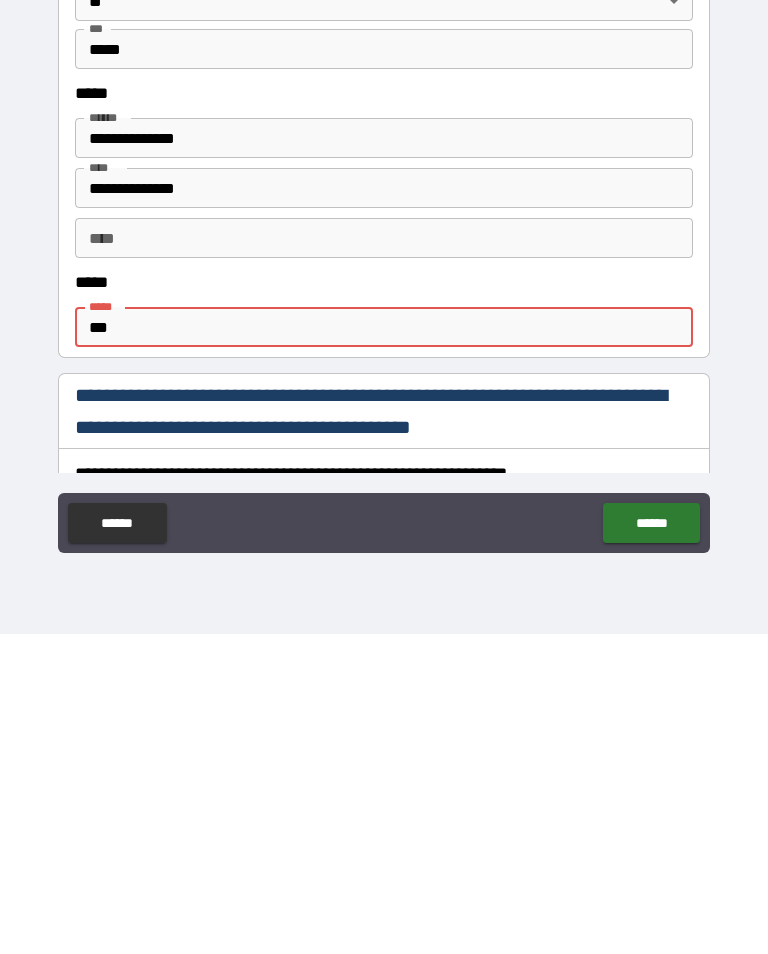 type on "**" 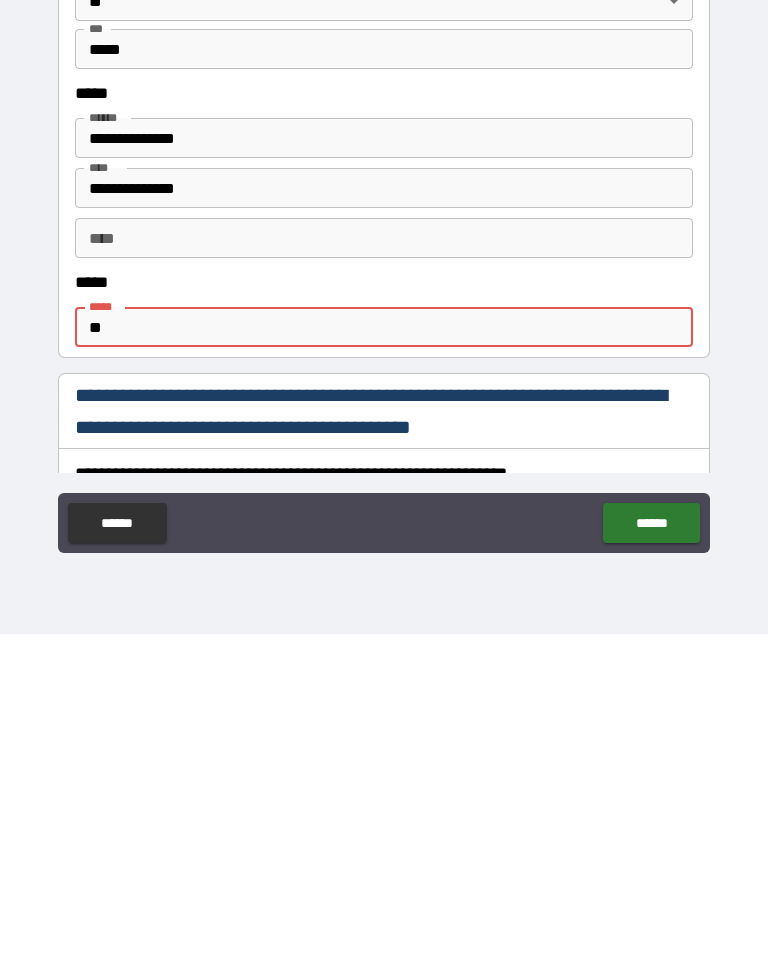 type on "*" 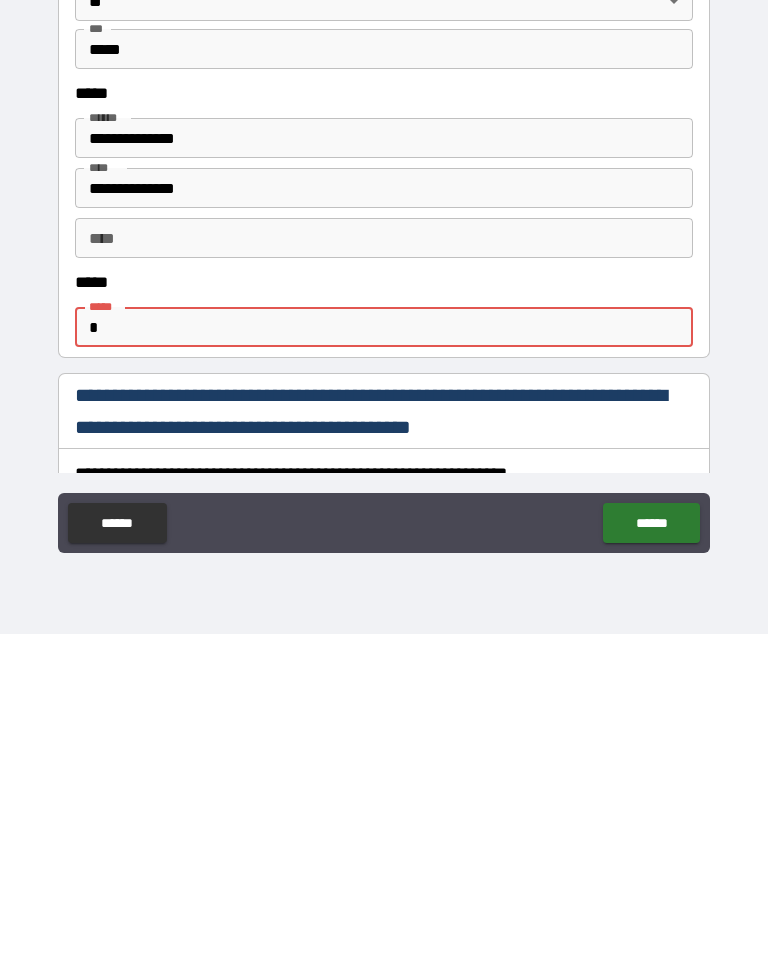 type on "*" 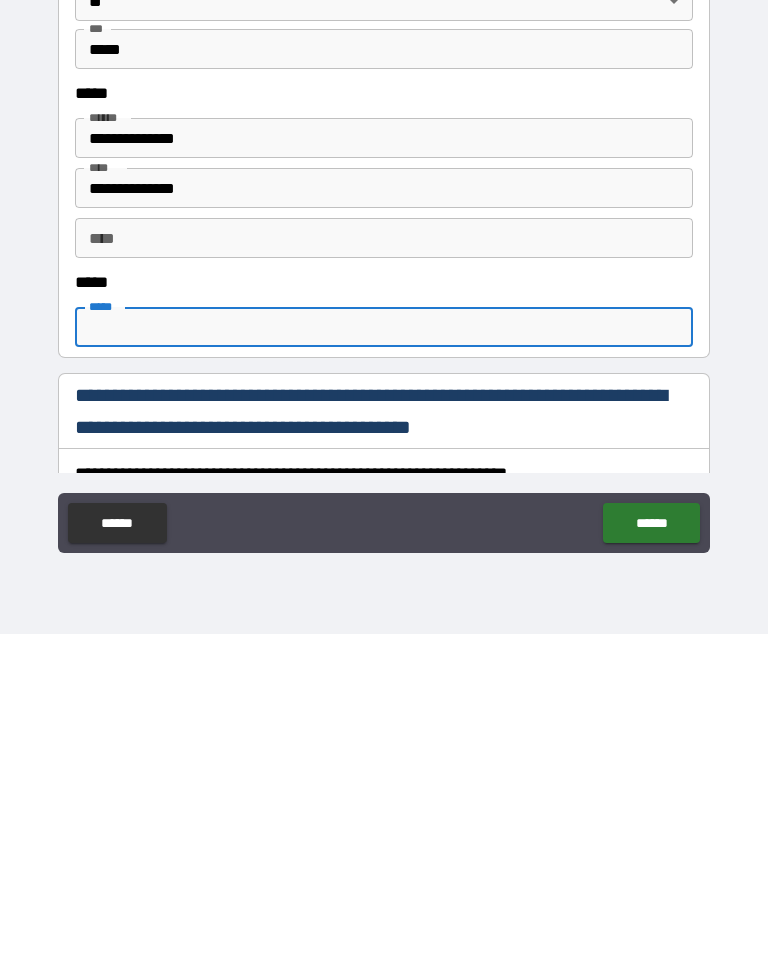 type on "*" 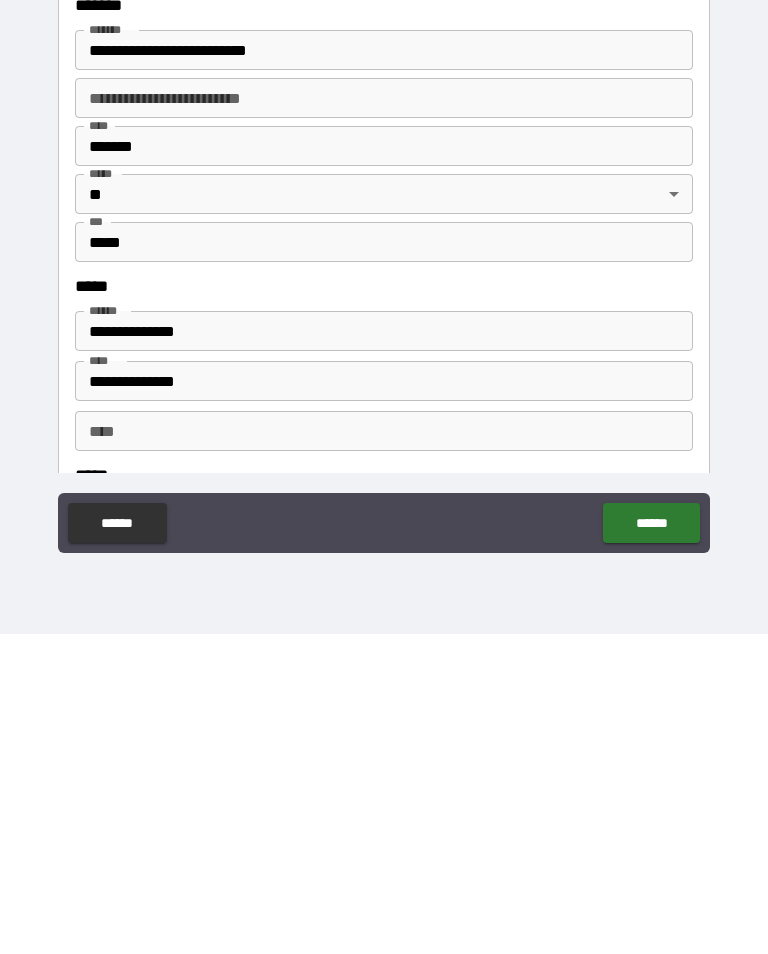 scroll, scrollTop: 604, scrollLeft: 0, axis: vertical 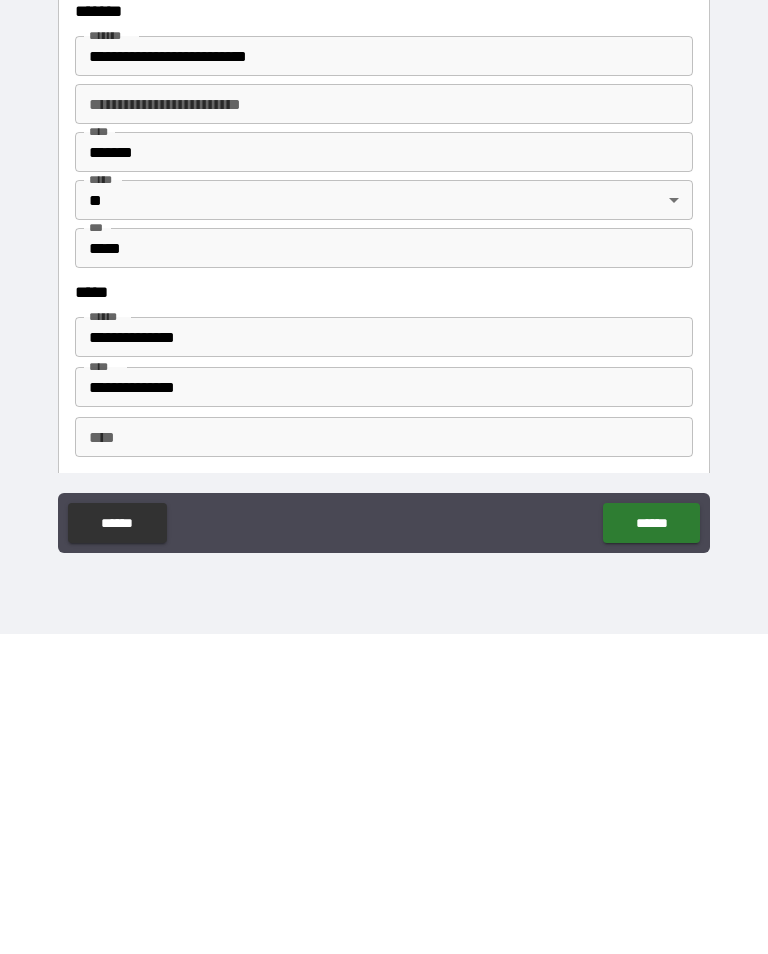 type 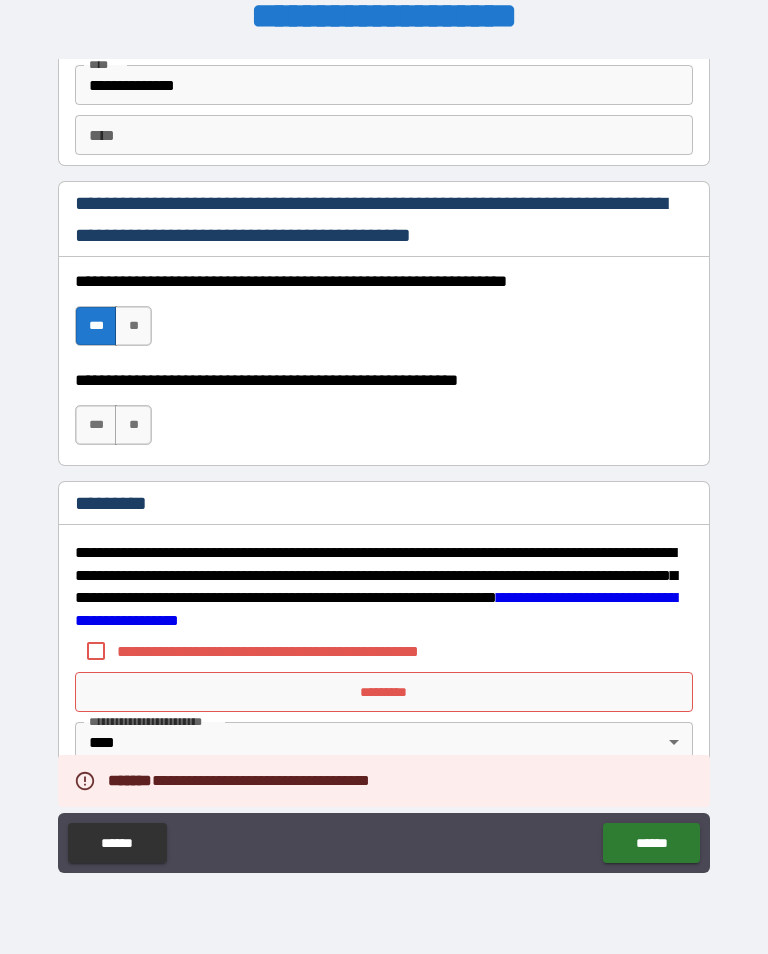 scroll, scrollTop: 2952, scrollLeft: 0, axis: vertical 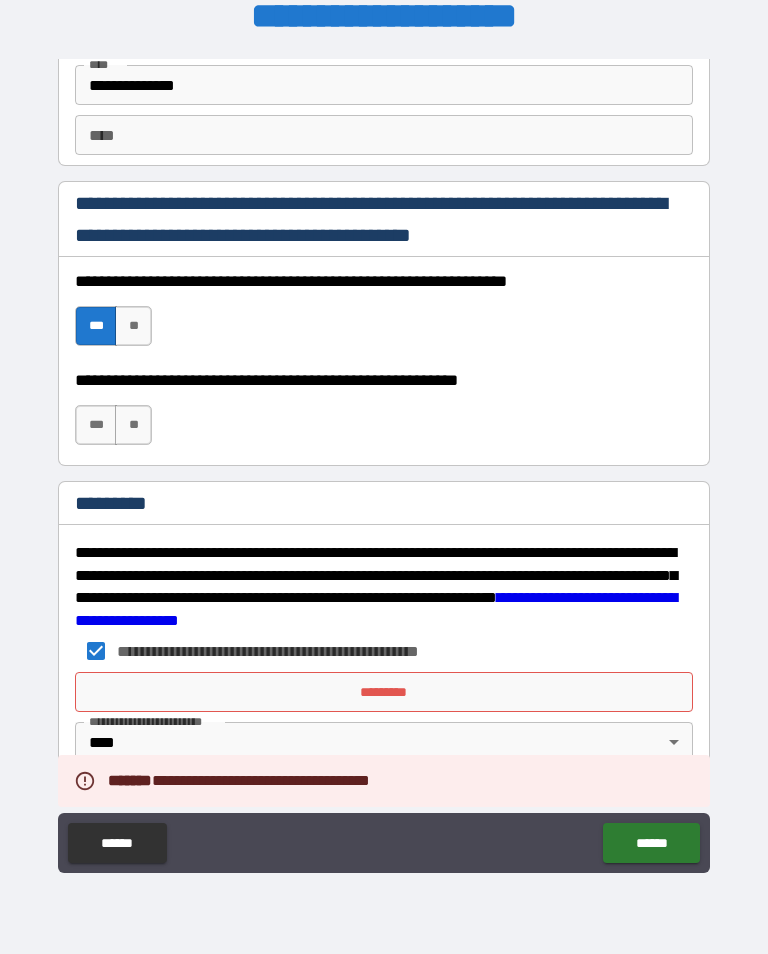 click on "*********" at bounding box center [384, 692] 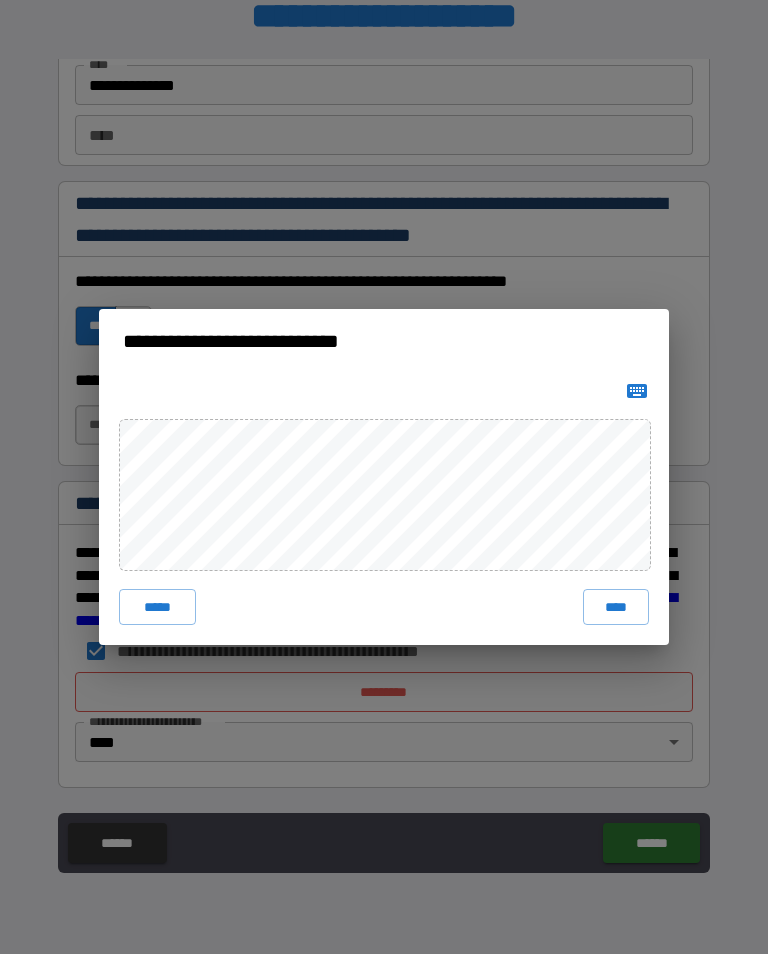 click on "****" at bounding box center (616, 607) 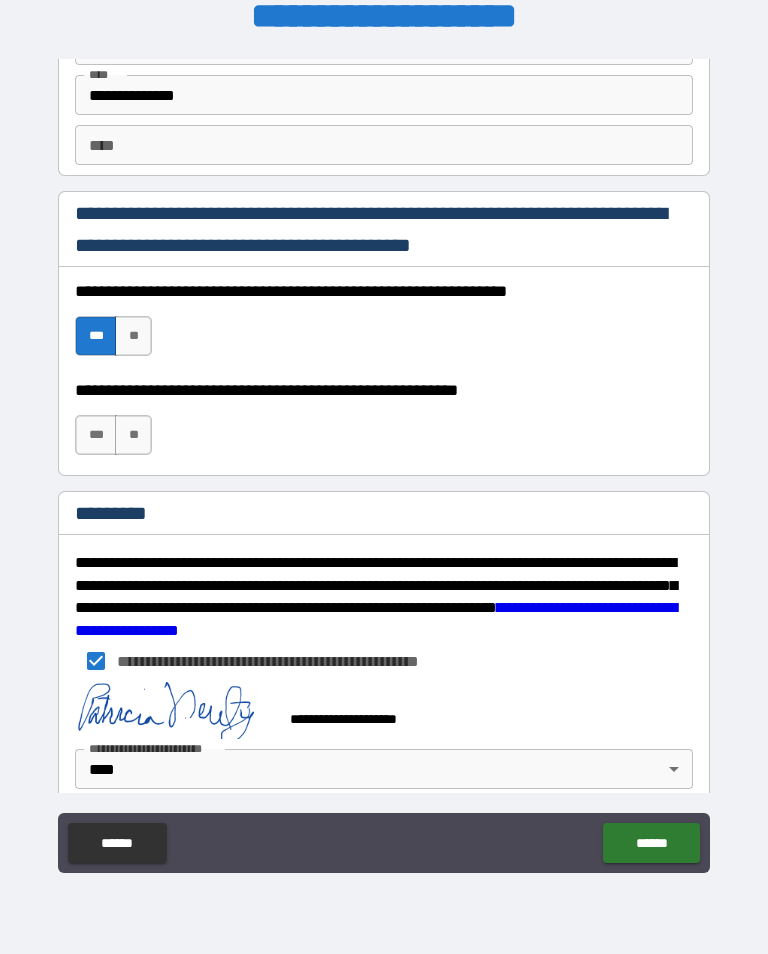 scroll, scrollTop: 2943, scrollLeft: 0, axis: vertical 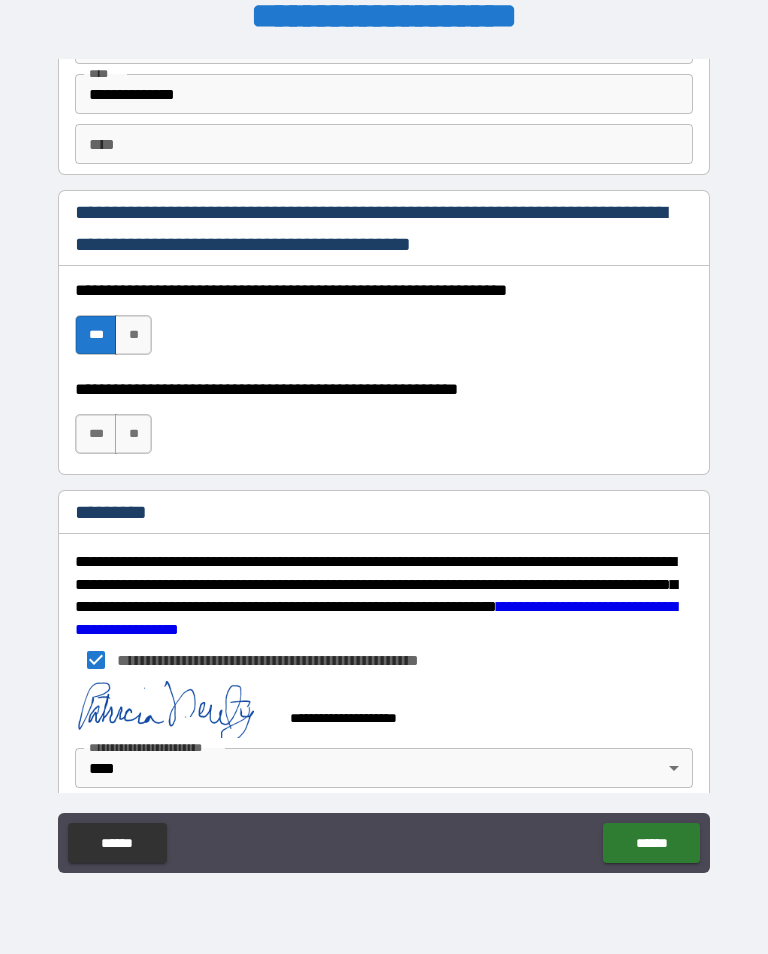 click on "******" at bounding box center [651, 843] 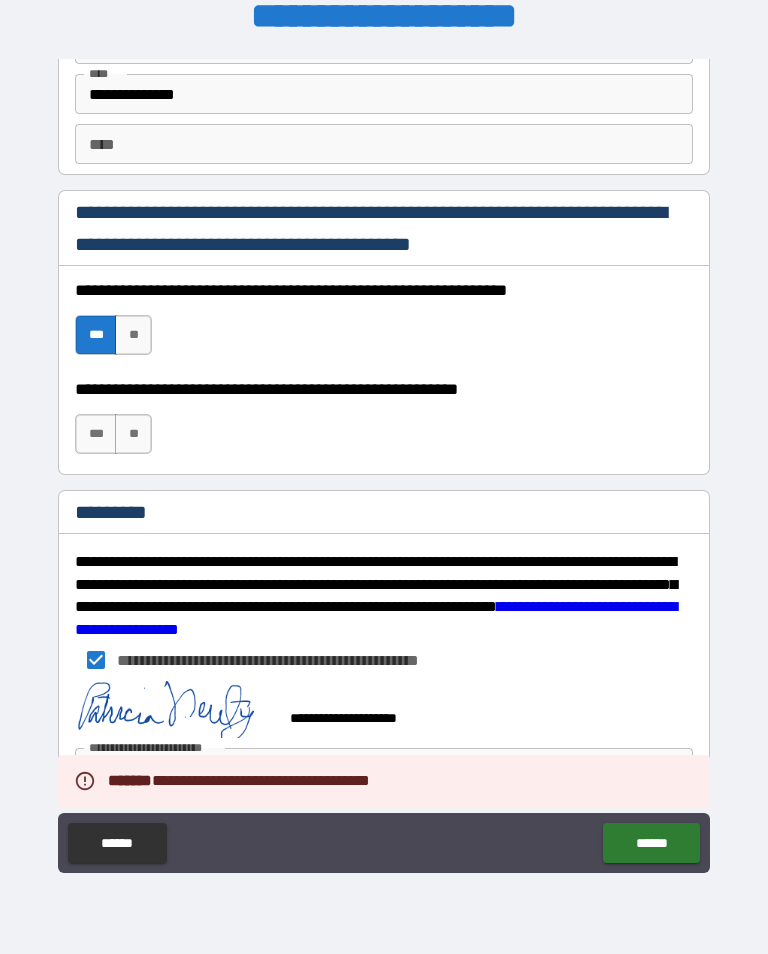 type on "*" 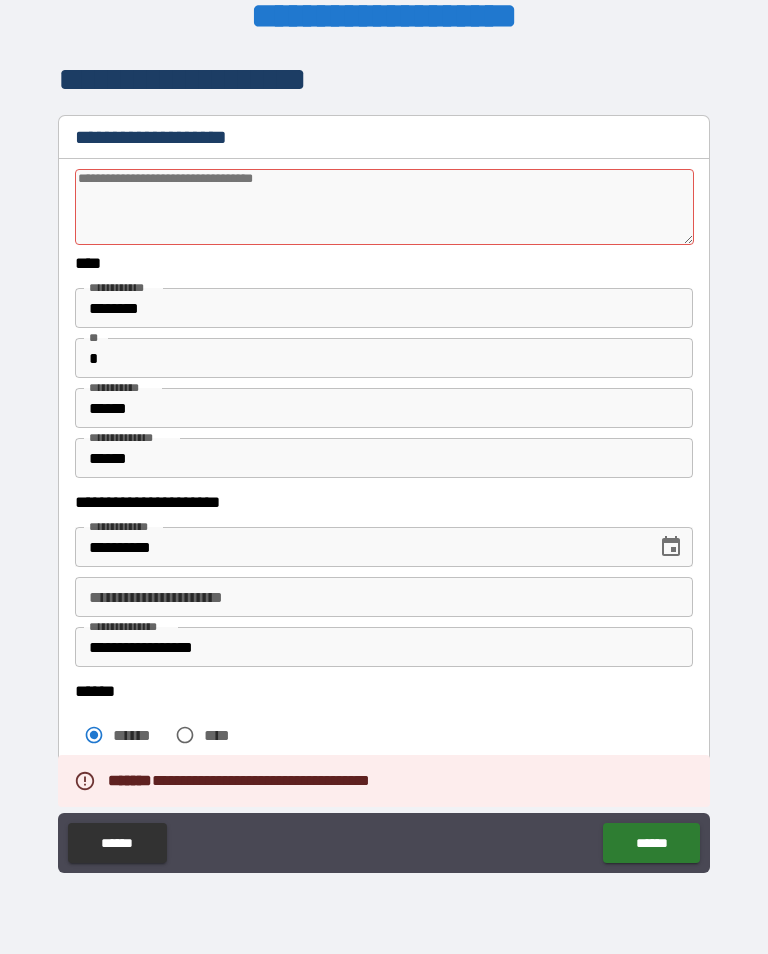 scroll, scrollTop: 0, scrollLeft: 0, axis: both 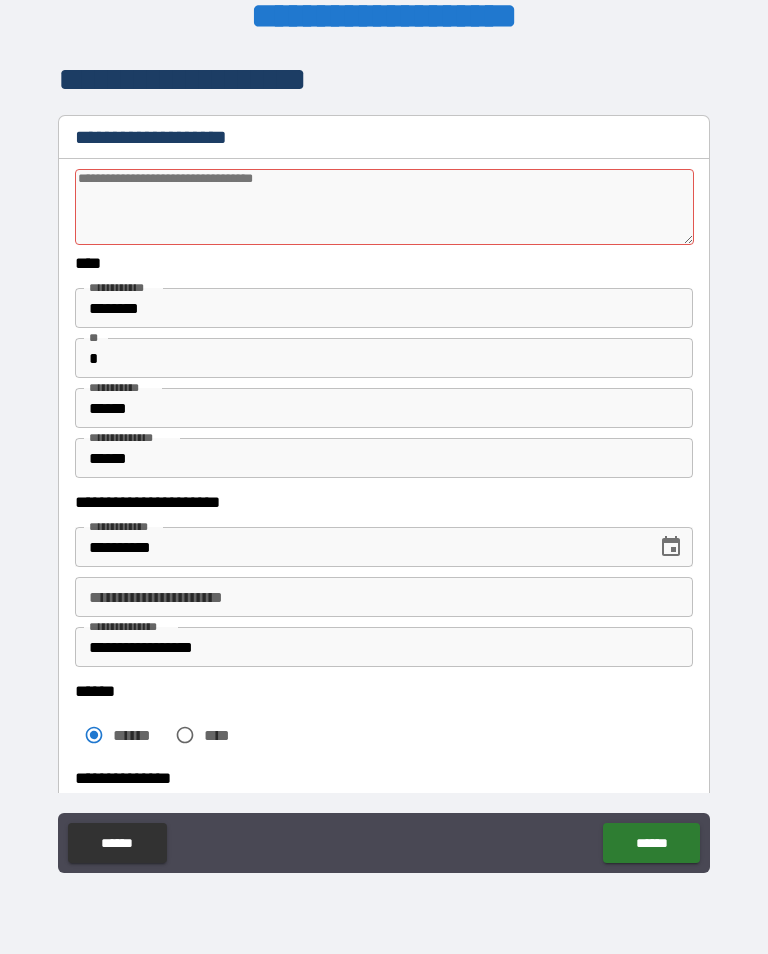 click at bounding box center (384, 207) 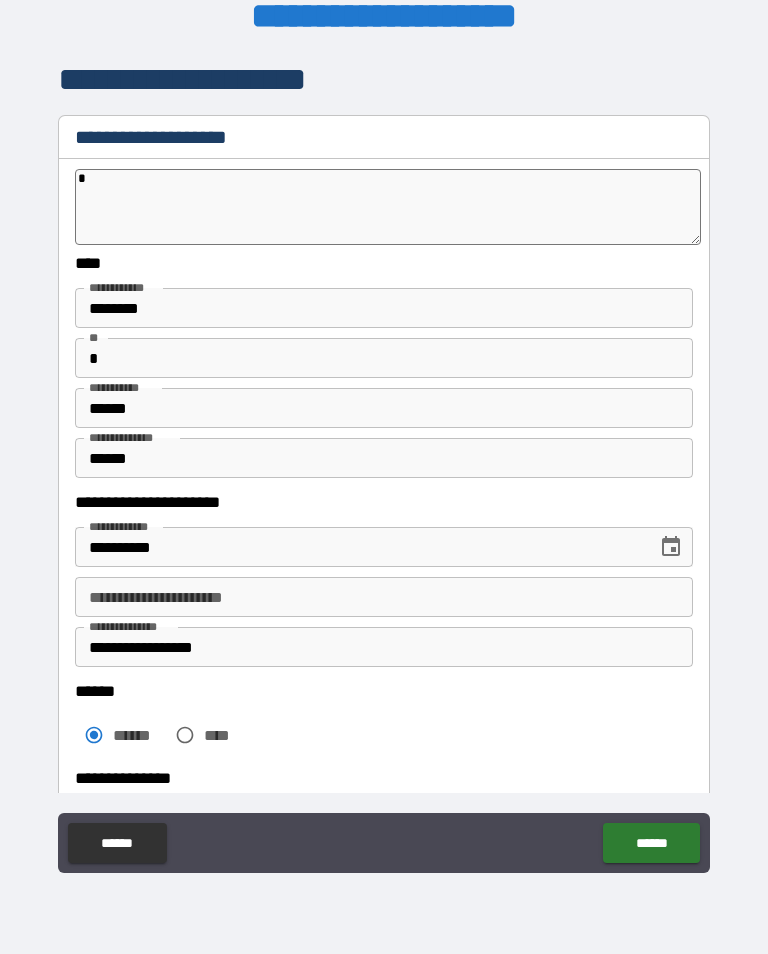 type on "*" 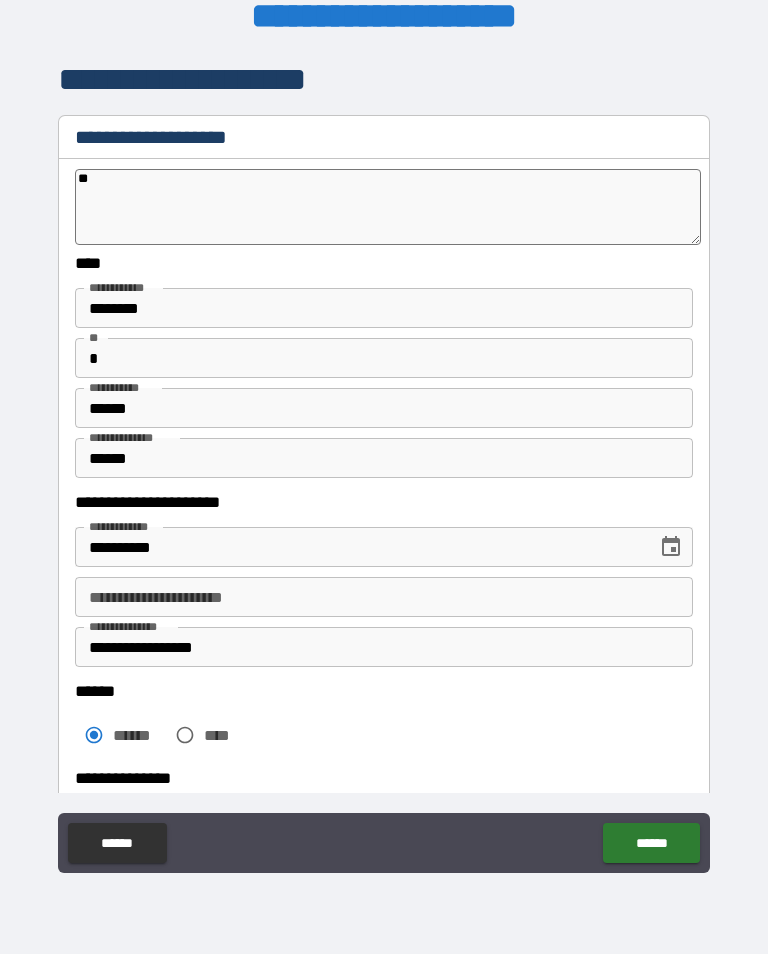 type on "*" 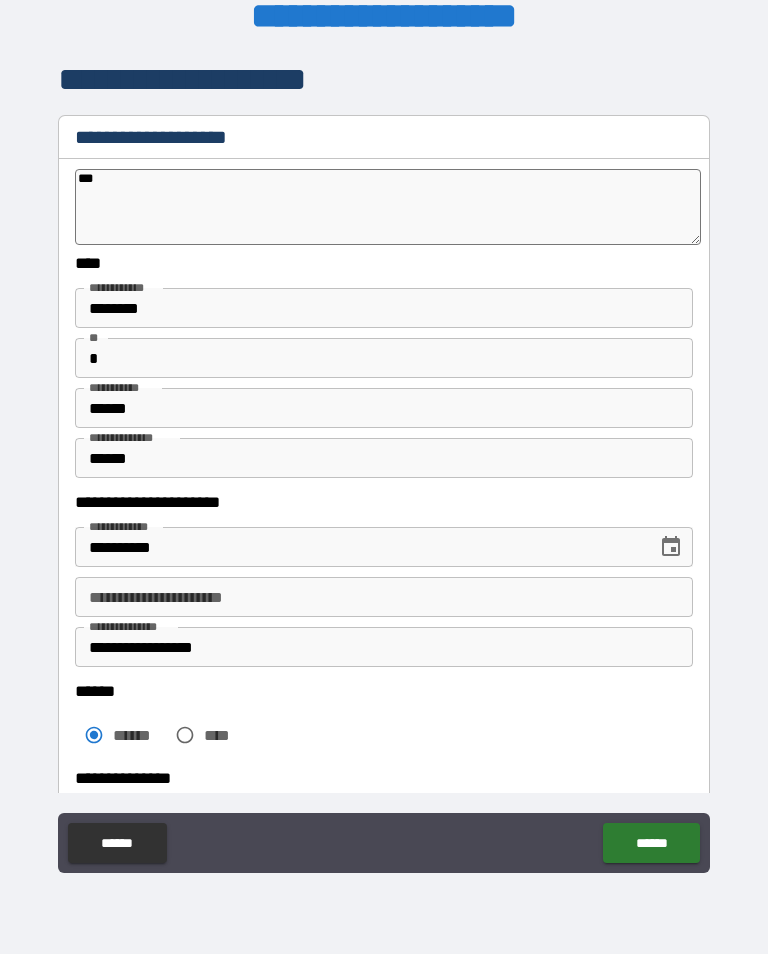 type on "*" 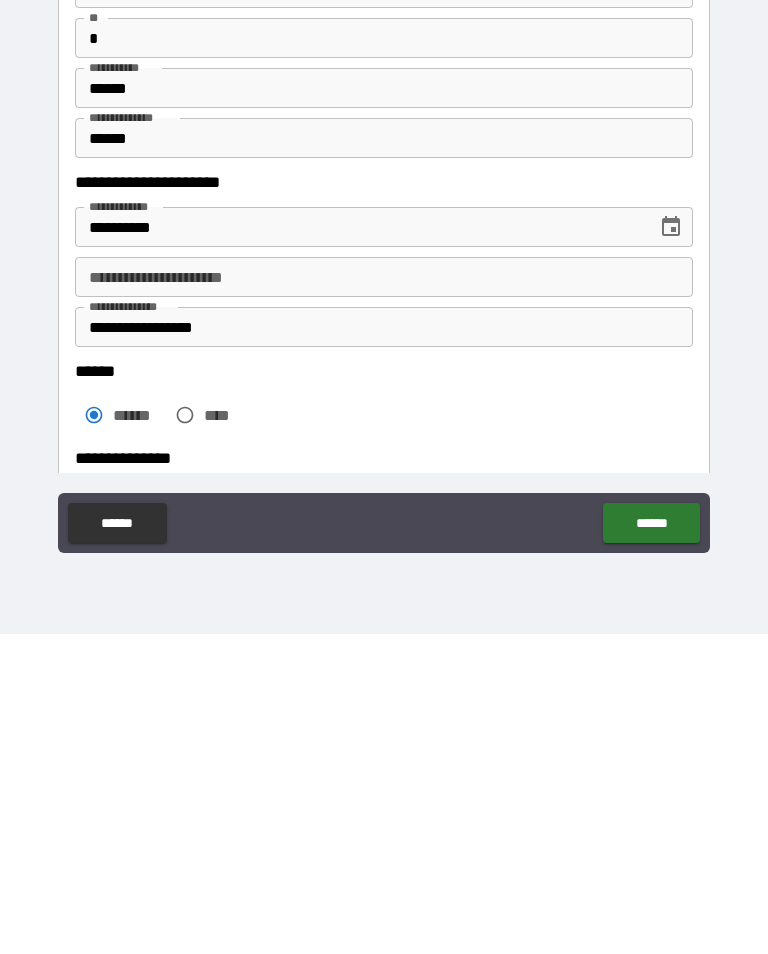 click on "******" at bounding box center (651, 843) 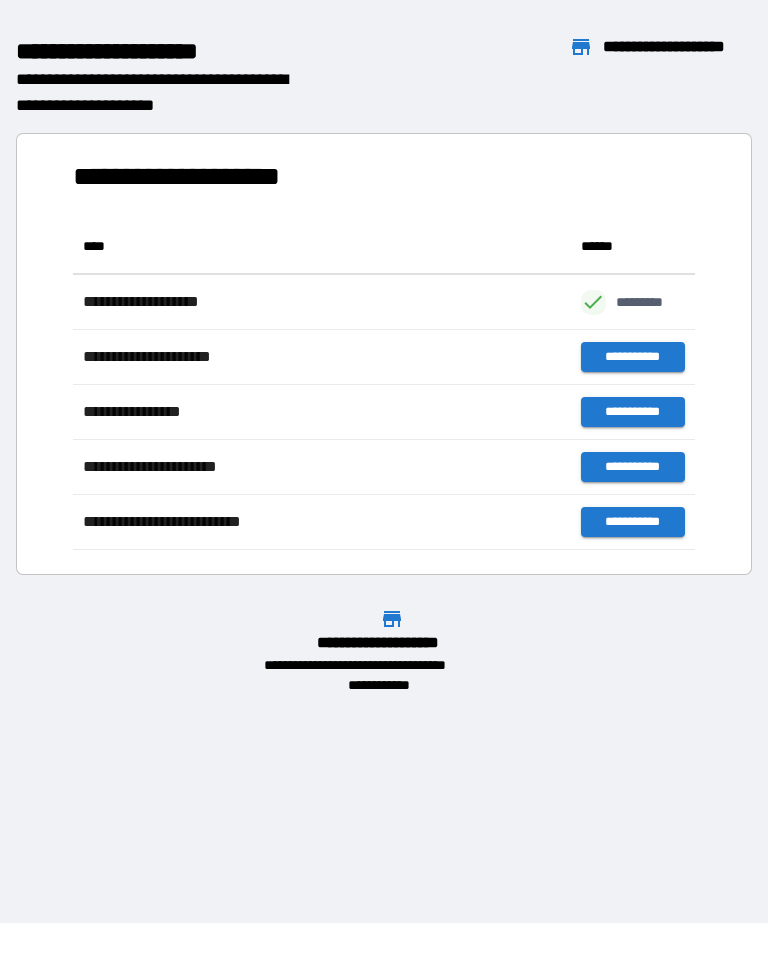scroll, scrollTop: 1, scrollLeft: 1, axis: both 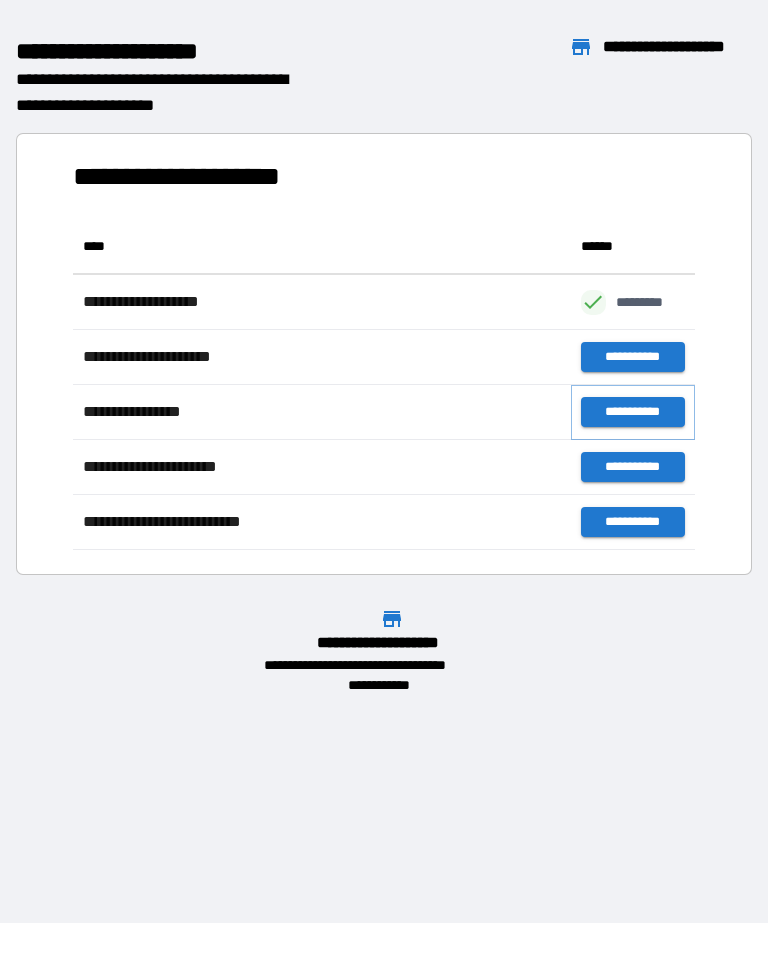 click on "**********" at bounding box center [633, 412] 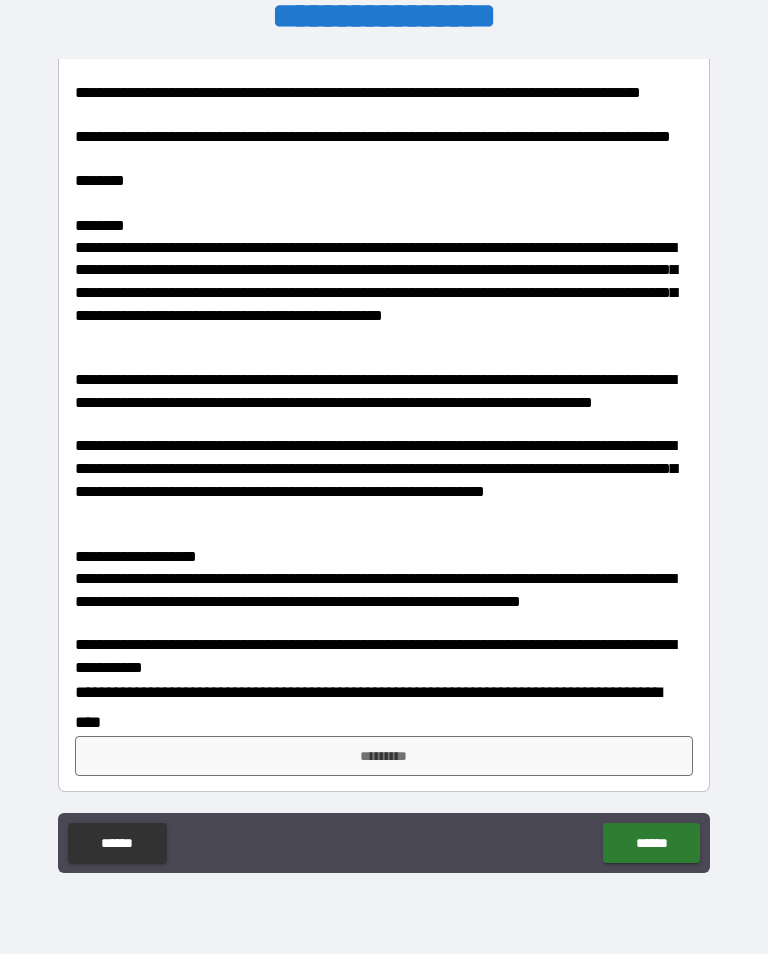scroll, scrollTop: 495, scrollLeft: 0, axis: vertical 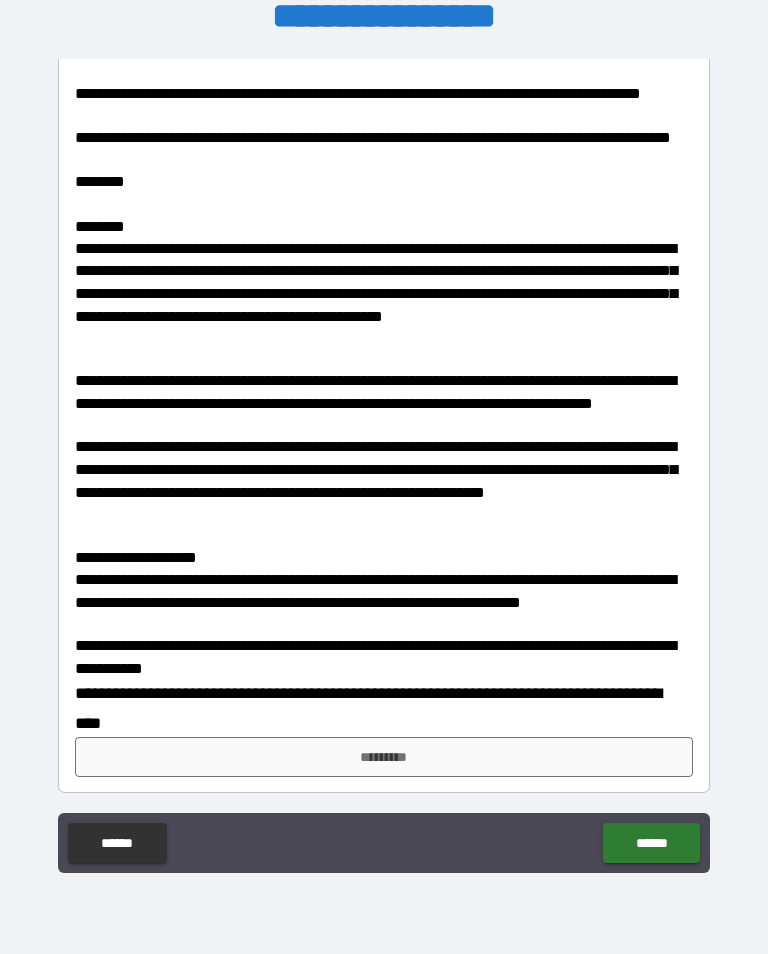 click on "*********" at bounding box center (384, 757) 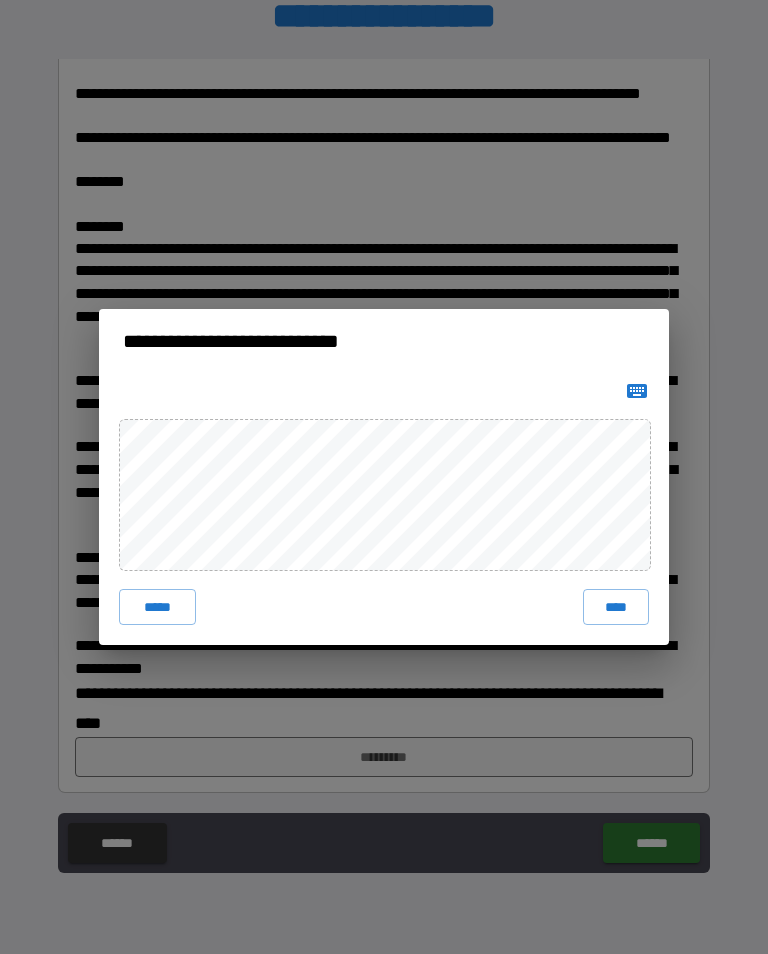 click on "****" at bounding box center [616, 607] 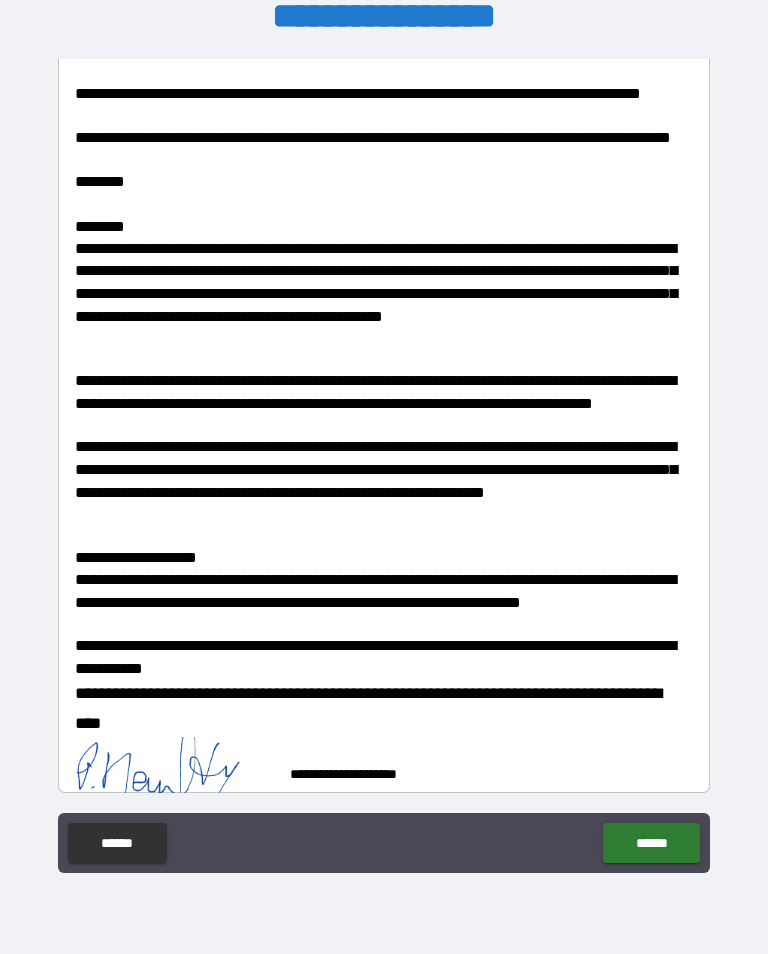 scroll, scrollTop: 485, scrollLeft: 0, axis: vertical 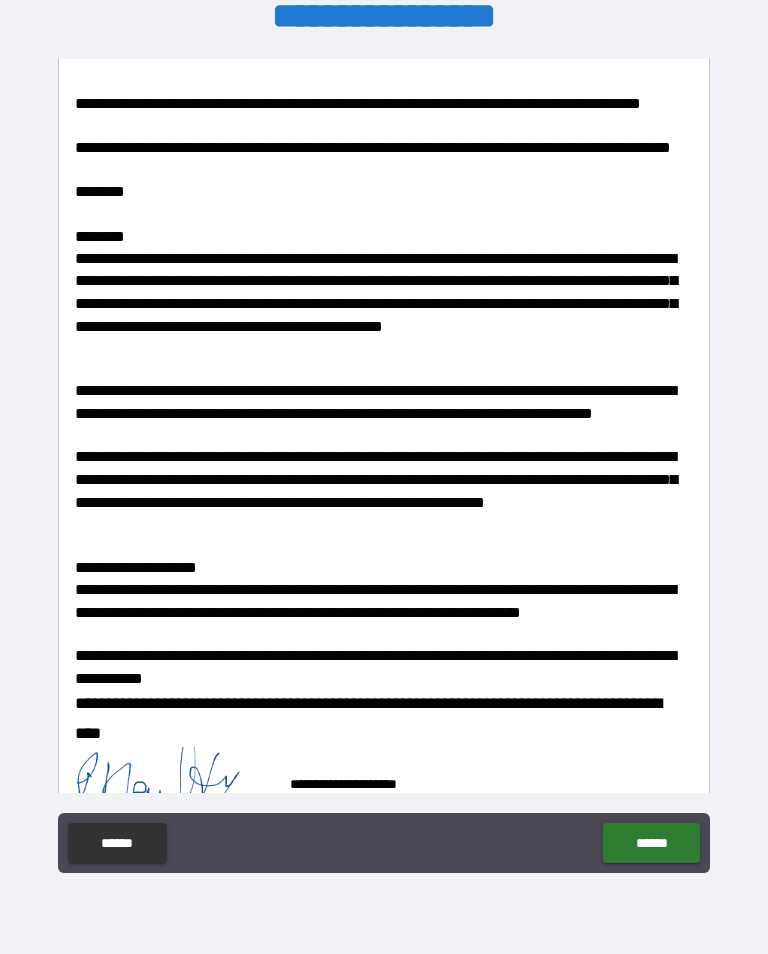 click on "******" at bounding box center [651, 843] 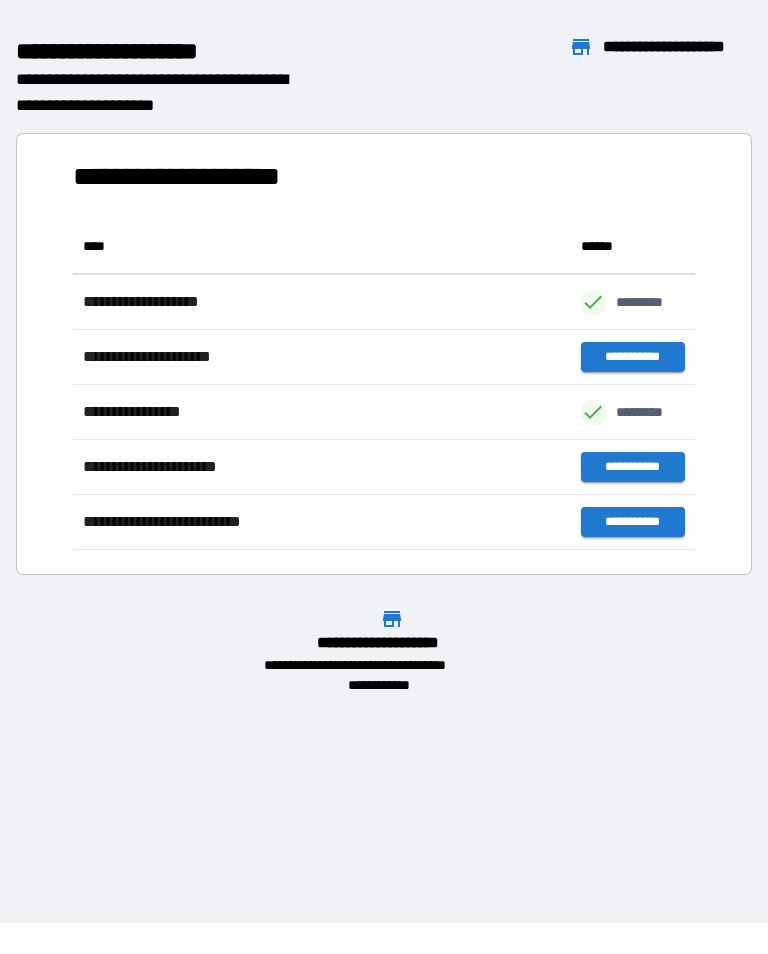 scroll, scrollTop: 331, scrollLeft: 622, axis: both 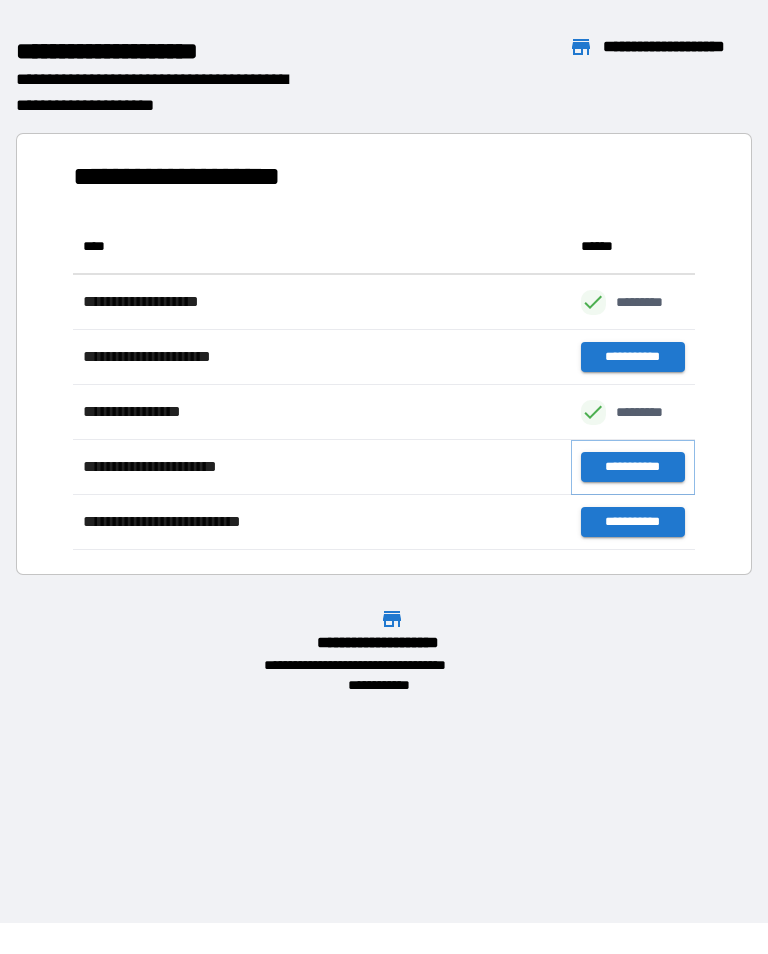 click on "**********" at bounding box center [633, 467] 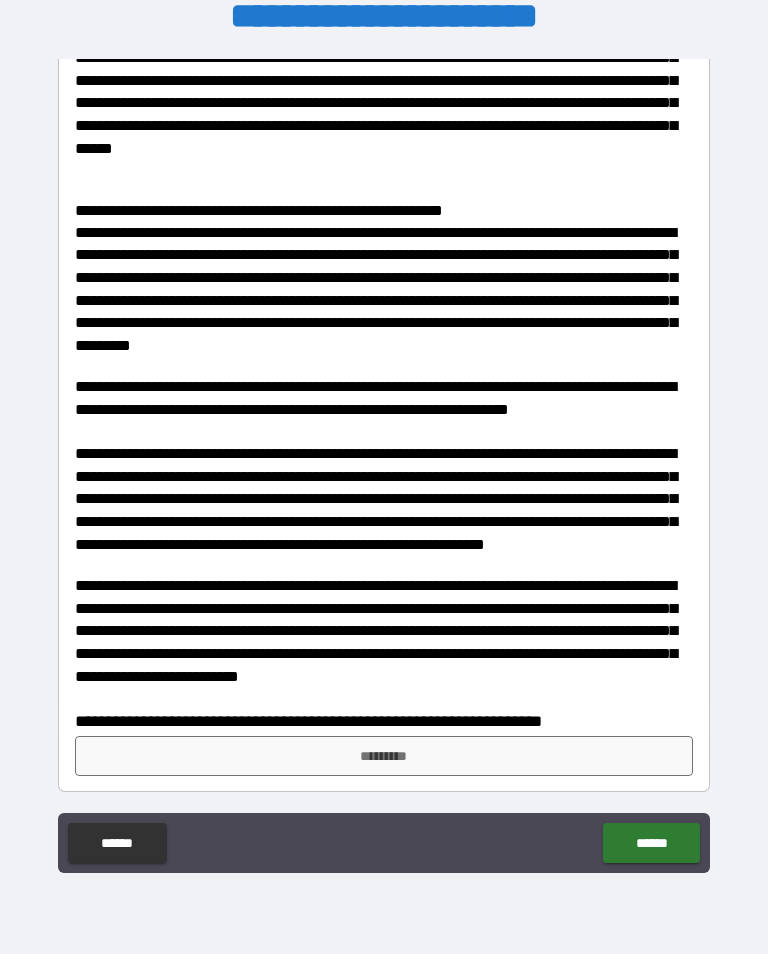 scroll, scrollTop: 752, scrollLeft: 0, axis: vertical 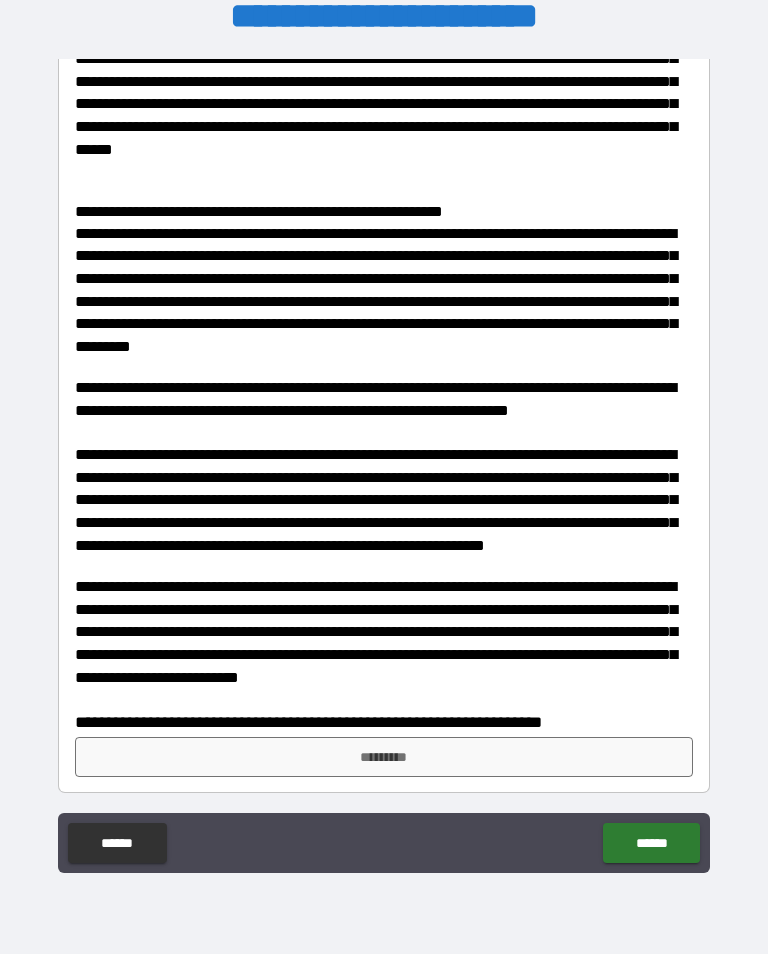 click on "**********" at bounding box center (384, 722) 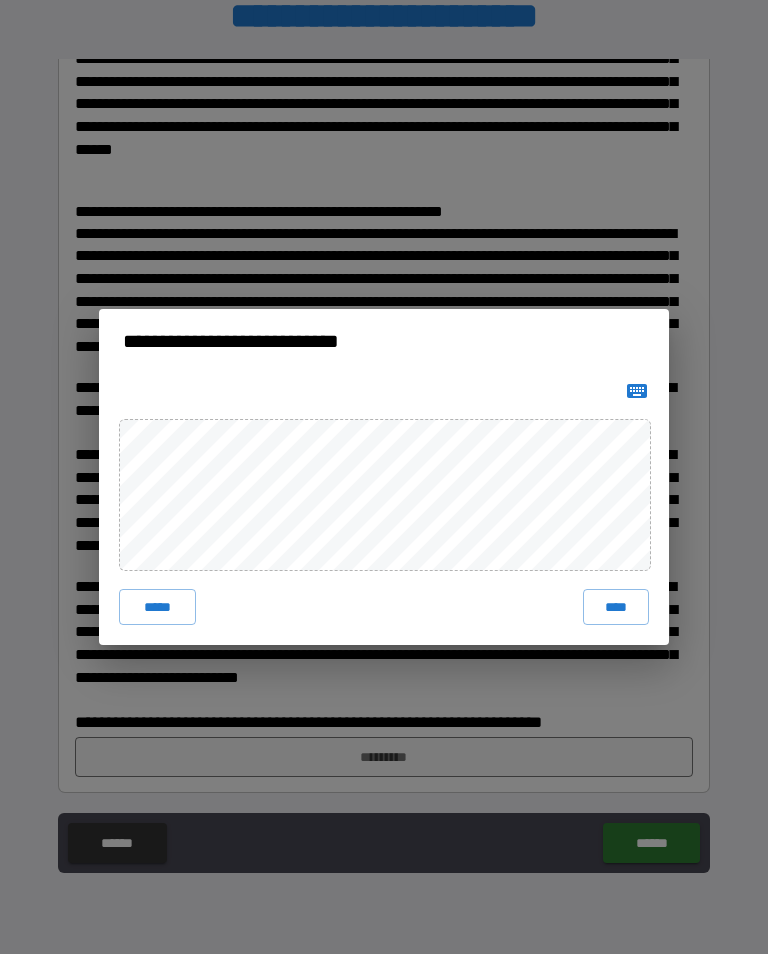 click on "**********" at bounding box center (384, 341) 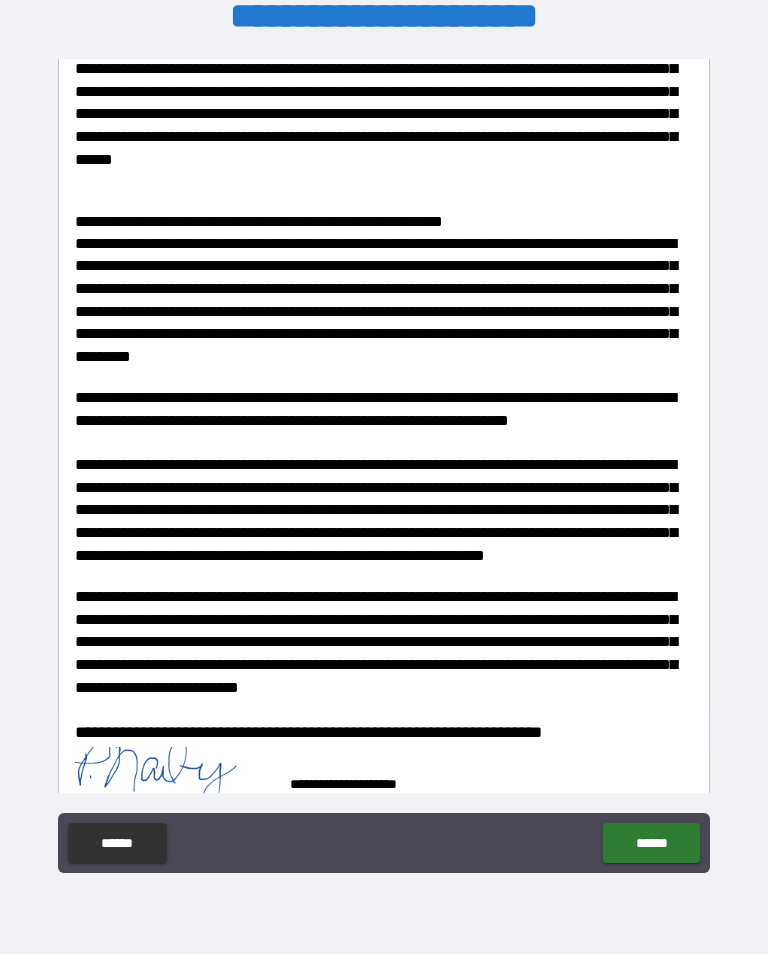 click on "******" 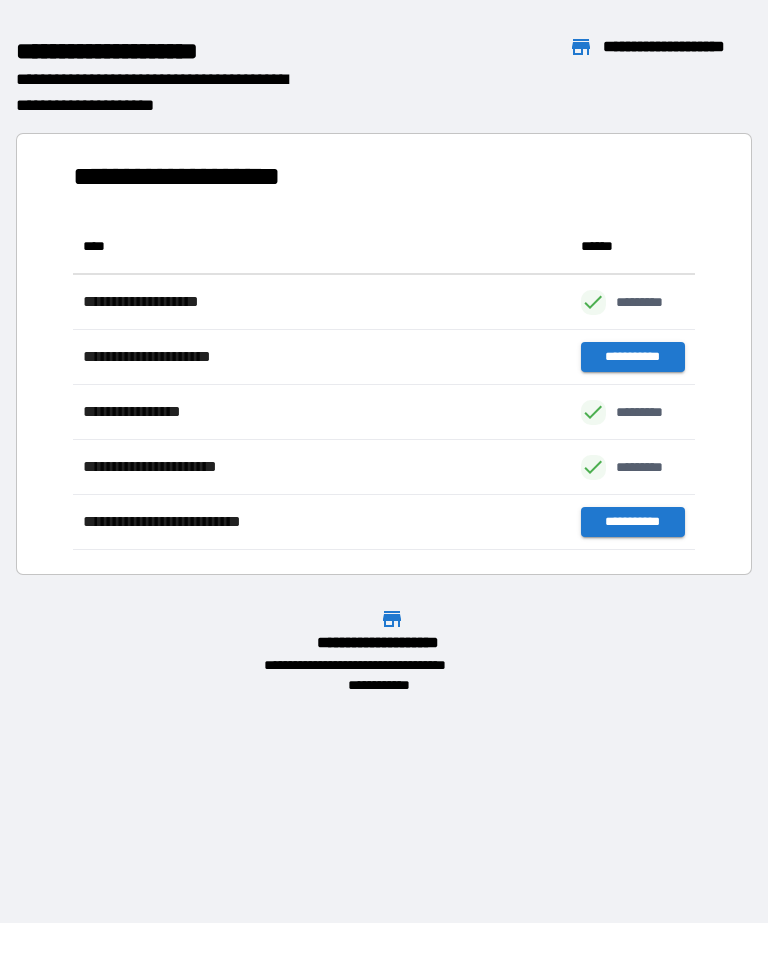 scroll, scrollTop: 1, scrollLeft: 1, axis: both 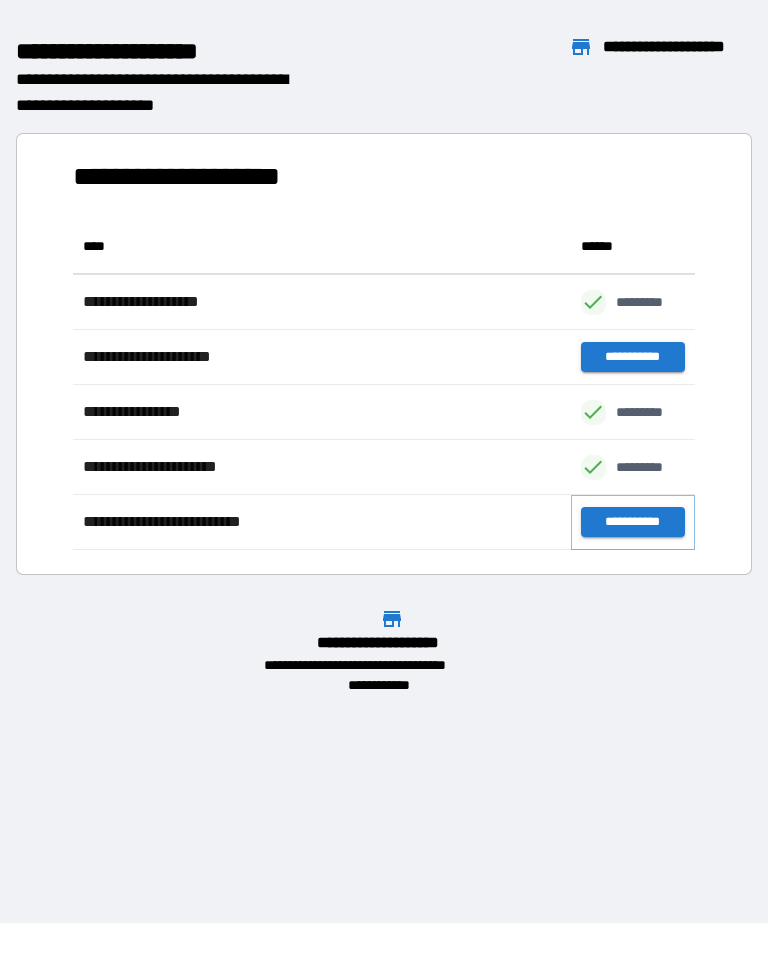 click on "**********" at bounding box center (633, 522) 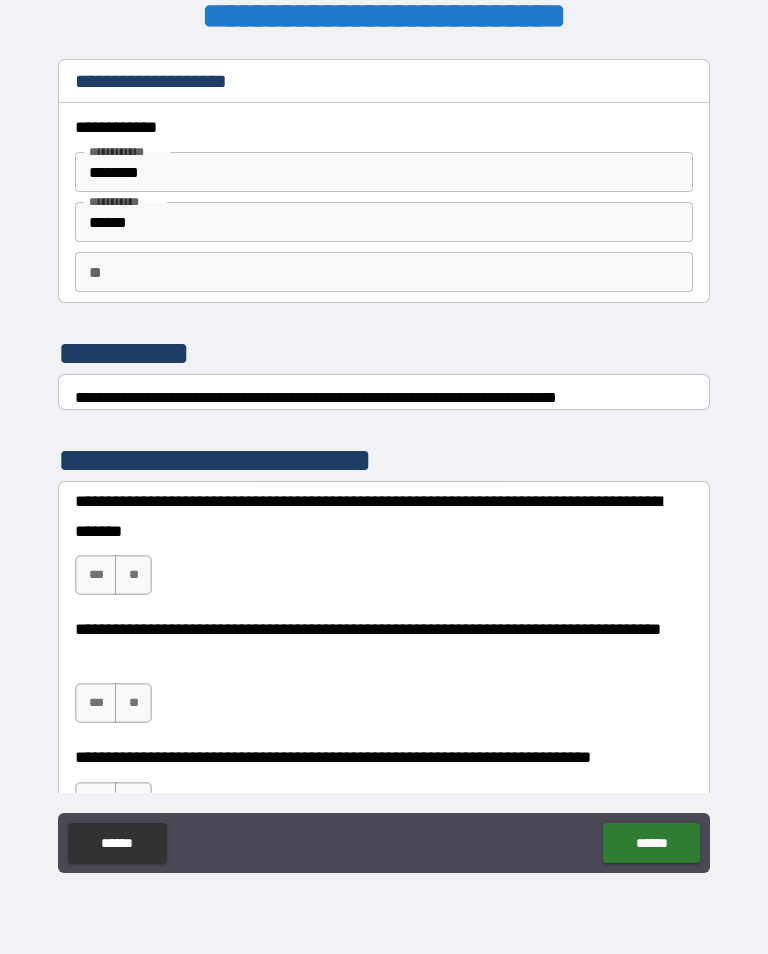 click on "[FIRST] [LAST] [NUMBER] [STREET] [CITY] [STATE] [POSTAL_CODE] [COUNTRY] [PHONE] [EMAIL] [SSN] [CREDIT_CARD] [DRIVER_LICENSE] [PASSPORT_NUMBER] [DATE_OF_BIRTH] [AGE] [ADDRESS] [CITY] [STATE] [POSTAL_CODE] [COUNTRY] [PHONE] [EMAIL] [SSN] [CREDIT_CARD] [DRIVER_LICENSE] [PASSPORT_NUMBER] [DATE_OF_BIRTH] [AGE] [ADDRESS] [CITY] [STATE] [POSTAL_CODE] [COUNTRY] [PHONE] [EMAIL] [SSN] [CREDIT_CARD] [DRIVER_LICENSE] [PASSPORT_NUMBER] [DATE_OF_BIRTH] [AGE] [ADDRESS] [CITY] [STATE] [POSTAL_CODE] [COUNTRY] [PHONE] [EMAIL] [SSN] [CREDIT_CARD] [DRIVER_LICENSE] [PASSPORT_NUMBER] [DATE_OF_BIRTH] [AGE] [ADDRESS] [CITY] [STATE] [POSTAL_CODE] [COUNTRY] [PHONE] [EMAIL] [SSN] [CREDIT_CARD] [DRIVER_LICENSE] [PASSPORT_NUMBER] [DATE_OF_BIRTH] [AGE] [ADDRESS] [CITY] [STATE] [POSTAL_CODE] [COUNTRY] [PHONE] [EMAIL] [SSN] [CREDIT_CARD] [DRIVER_LICENSE] [PASSPORT_NUMBER] [DATE_OF_BIRTH] [AGE] [ADDRESS] [CITY] [STATE] [POSTAL_CODE] [COUNTRY] [PHONE] [EMAIL] [SSN] [CREDIT_CARD] [DRIVER_LICENSE] [PASSPORT_NUMBER] [DATE_OF_BIRTH] [AGE]" at bounding box center (384, 464) 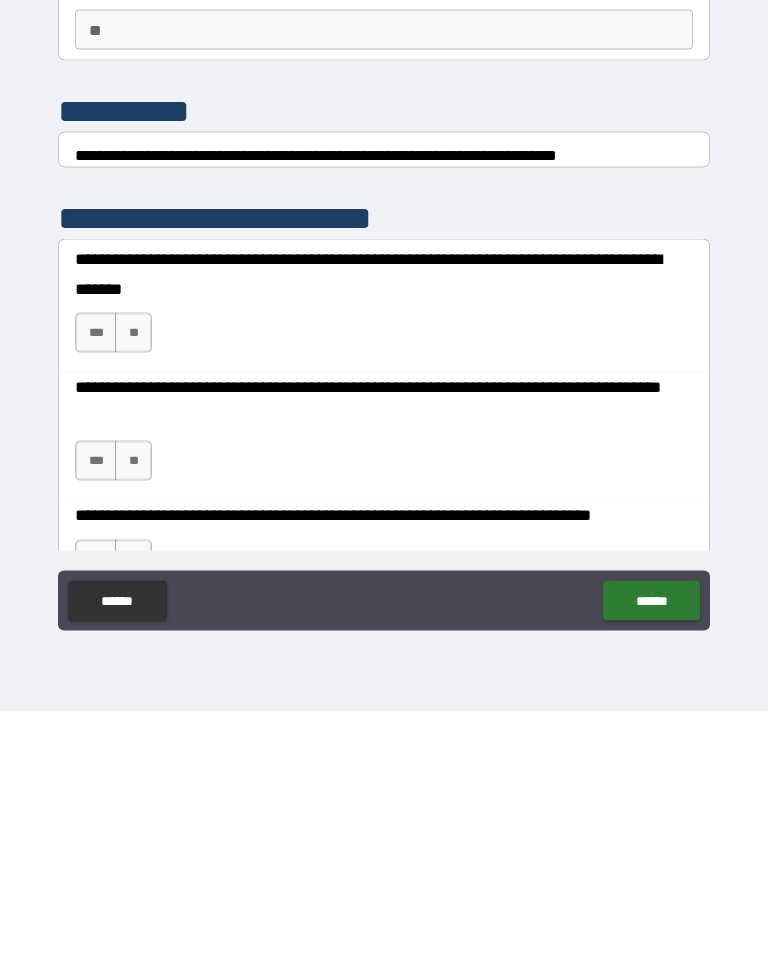 click on "***" at bounding box center (96, 575) 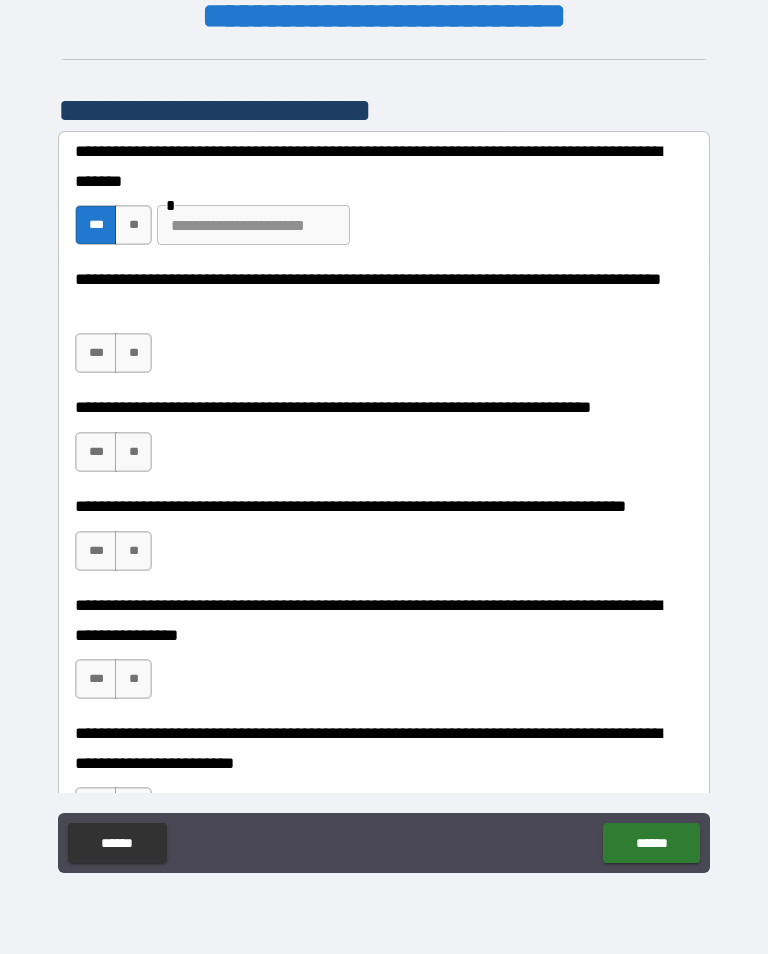 scroll, scrollTop: 352, scrollLeft: 0, axis: vertical 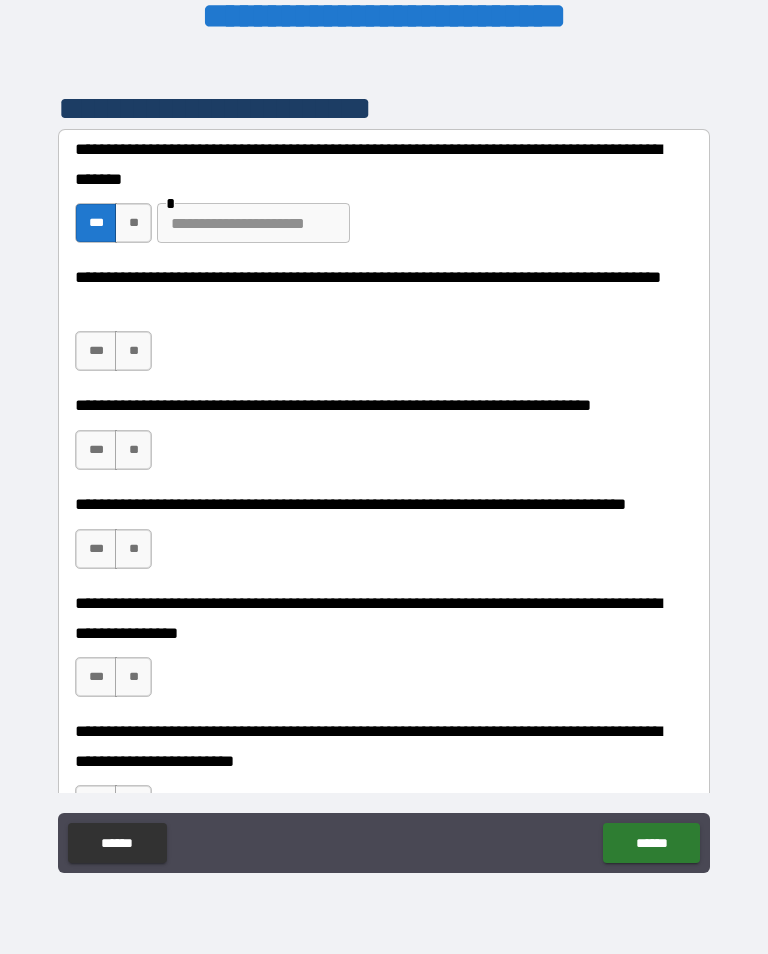 click on "**********" at bounding box center [384, 327] 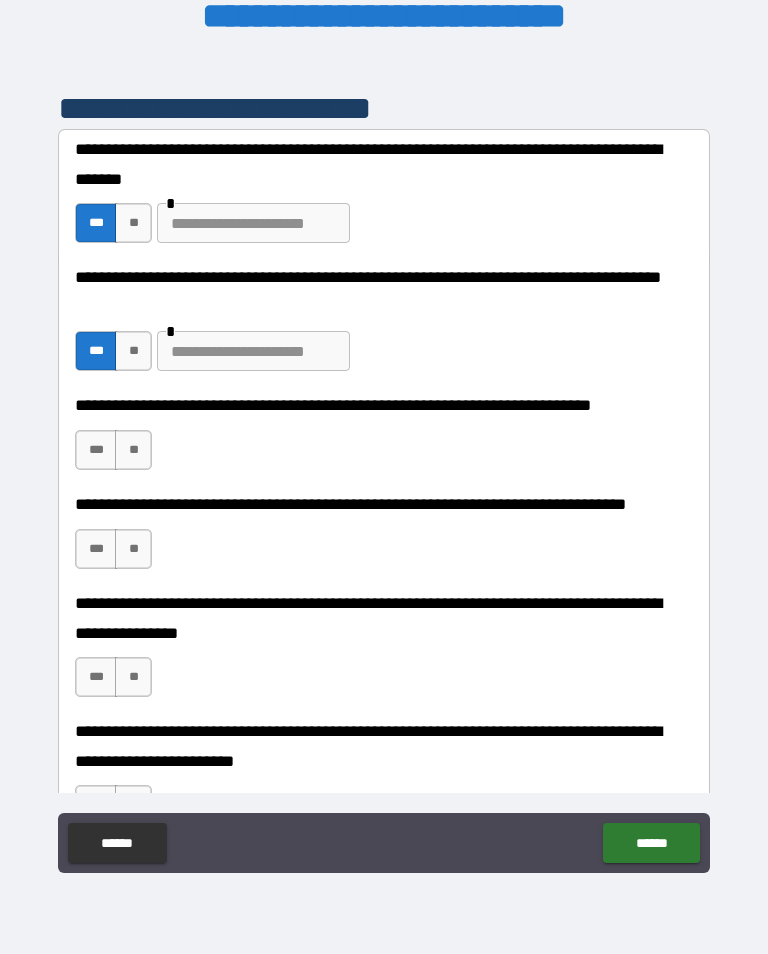 click on "***" at bounding box center [96, 450] 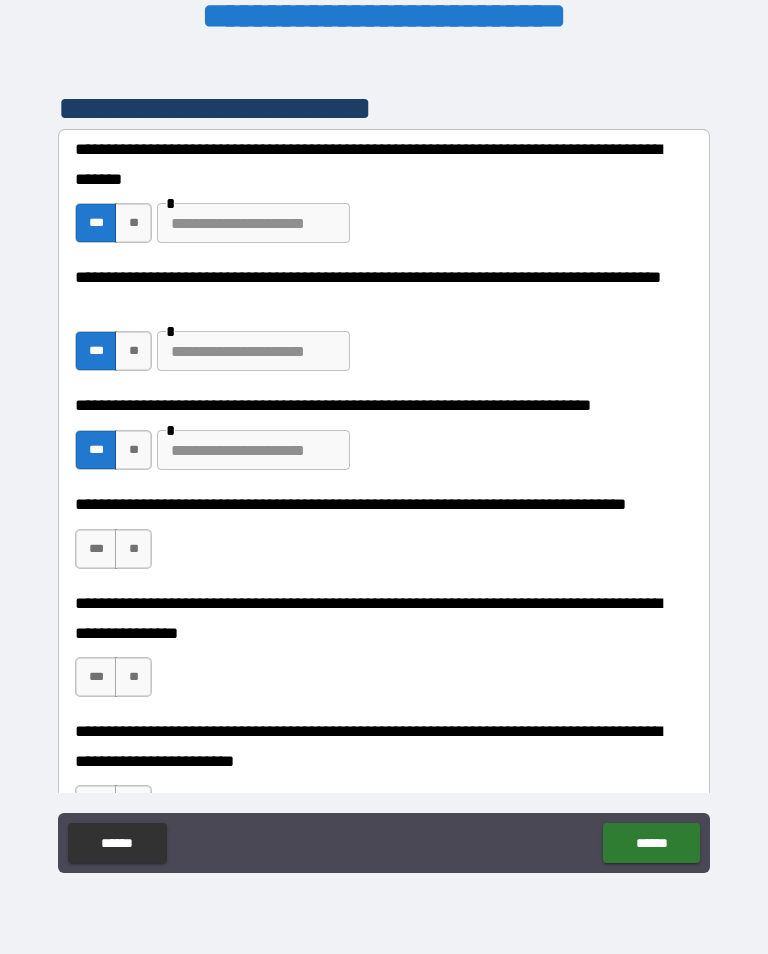 click at bounding box center [253, 450] 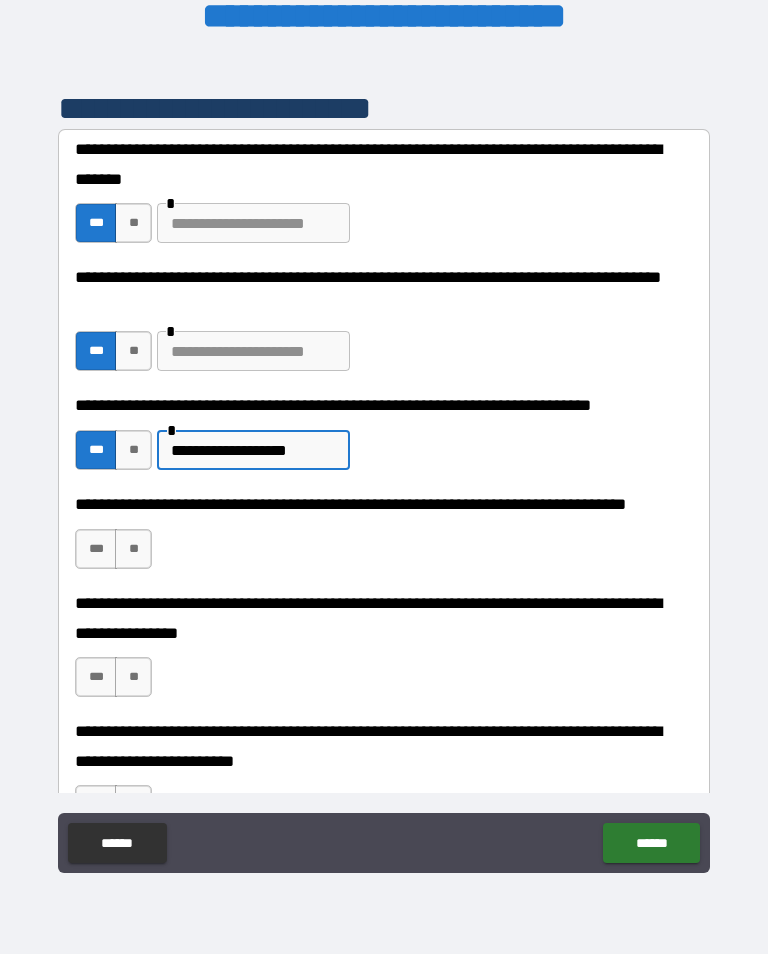type on "**********" 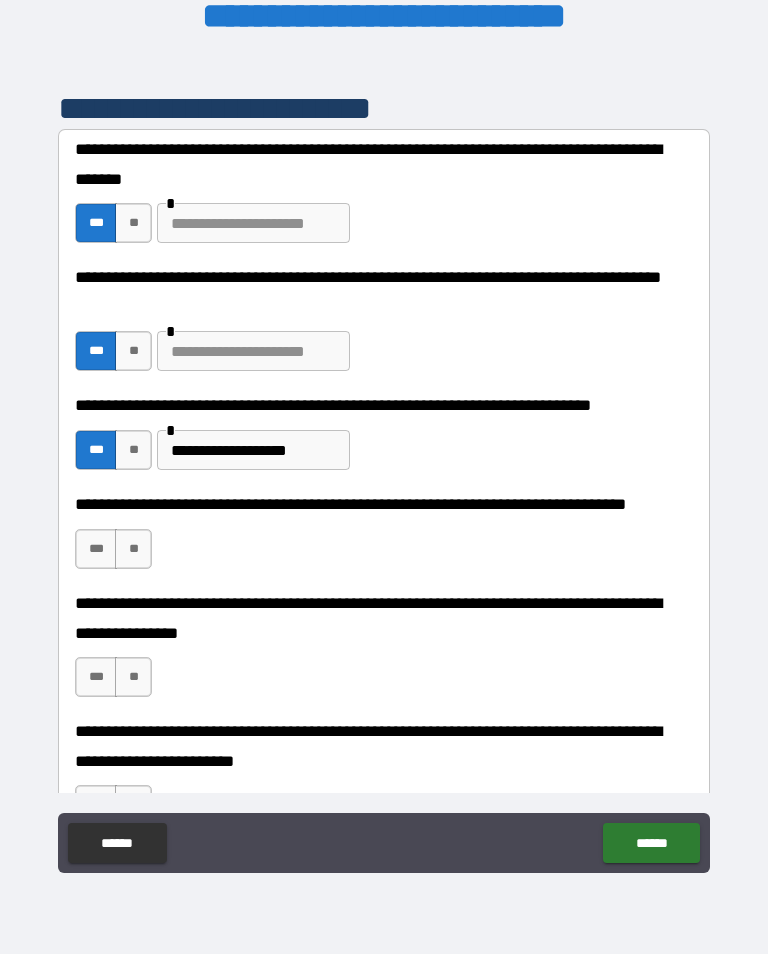 click on "***" at bounding box center (96, 677) 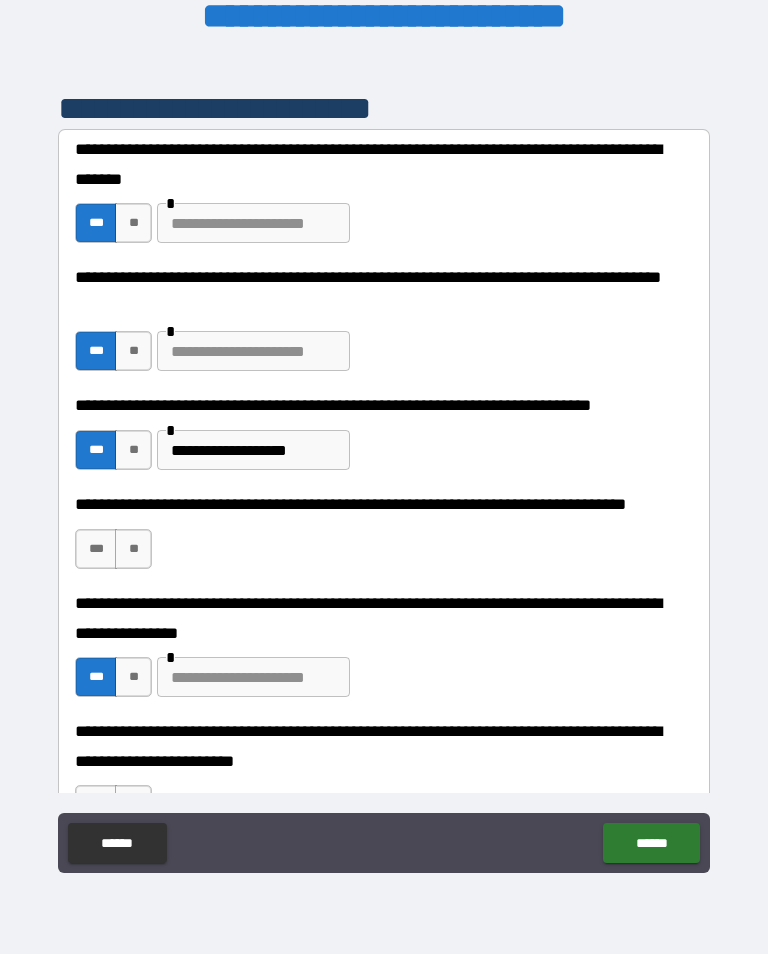click on "**" at bounding box center [133, 677] 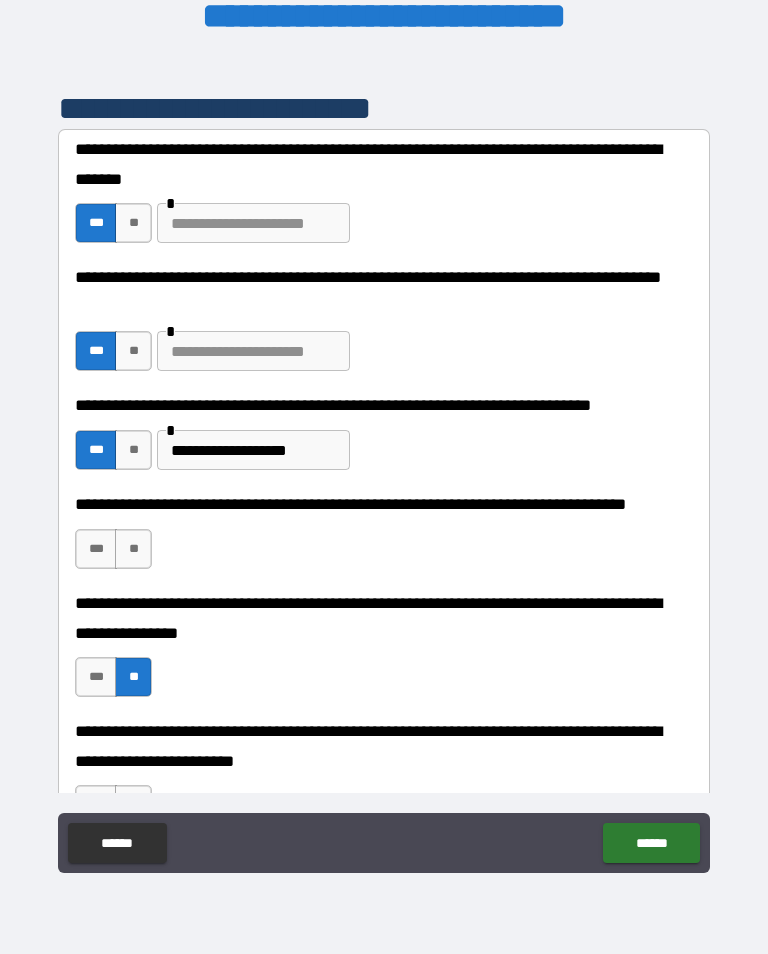 click on "**" at bounding box center (133, 677) 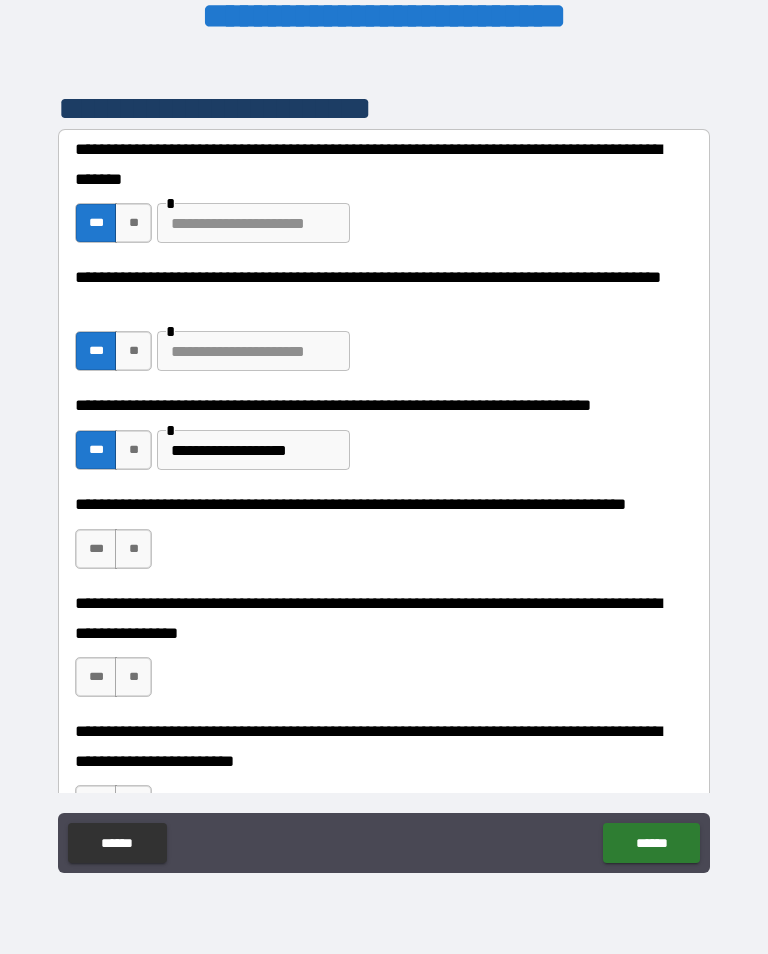 click on "***" at bounding box center (96, 677) 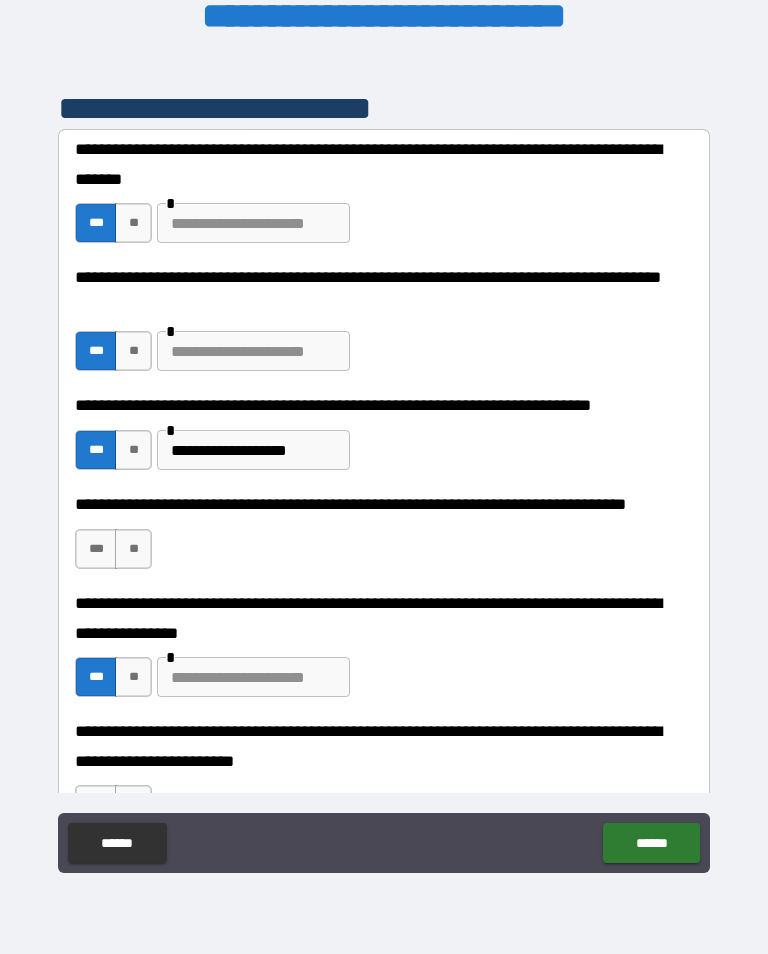 click on "***" at bounding box center [96, 677] 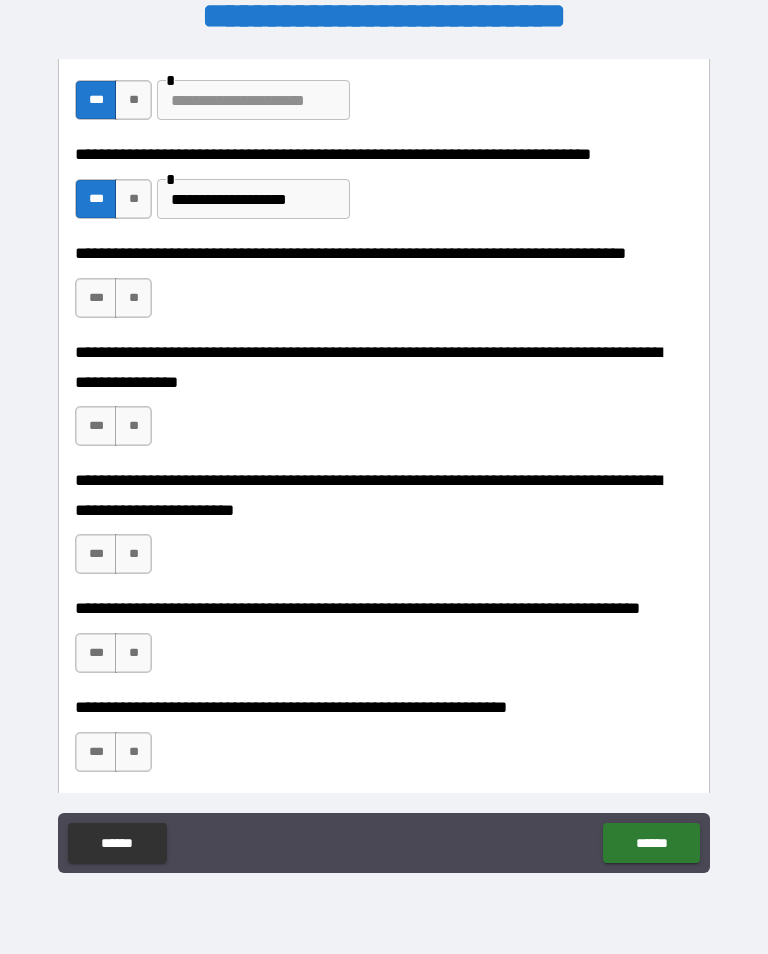 scroll, scrollTop: 615, scrollLeft: 0, axis: vertical 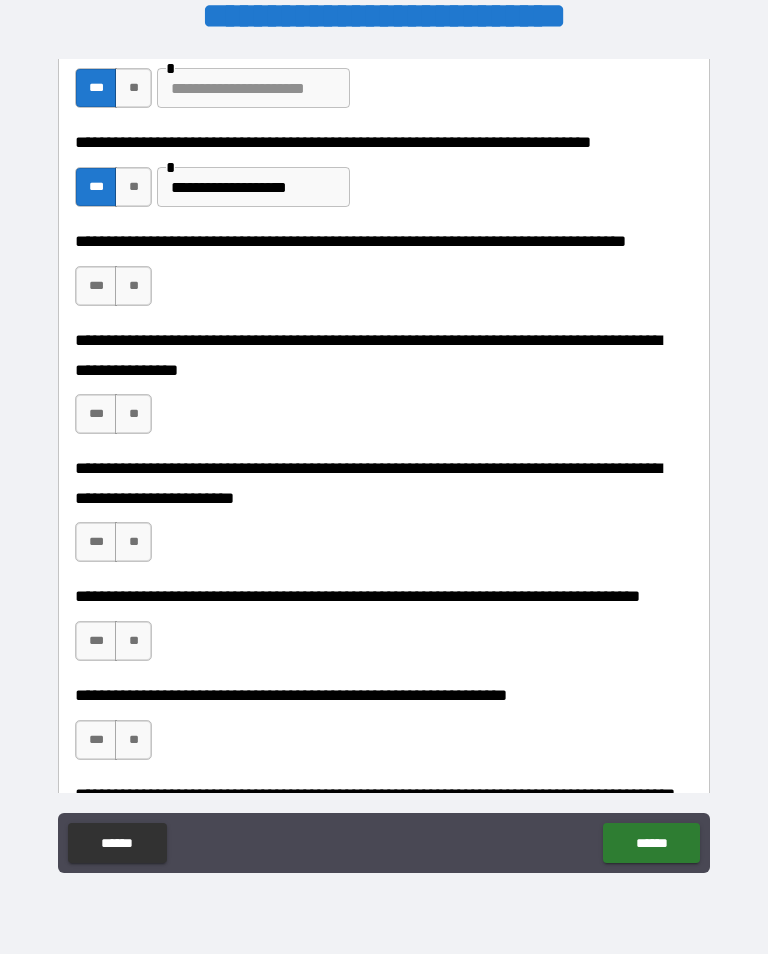click on "**" at bounding box center (133, 542) 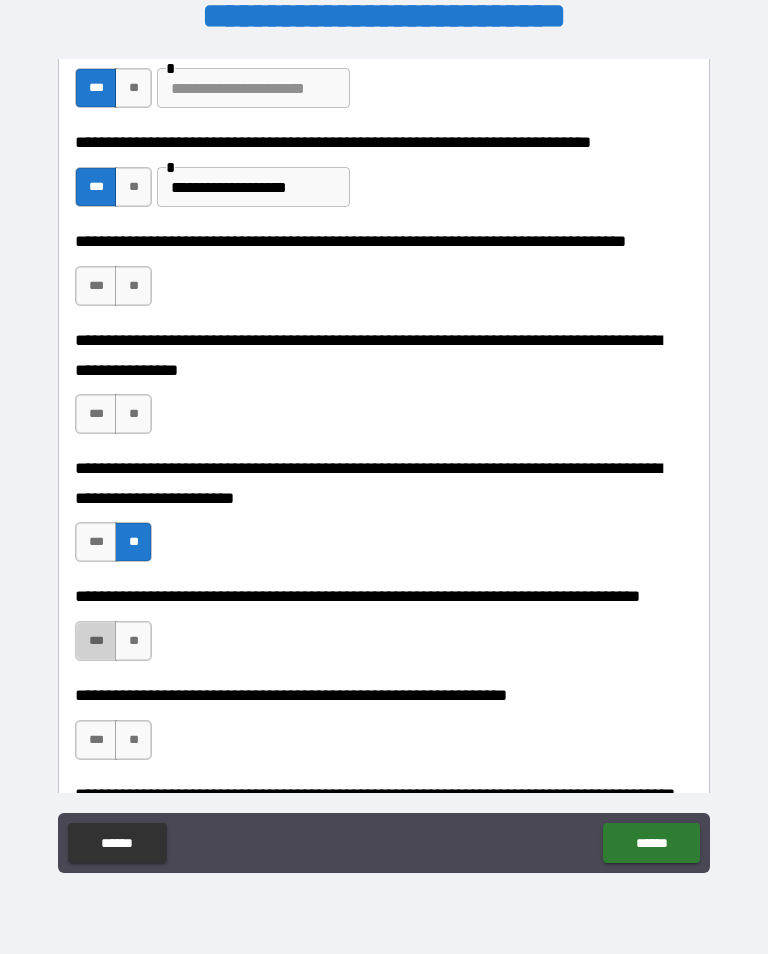 click on "***" at bounding box center (96, 641) 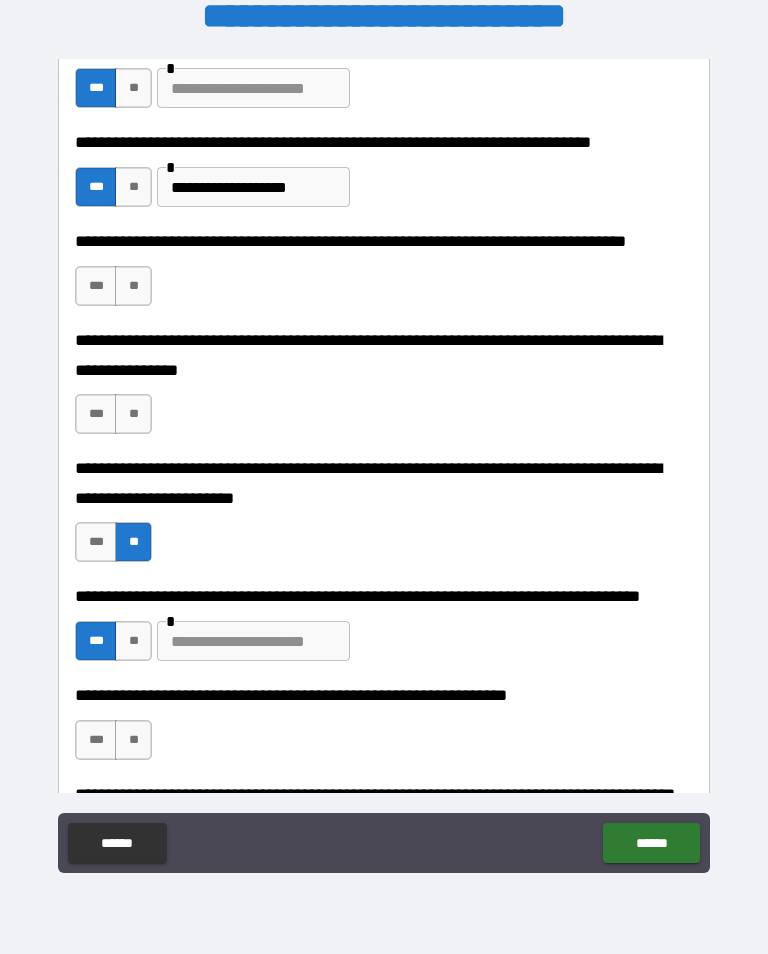 click at bounding box center (253, 641) 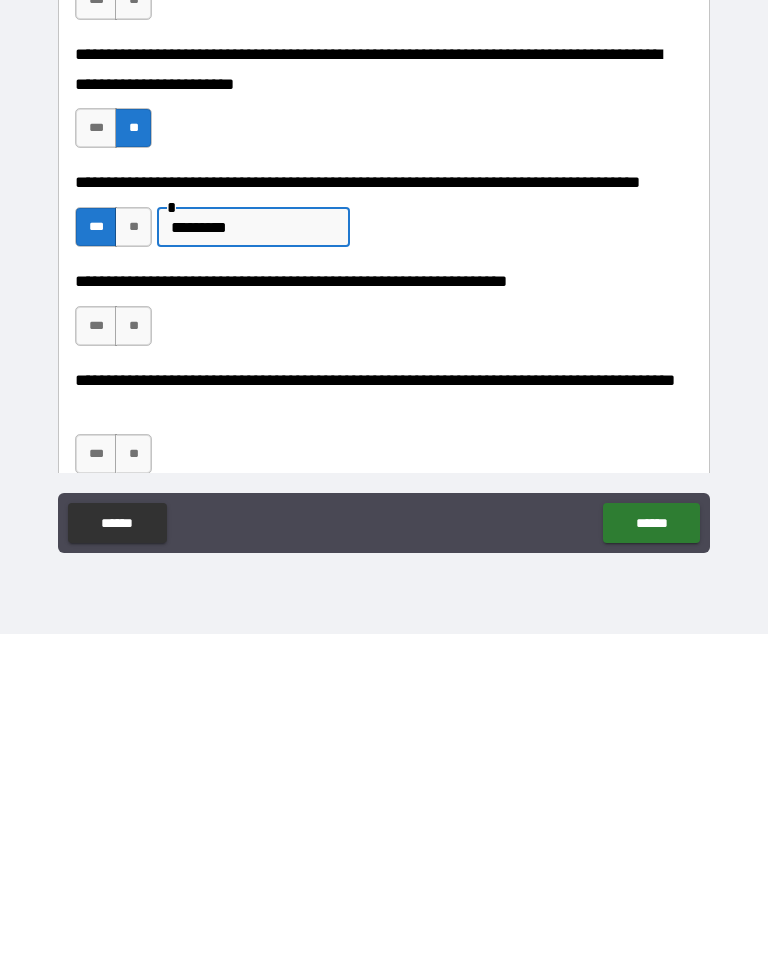 scroll, scrollTop: 767, scrollLeft: 0, axis: vertical 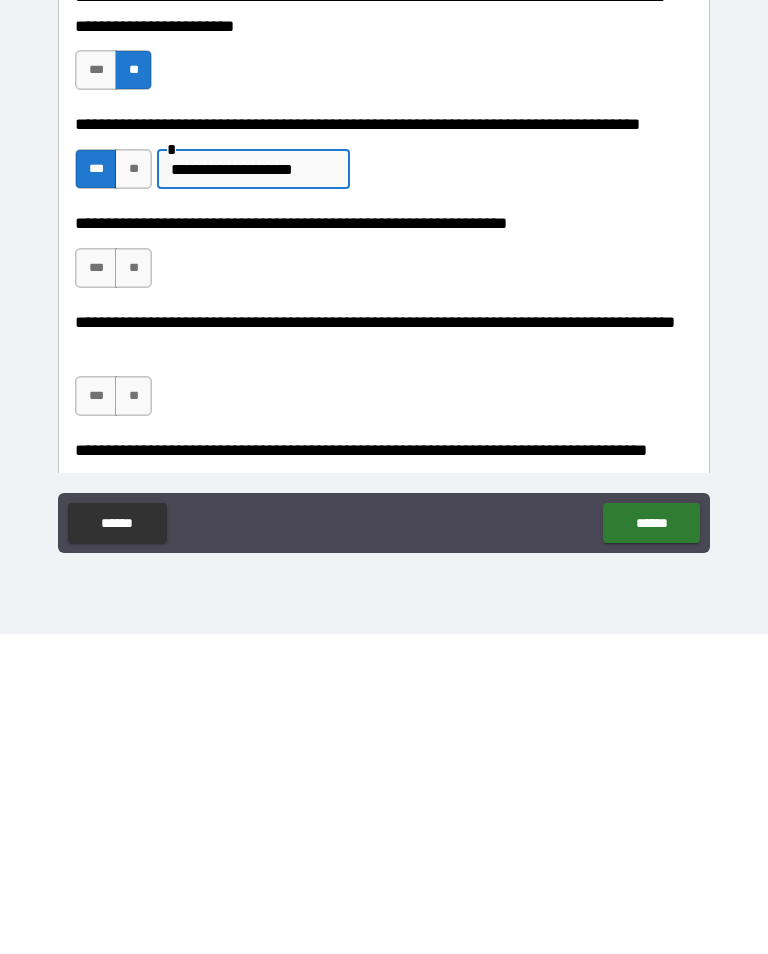 type on "**********" 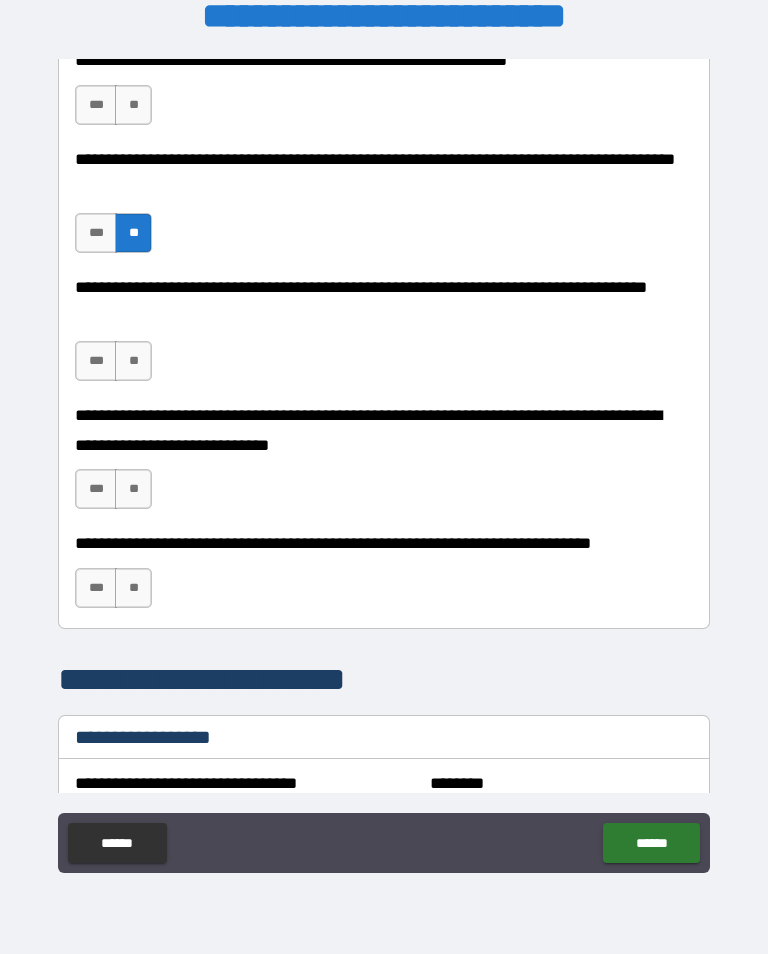 scroll, scrollTop: 1251, scrollLeft: 0, axis: vertical 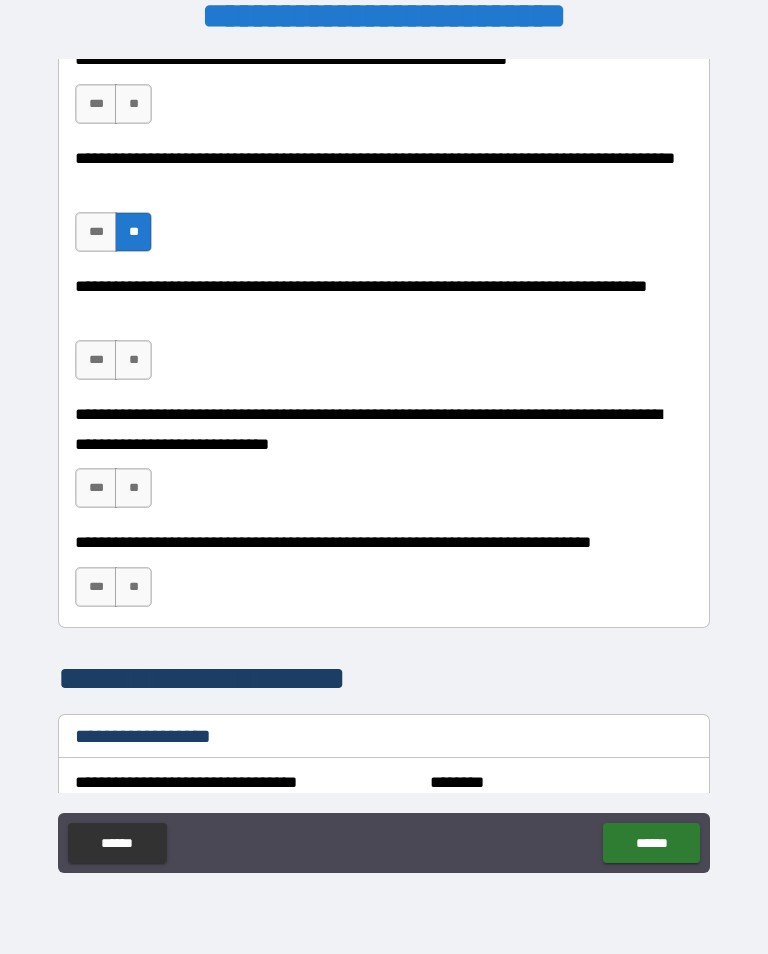 click on "**" at bounding box center [133, 488] 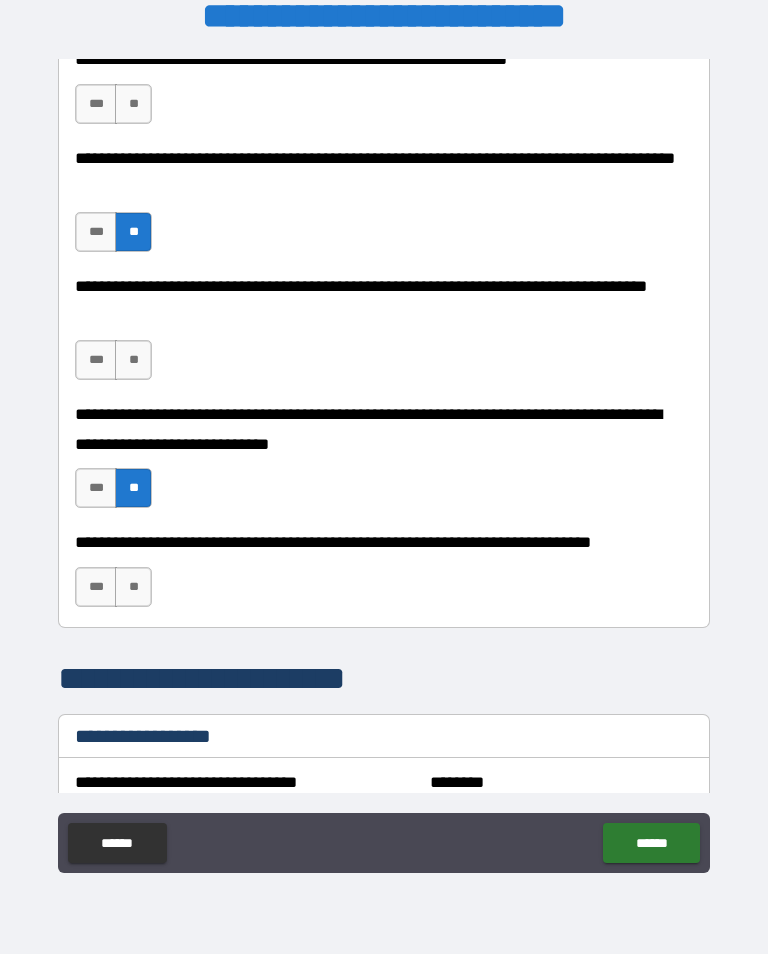 click on "**" at bounding box center (133, 587) 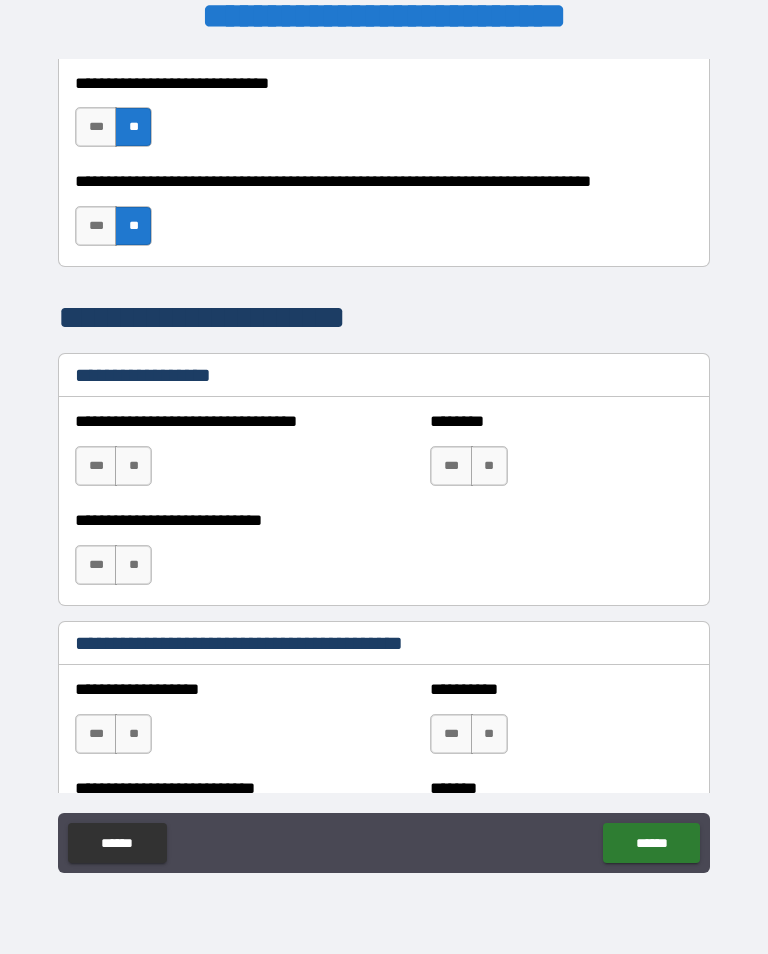 scroll, scrollTop: 1629, scrollLeft: 0, axis: vertical 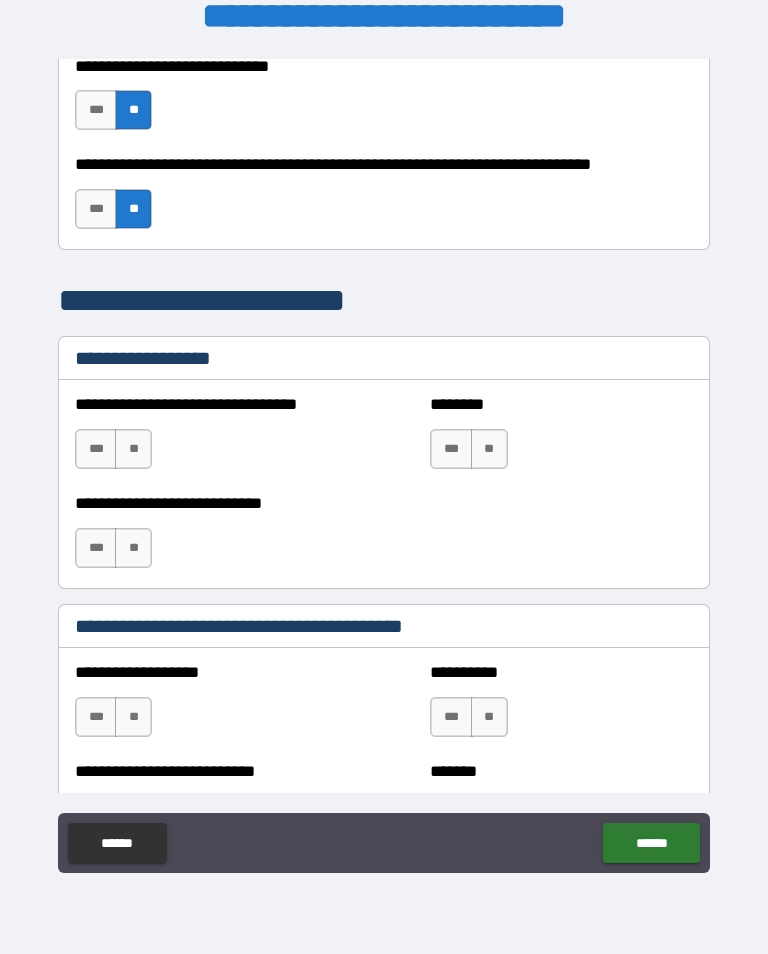 click on "**" at bounding box center [133, 449] 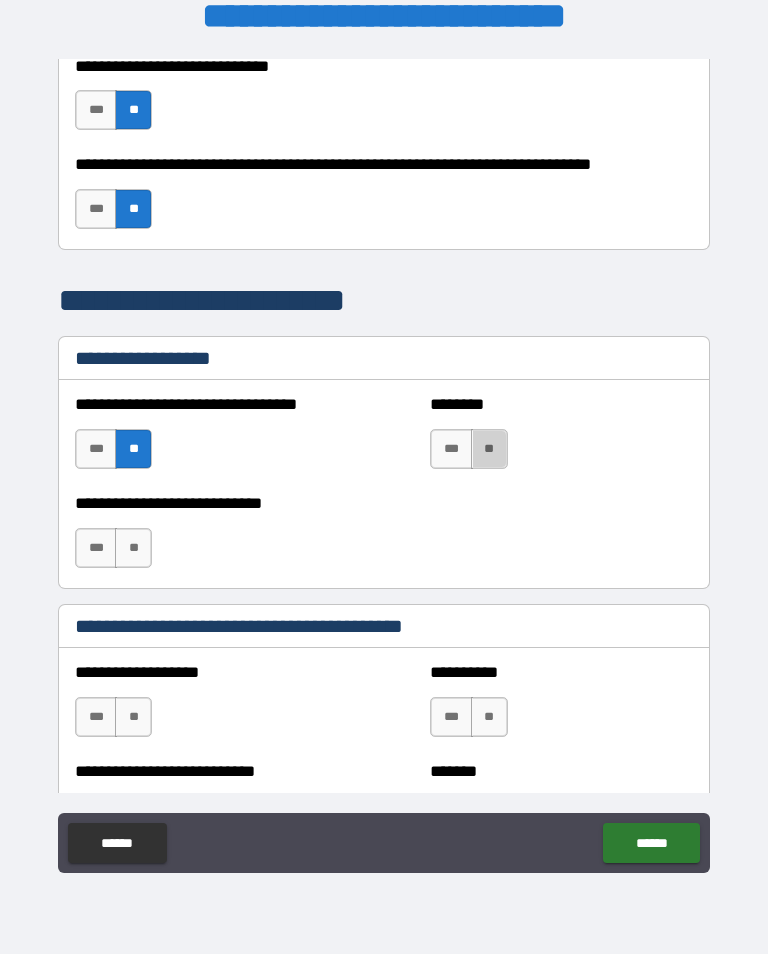 click on "**" at bounding box center (489, 449) 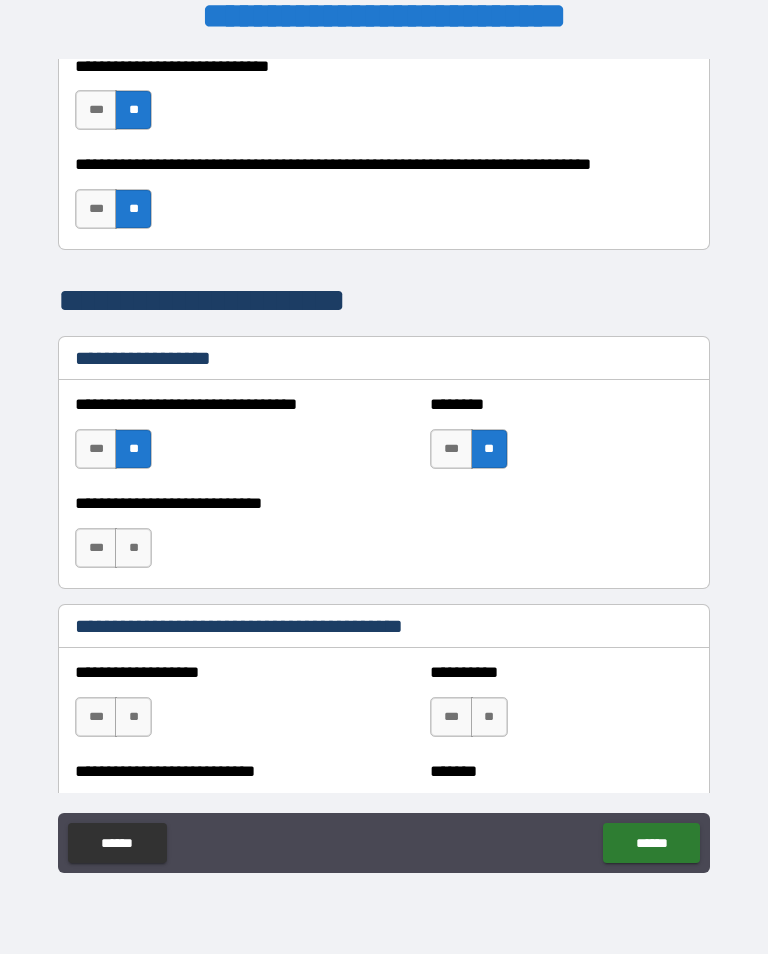 click on "**" at bounding box center [133, 548] 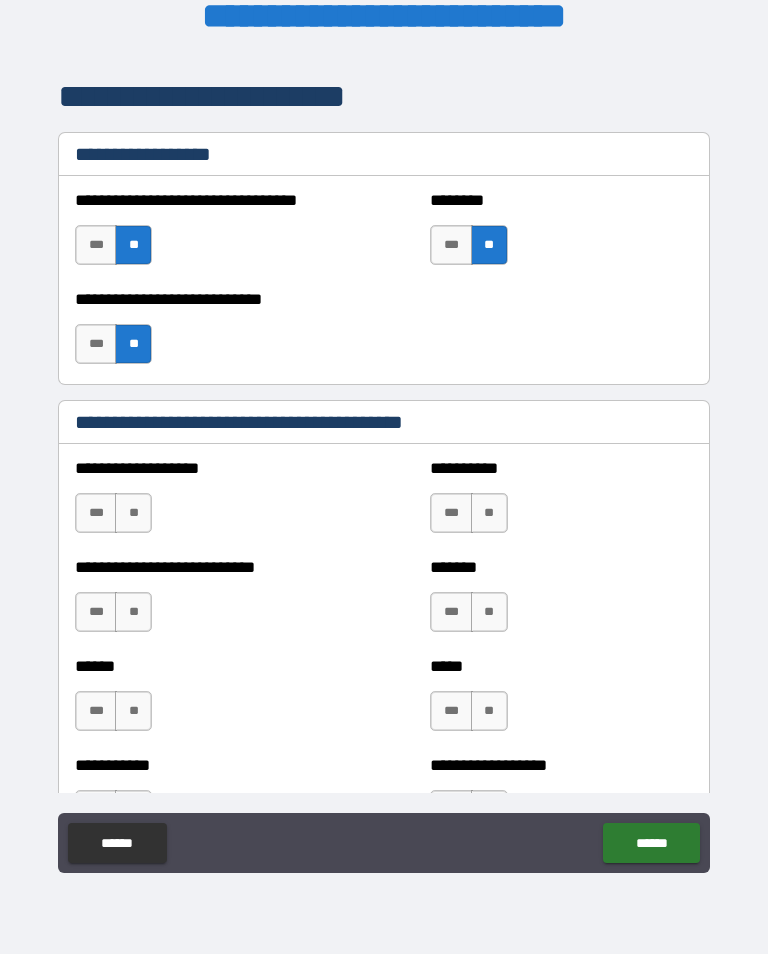 scroll, scrollTop: 1845, scrollLeft: 0, axis: vertical 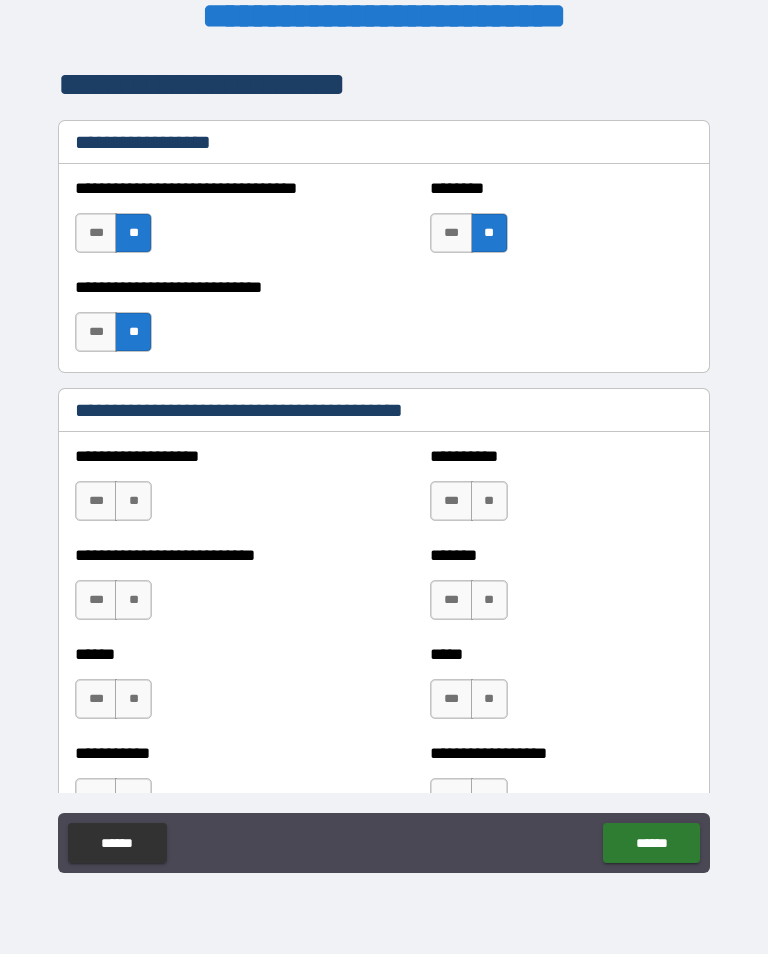 click on "[FIRST] [LAST] [NUMBER] [STREET] [CITY] [STATE] [POSTAL_CODE] [COUNTRY] [PHONE] [EMAIL] [SSN] [CREDIT_CARD] [DRIVER_LICENSE] [PASSPORT_NUMBER] [DATE_OF_BIRTH] [AGE] [ADDRESS] [CITY] [STATE] [POSTAL_CODE] [COUNTRY] [PHONE] [EMAIL] [SSN] [CREDIT_CARD] [DRIVER_LICENSE] [PASSPORT_NUMBER] [DATE_OF_BIRTH] [AGE] [ADDRESS] [CITY] [STATE] [POSTAL_CODE] [COUNTRY] [PHONE] [EMAIL] [SSN] [CREDIT_CARD] [DRIVER_LICENSE] [PASSPORT_NUMBER] [DATE_OF_BIRTH] [AGE] [ADDRESS] [CITY] [STATE] [POSTAL_CODE] [COUNTRY] [PHONE] [EMAIL] [SSN] [CREDIT_CARD] [DRIVER_LICENSE] [PASSPORT_NUMBER] [DATE_OF_BIRTH] [AGE] [ADDRESS] [CITY] [STATE] [POSTAL_CODE] [COUNTRY] [PHONE] [EMAIL] [SSN] [CREDIT_CARD] [DRIVER_LICENSE] [PASSPORT_NUMBER] [DATE_OF_BIRTH] [AGE] [ADDRESS] [CITY] [STATE] [POSTAL_CODE] [COUNTRY] [PHONE] [EMAIL] [SSN] [CREDIT_CARD] [DRIVER_LICENSE] [PASSPORT_NUMBER] [DATE_OF_BIRTH] [AGE] [ADDRESS] [CITY] [STATE] [POSTAL_CODE] [COUNTRY] [PHONE] [EMAIL] [SSN] [CREDIT_CARD] [DRIVER_LICENSE] [PASSPORT_NUMBER] [DATE_OF_BIRTH] [AGE]" at bounding box center (384, 464) 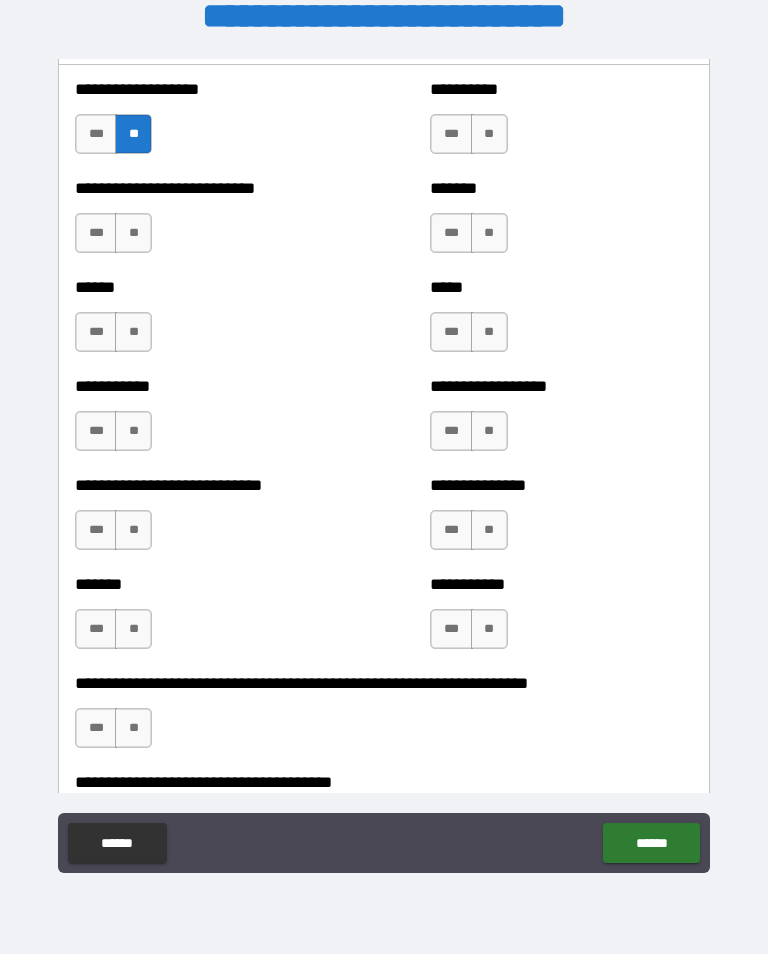 scroll, scrollTop: 2213, scrollLeft: 0, axis: vertical 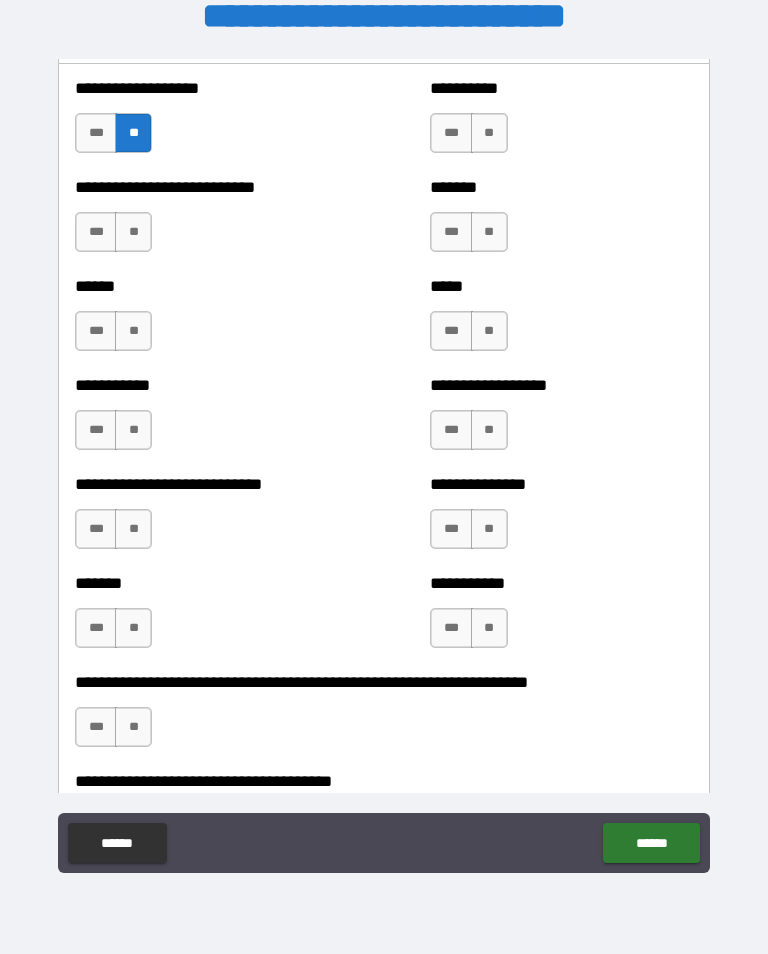 click on "***" at bounding box center (96, 529) 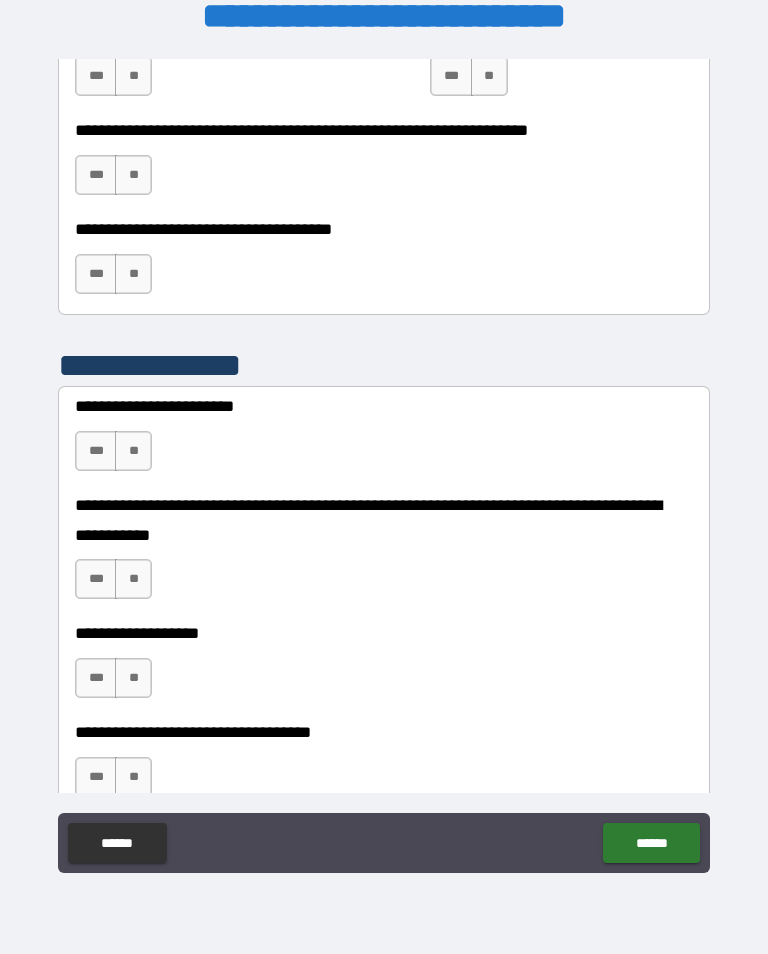 scroll, scrollTop: 2772, scrollLeft: 0, axis: vertical 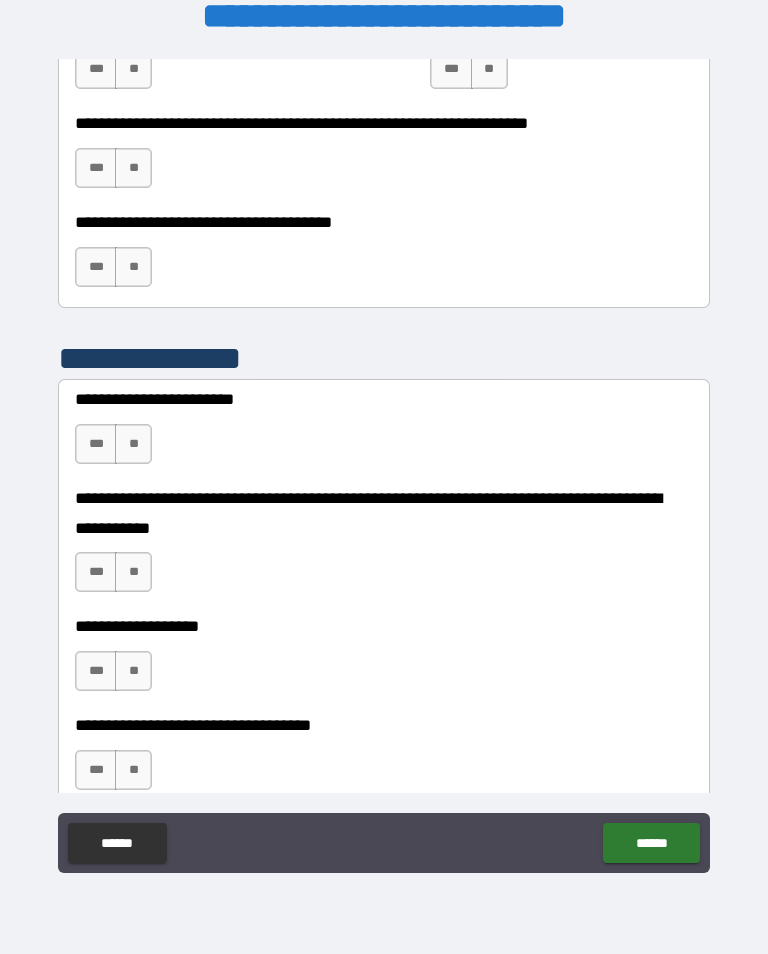 click on "**********" at bounding box center [384, 158] 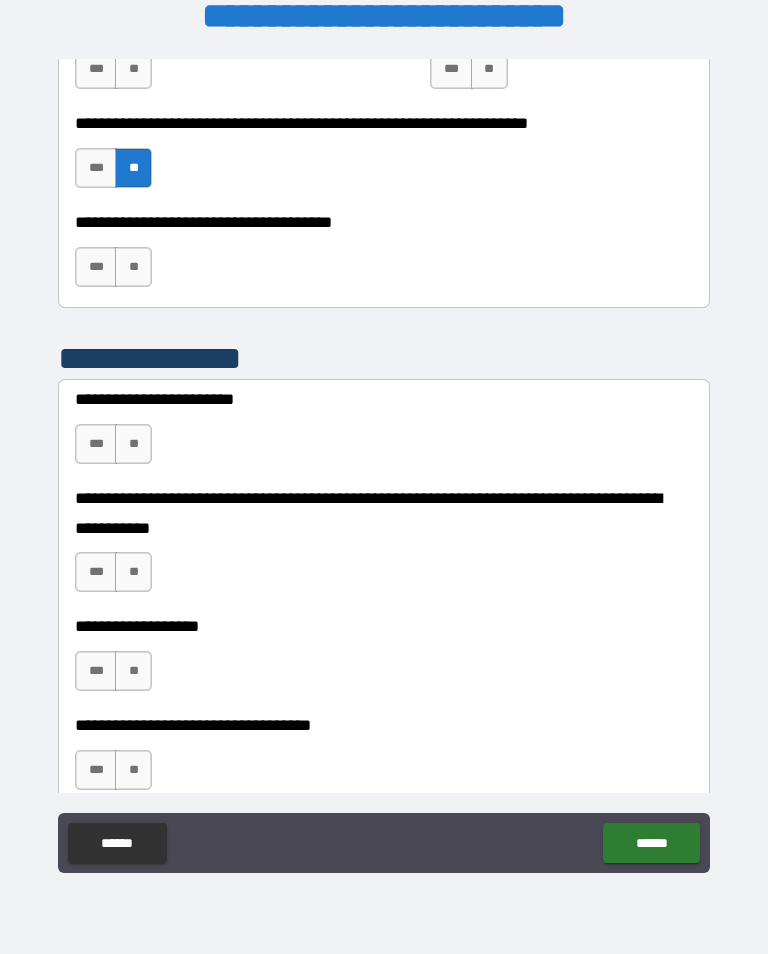click on "**" at bounding box center [133, 267] 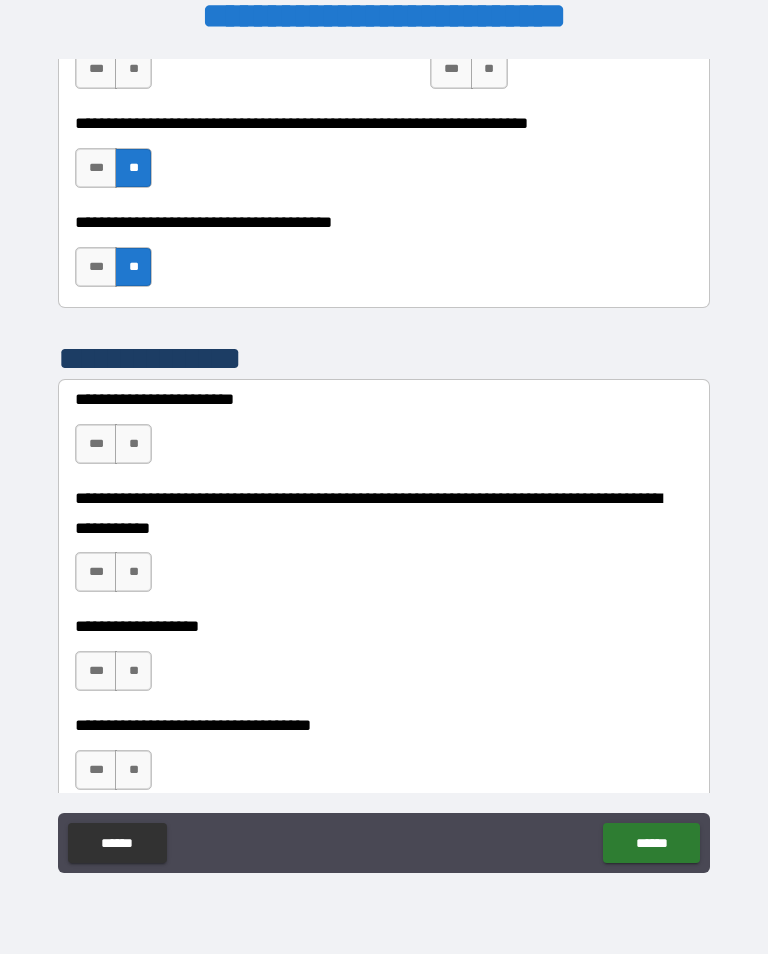 click on "**" at bounding box center (133, 444) 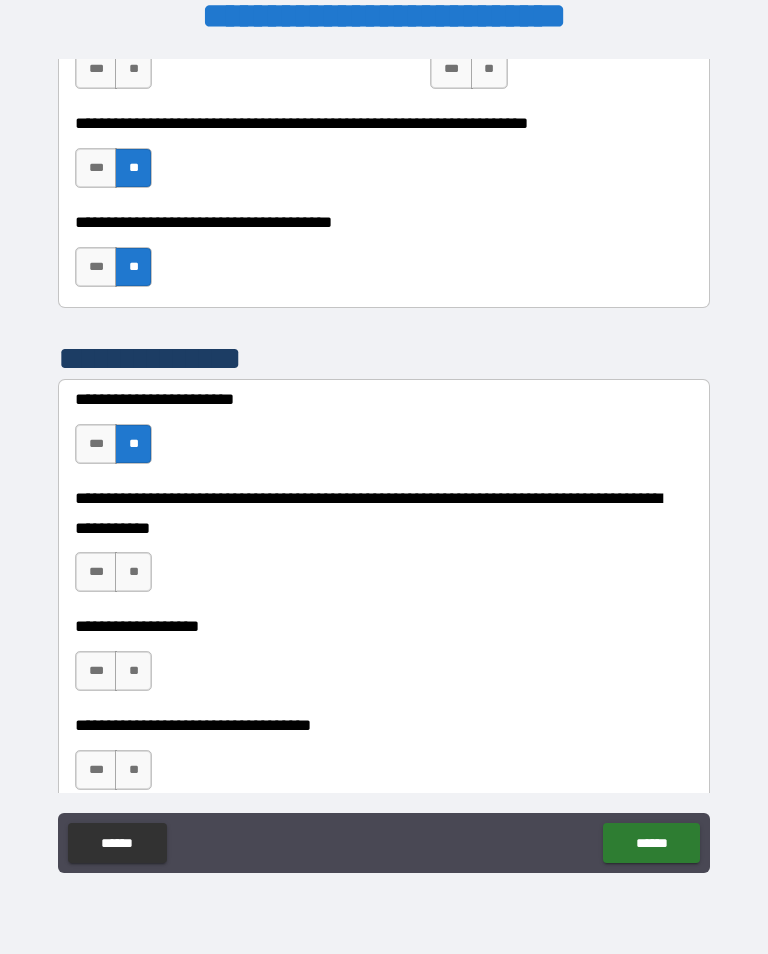 click on "**" at bounding box center [133, 572] 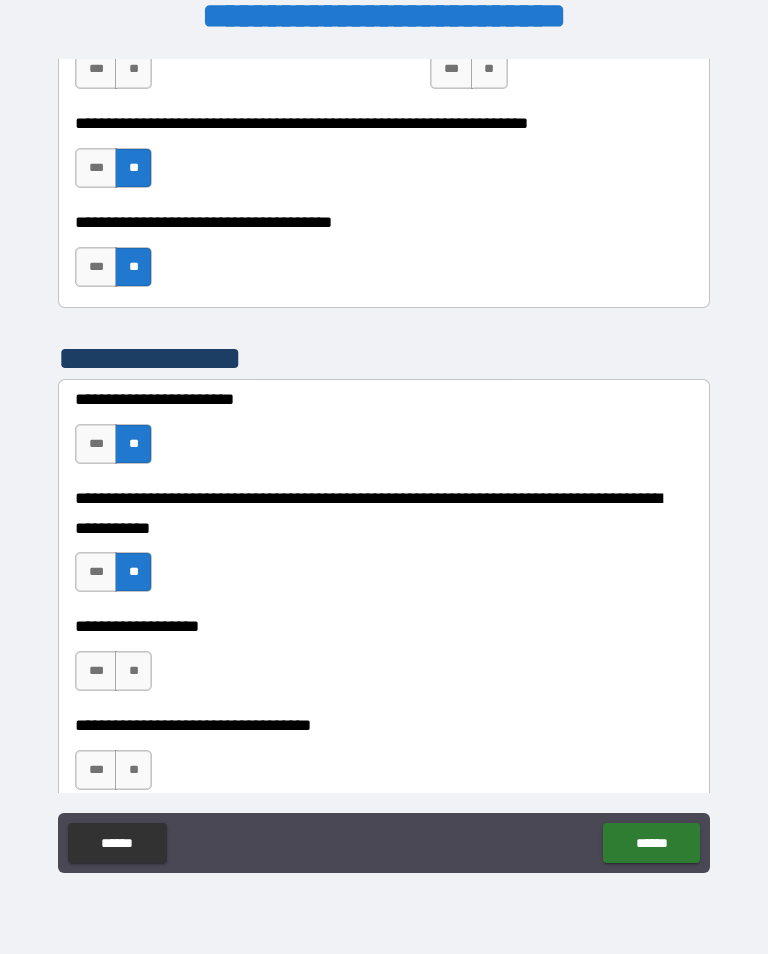 click on "**" at bounding box center [133, 671] 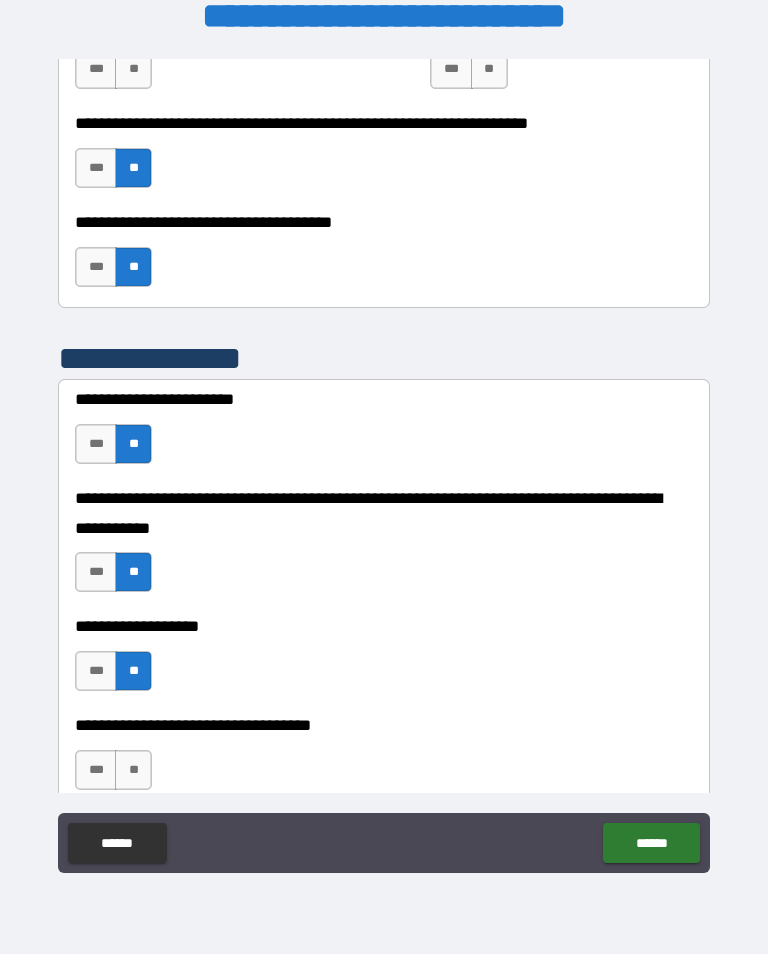 click on "**" at bounding box center (133, 770) 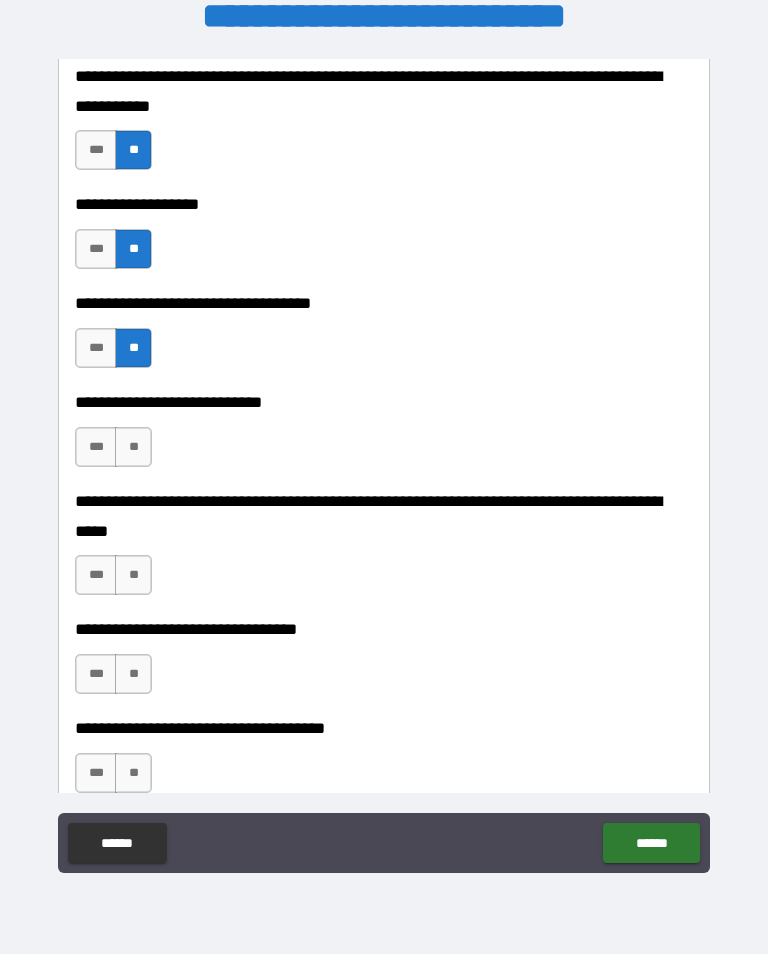 scroll, scrollTop: 3210, scrollLeft: 0, axis: vertical 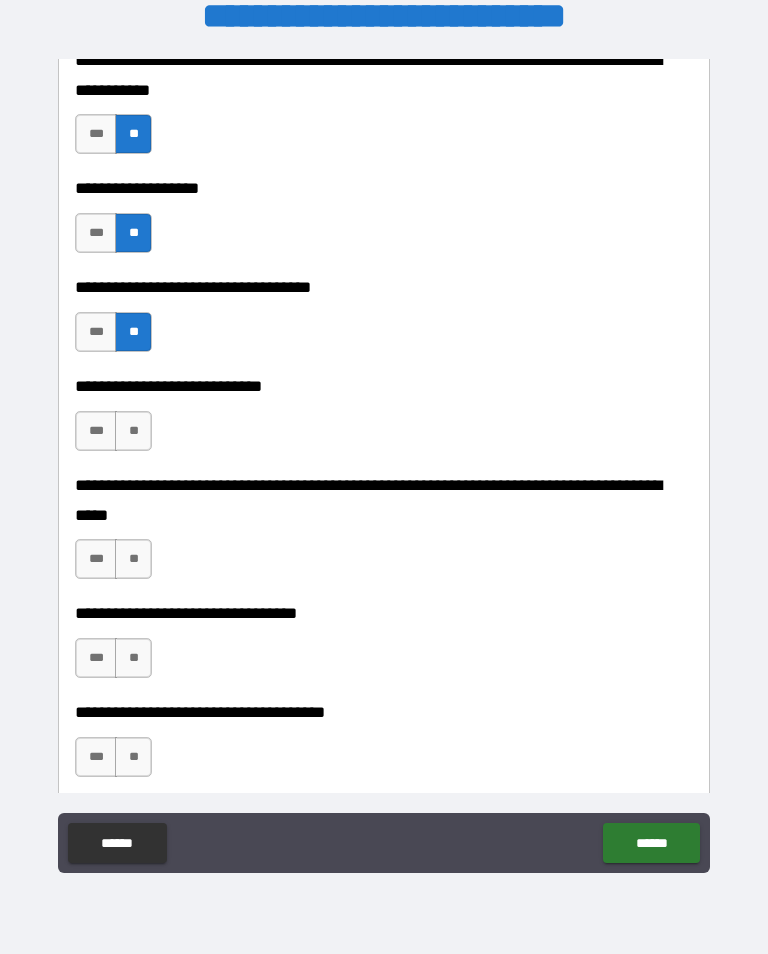 click on "***" at bounding box center (96, 431) 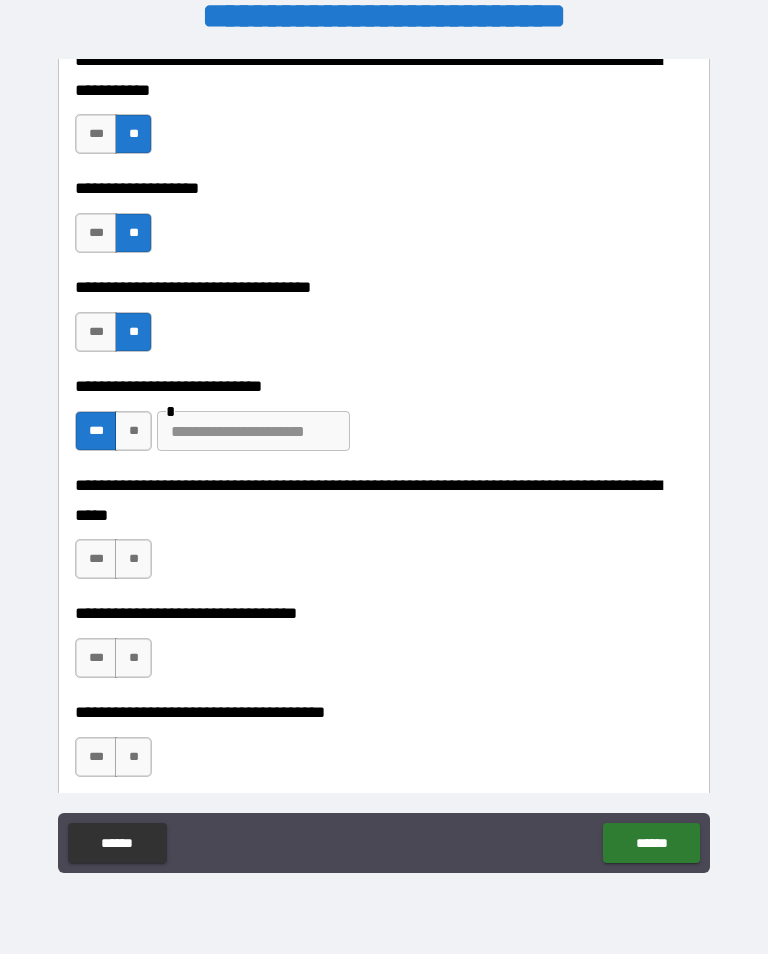click on "**" at bounding box center (133, 559) 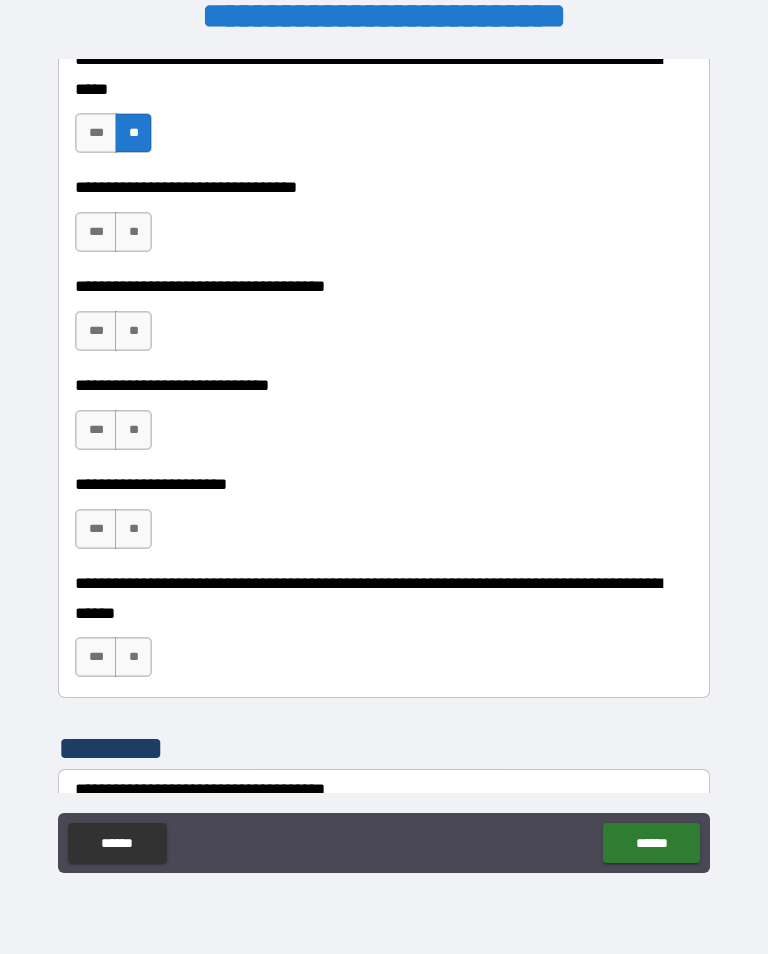 scroll, scrollTop: 3637, scrollLeft: 0, axis: vertical 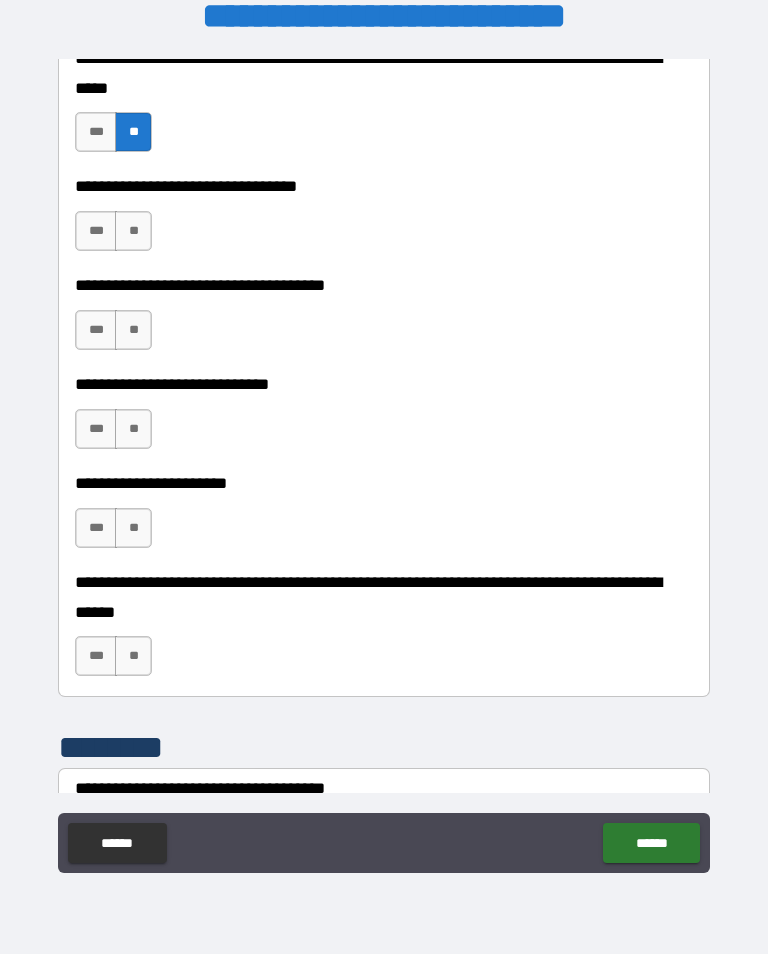 click on "**" at bounding box center (133, 231) 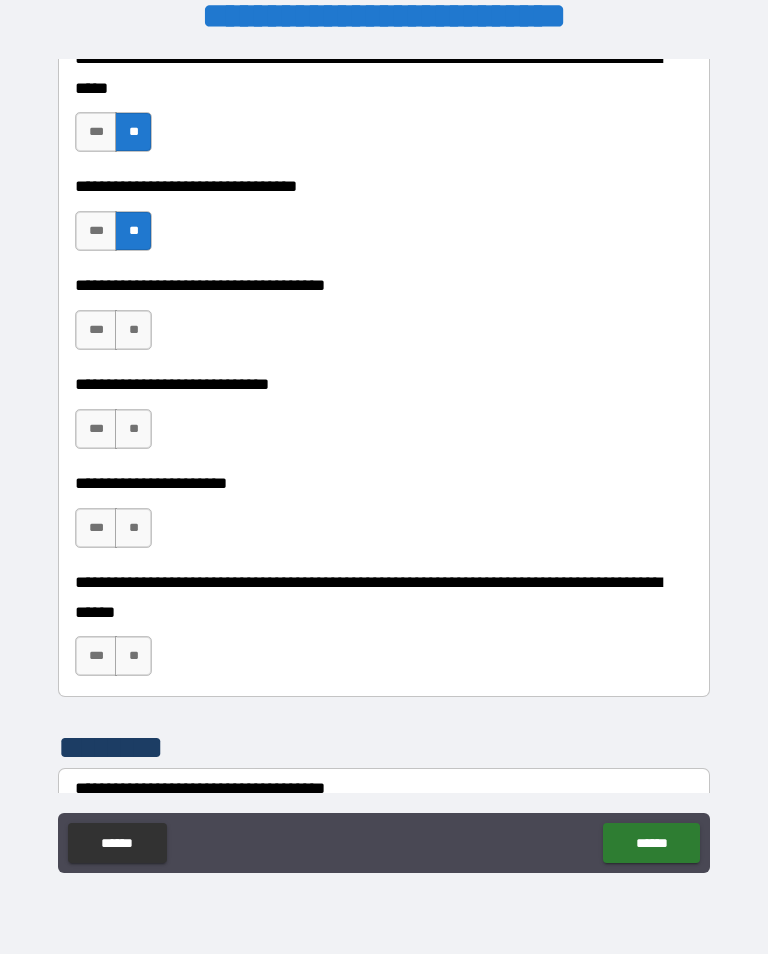 click on "**" at bounding box center (133, 330) 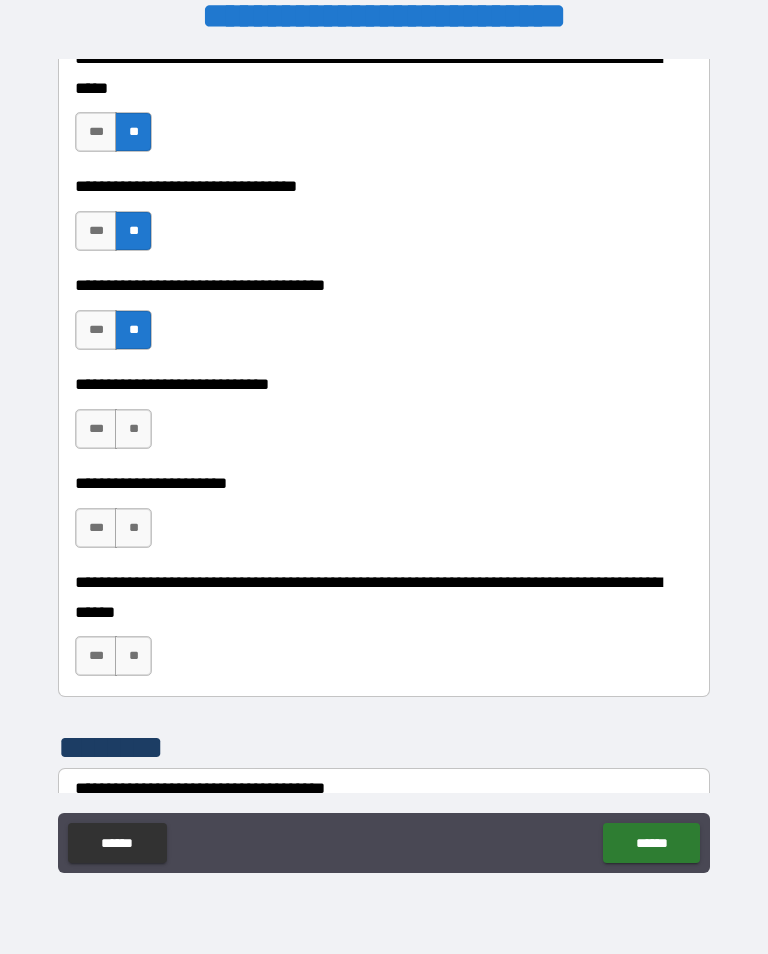 scroll, scrollTop: 3640, scrollLeft: 0, axis: vertical 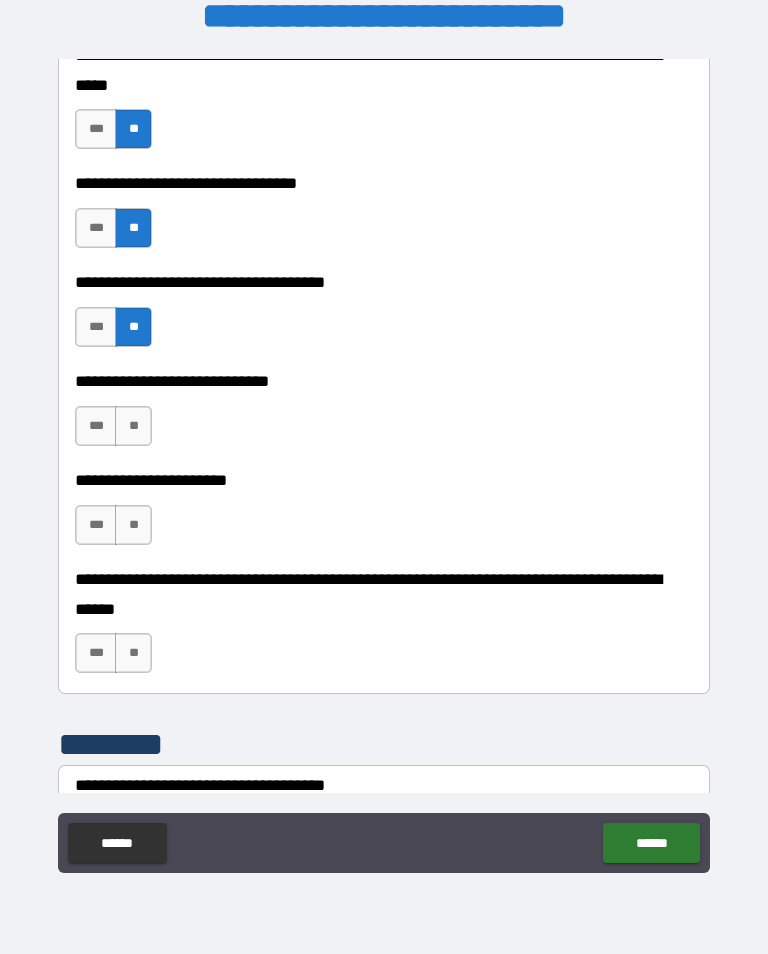 click on "**" at bounding box center [133, 426] 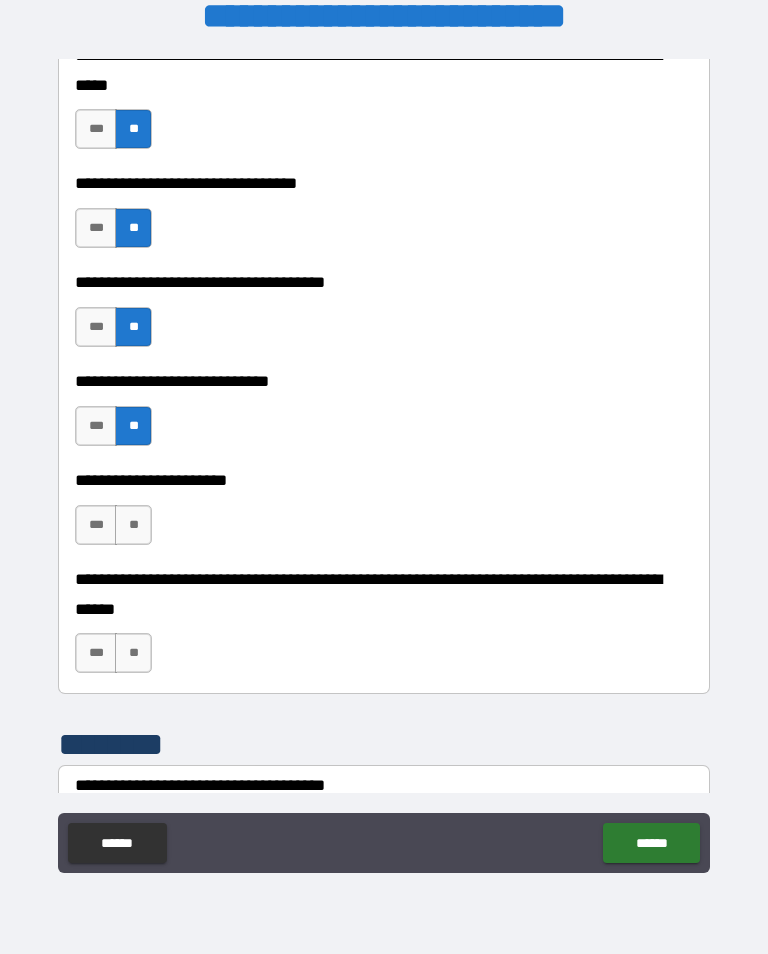 click on "**" at bounding box center [133, 525] 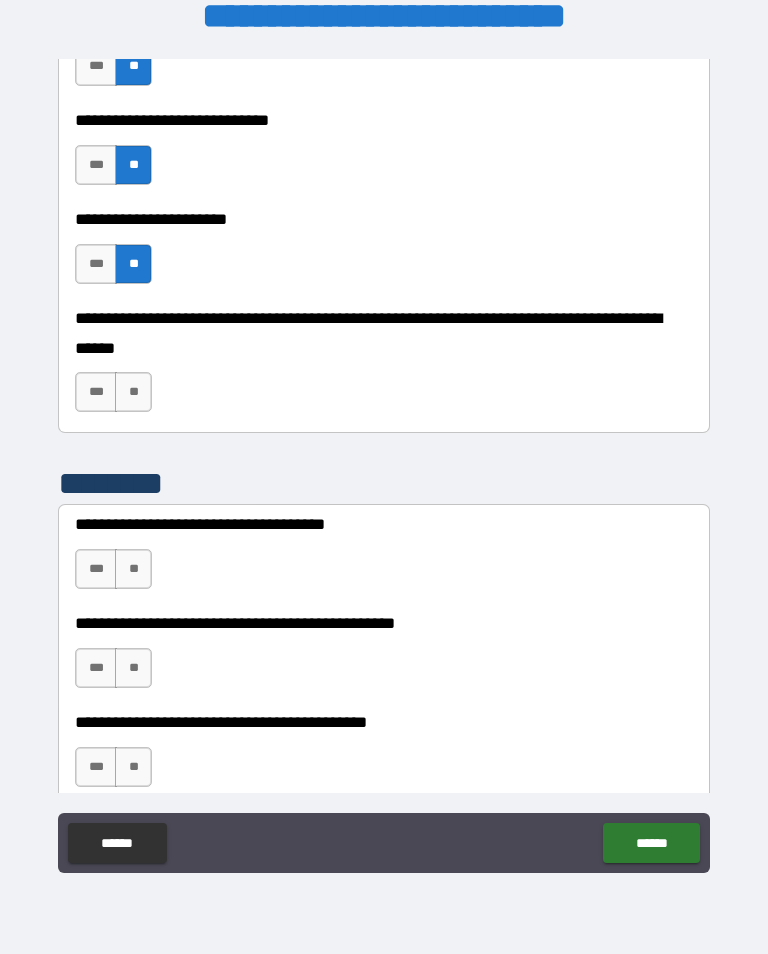 scroll, scrollTop: 3908, scrollLeft: 0, axis: vertical 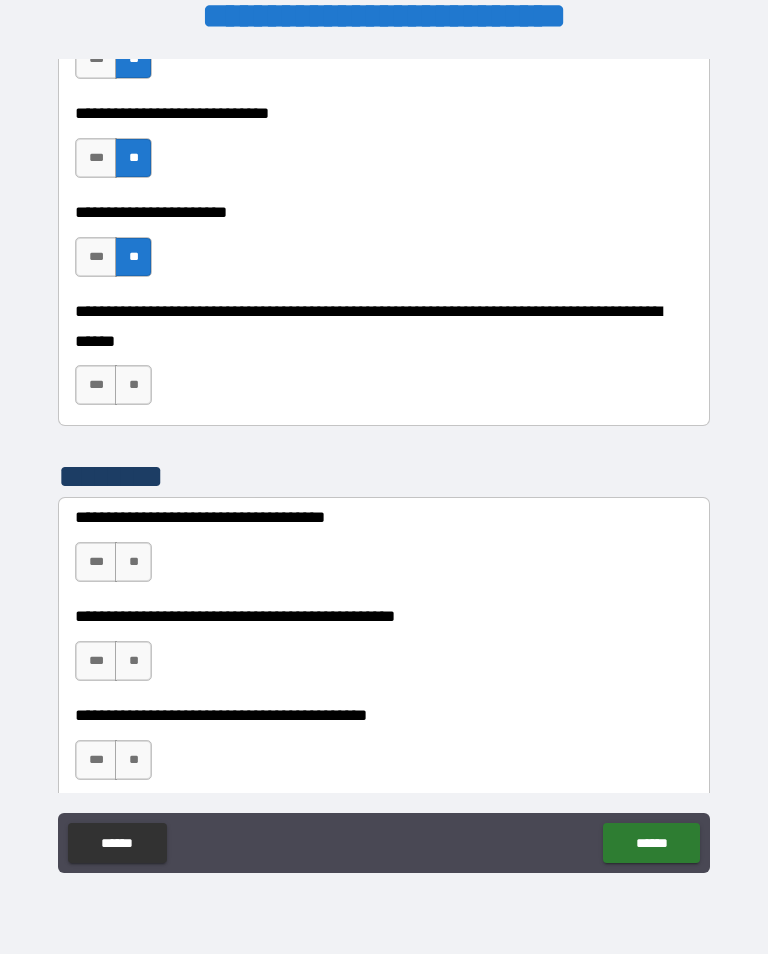 click on "**" at bounding box center [133, 385] 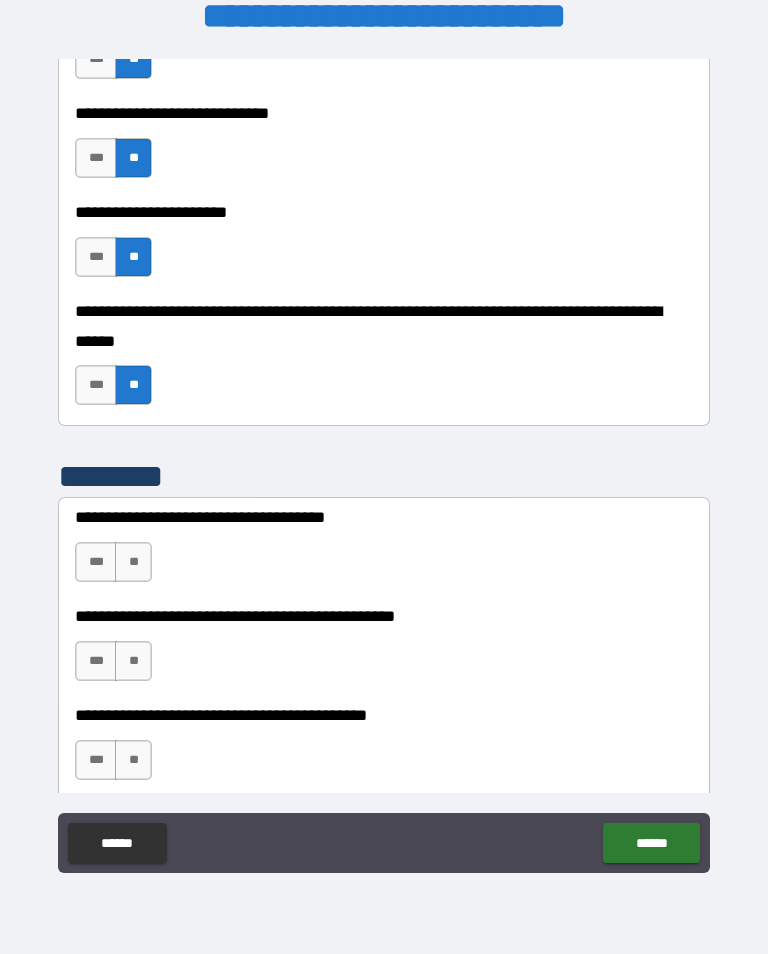 click on "**" at bounding box center (133, 562) 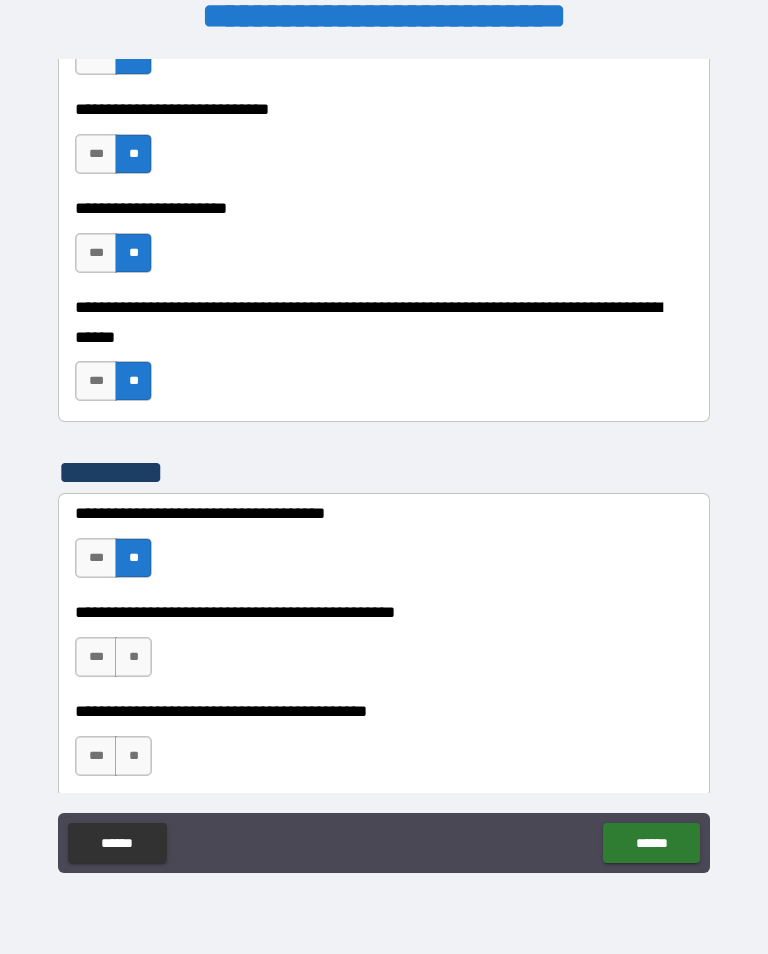 click on "**********" at bounding box center [384, 647] 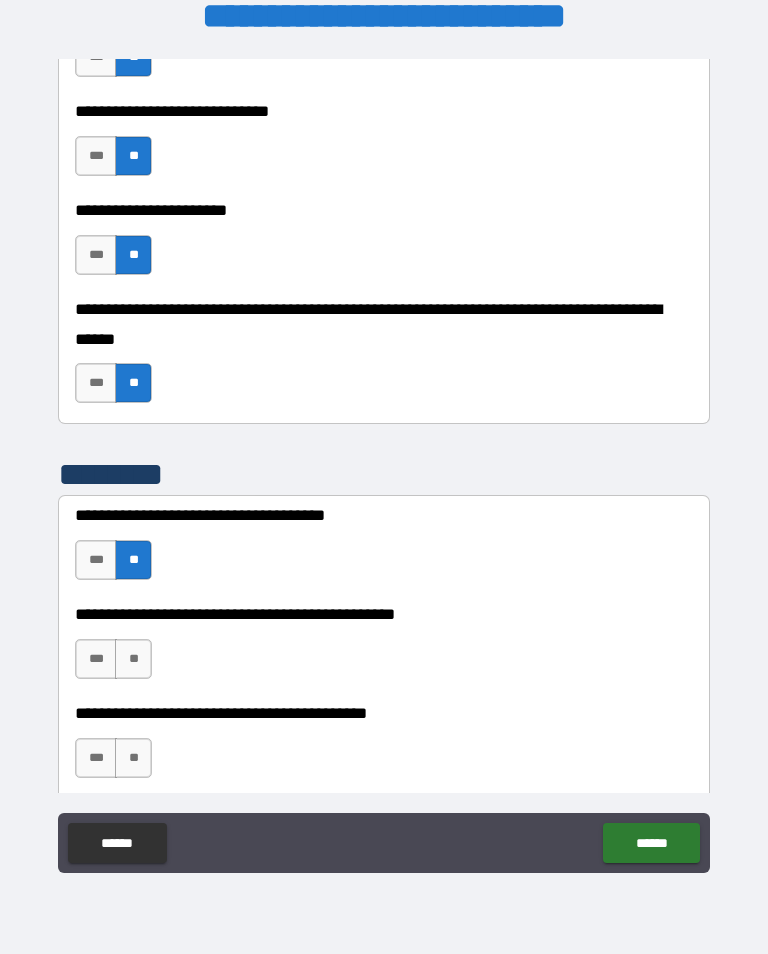 click on "***" at bounding box center [96, 659] 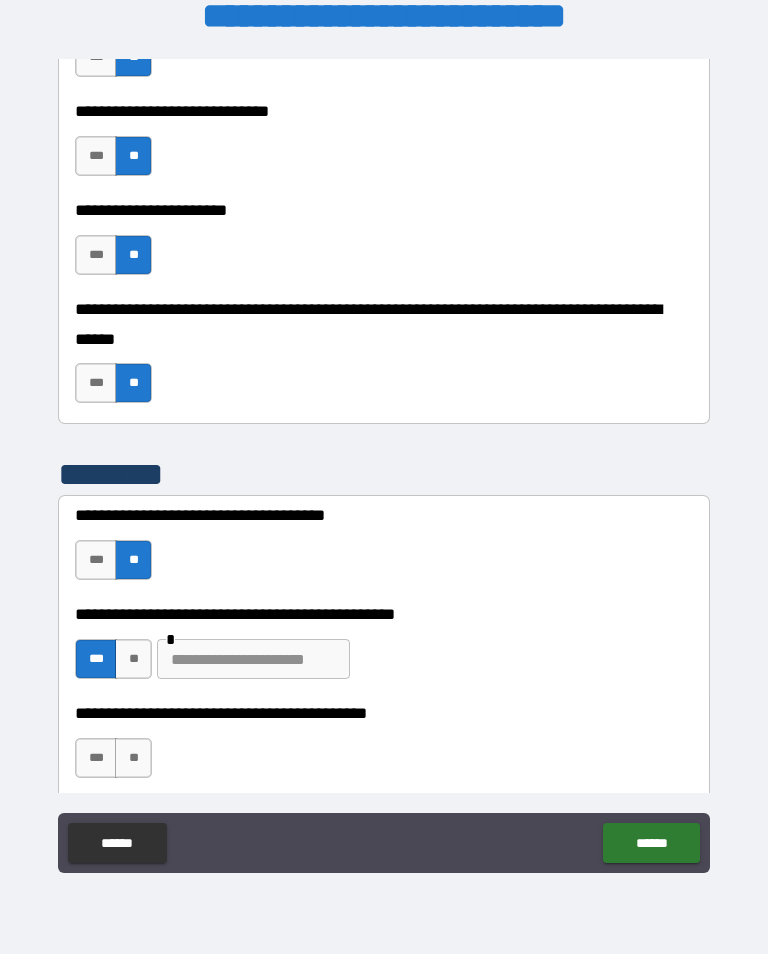 click on "***" at bounding box center (96, 659) 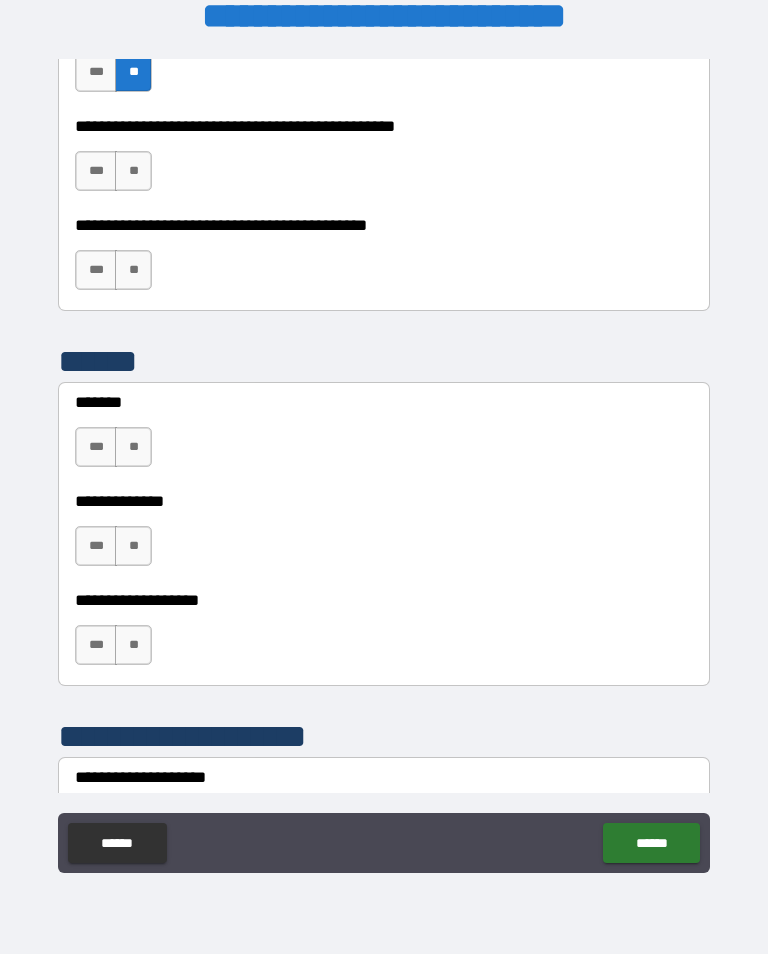 scroll, scrollTop: 4399, scrollLeft: 0, axis: vertical 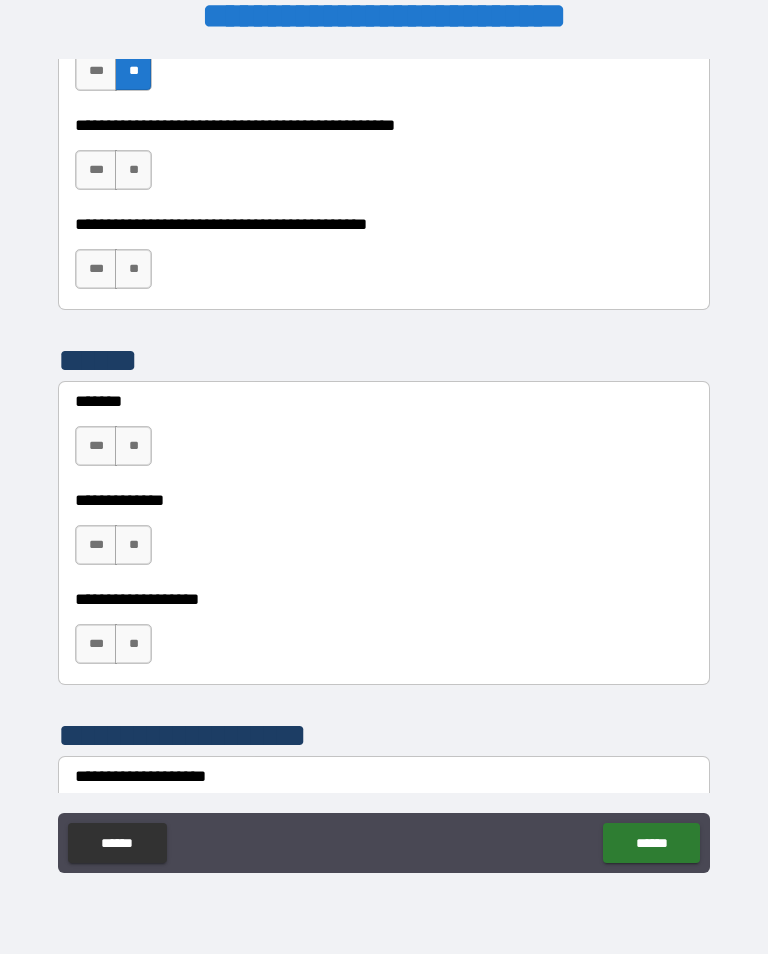 click on "***" at bounding box center [96, 269] 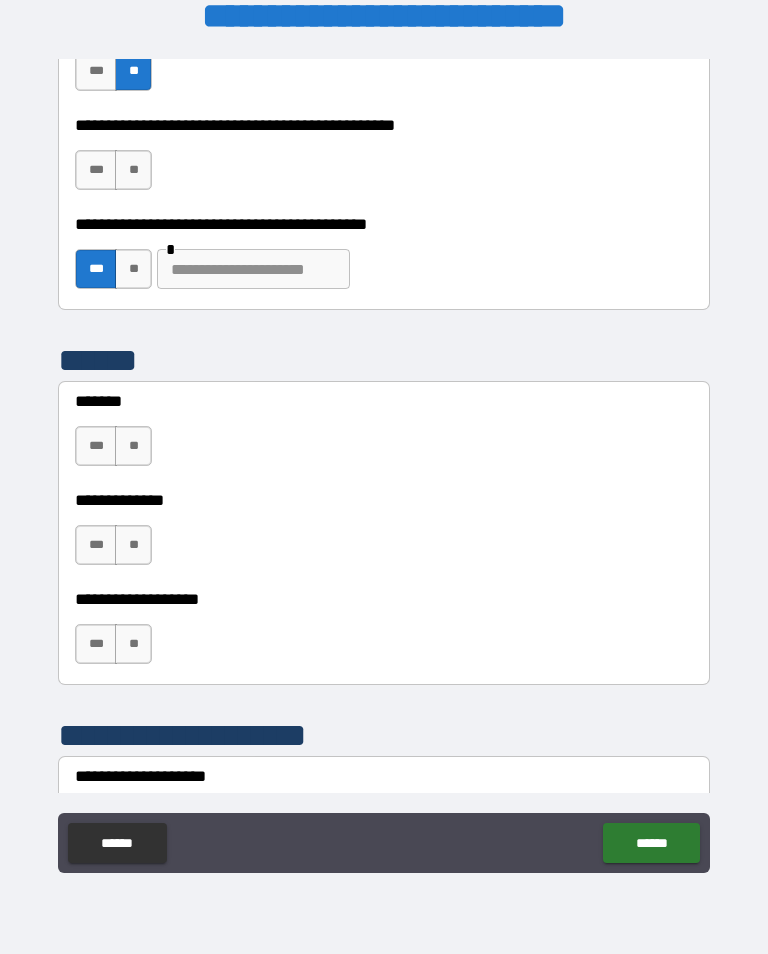 click on "******* *** **" at bounding box center (384, 436) 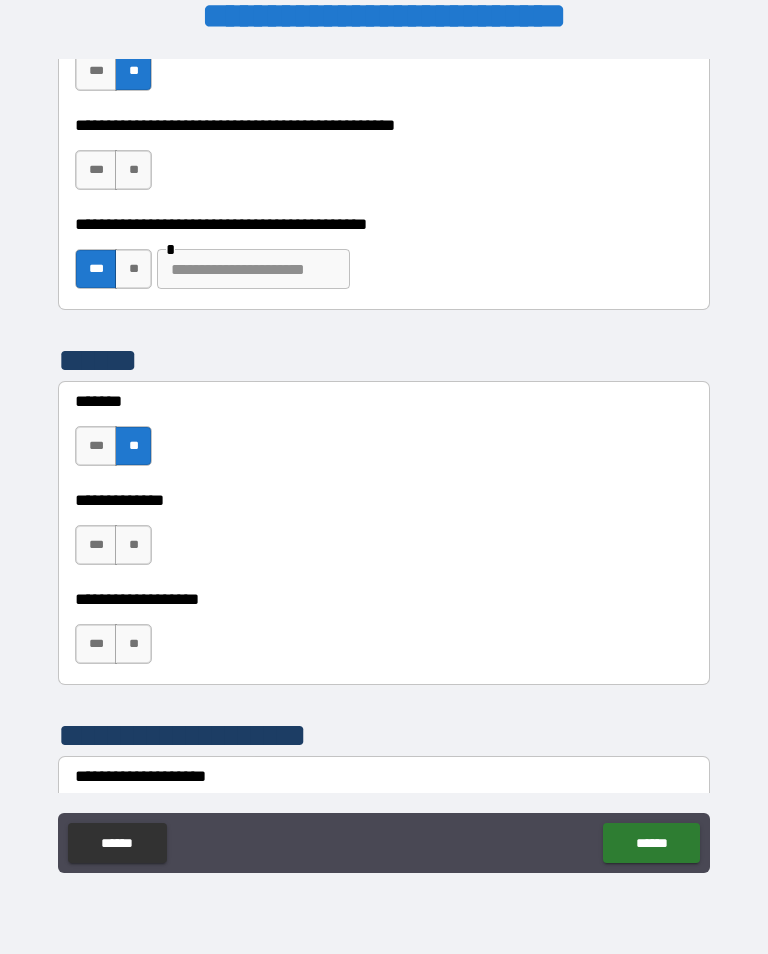 click on "**" at bounding box center (133, 545) 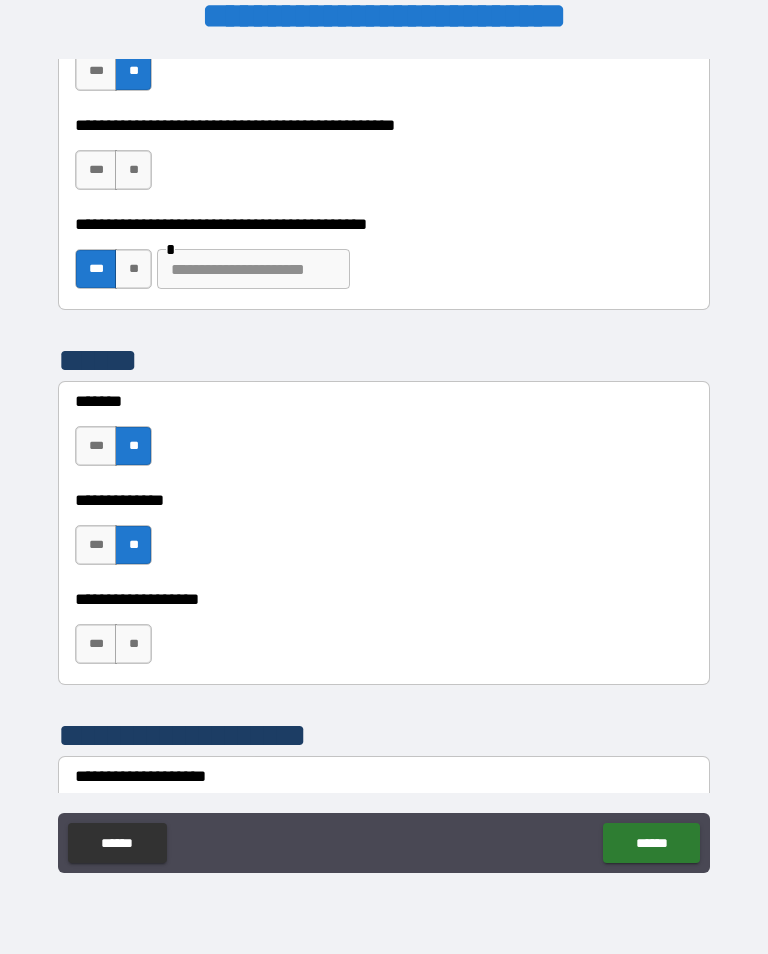 click on "**" at bounding box center (133, 644) 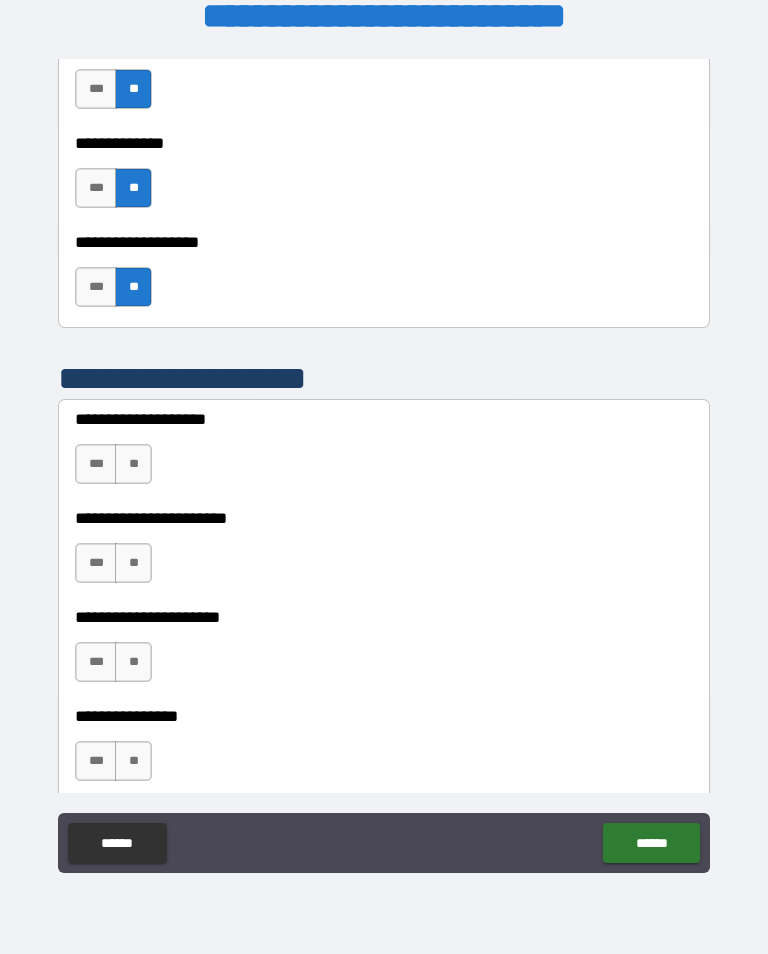 scroll, scrollTop: 4783, scrollLeft: 0, axis: vertical 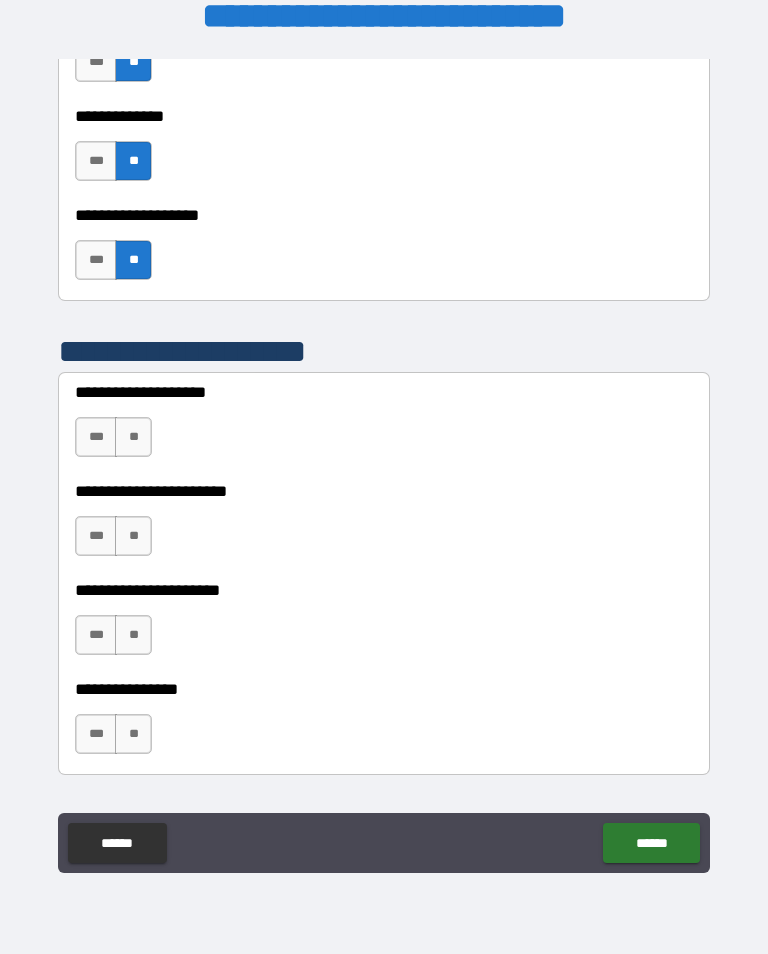 click on "**" at bounding box center [133, 437] 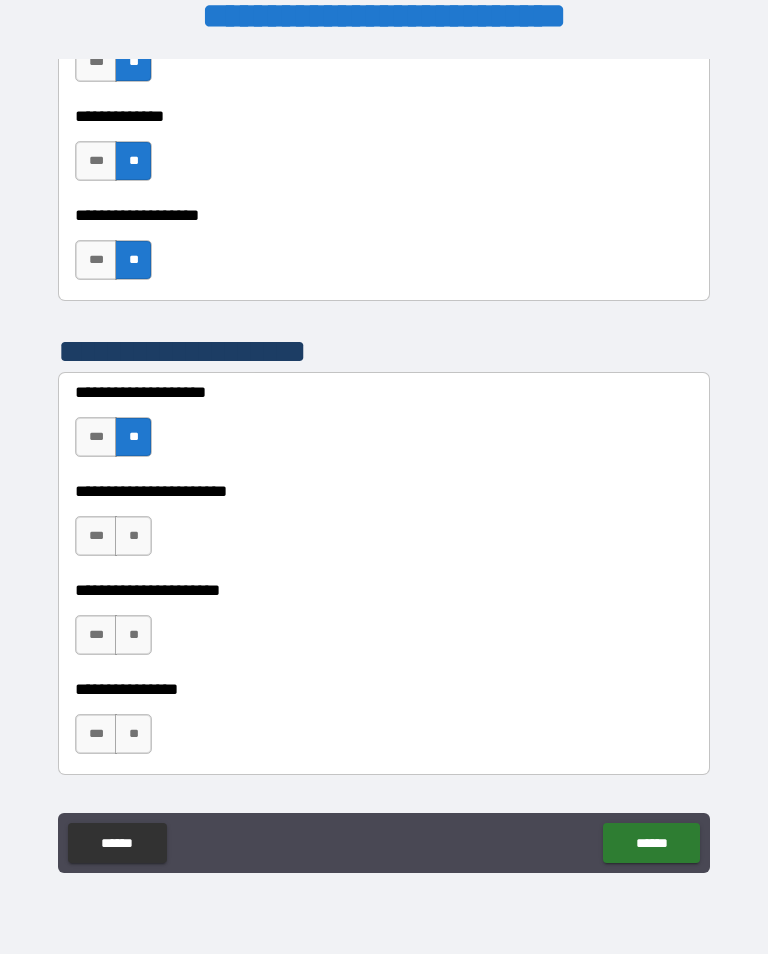 click on "**" at bounding box center (133, 536) 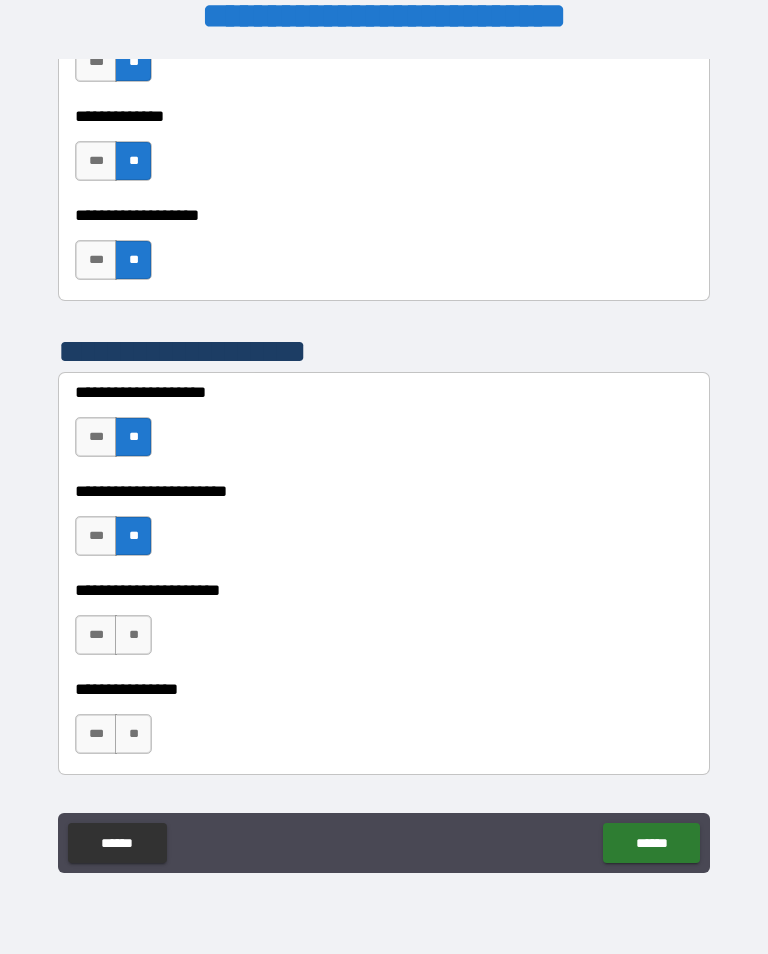 click on "***" at bounding box center [96, 635] 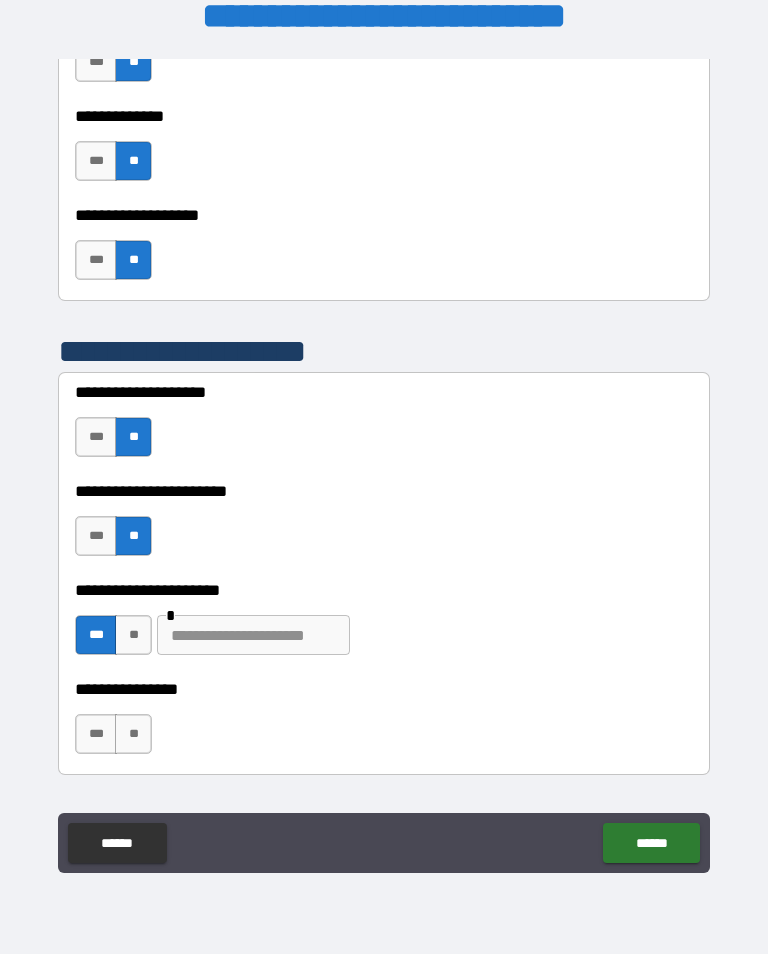 click on "***" at bounding box center [96, 635] 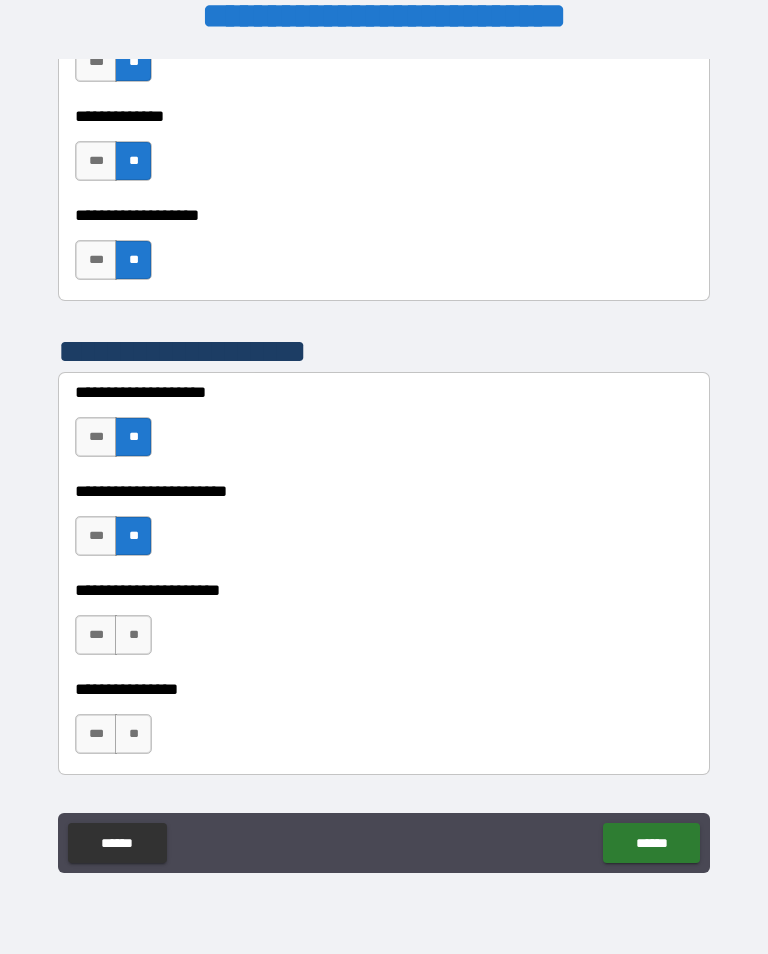 scroll, scrollTop: 4784, scrollLeft: 0, axis: vertical 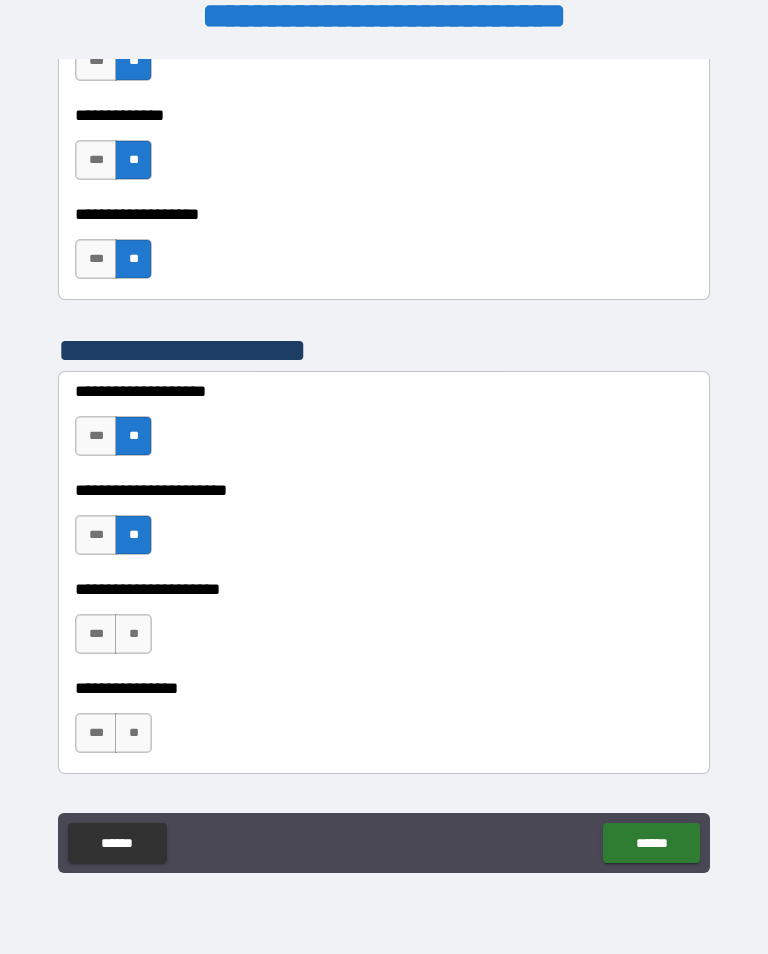 click on "**" at bounding box center [133, 634] 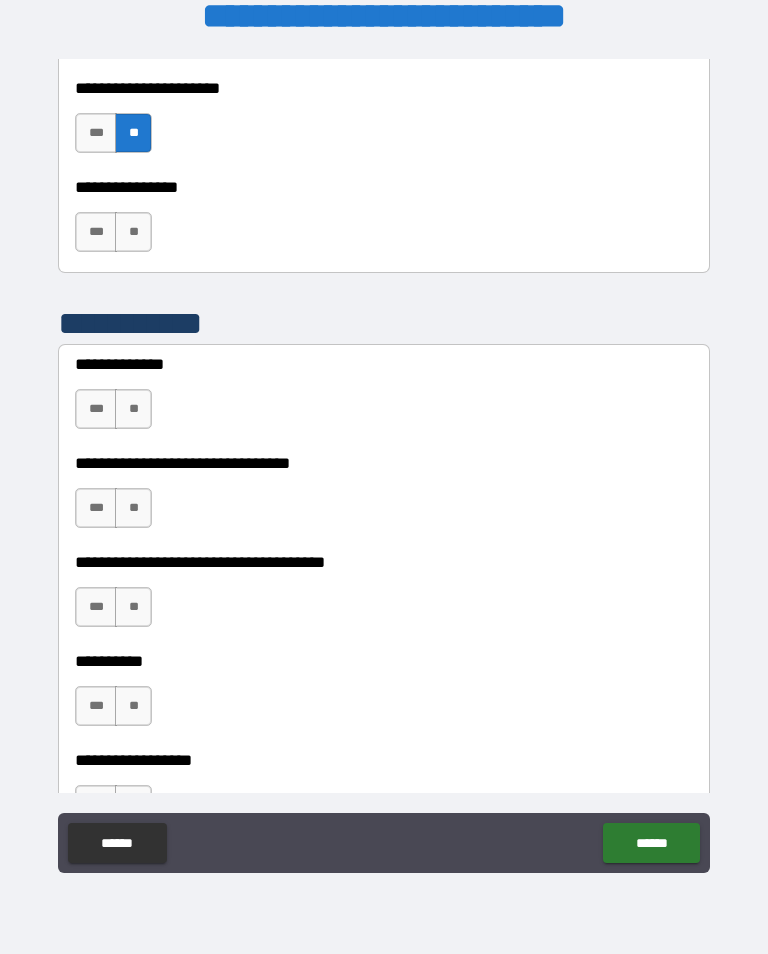scroll, scrollTop: 5286, scrollLeft: 0, axis: vertical 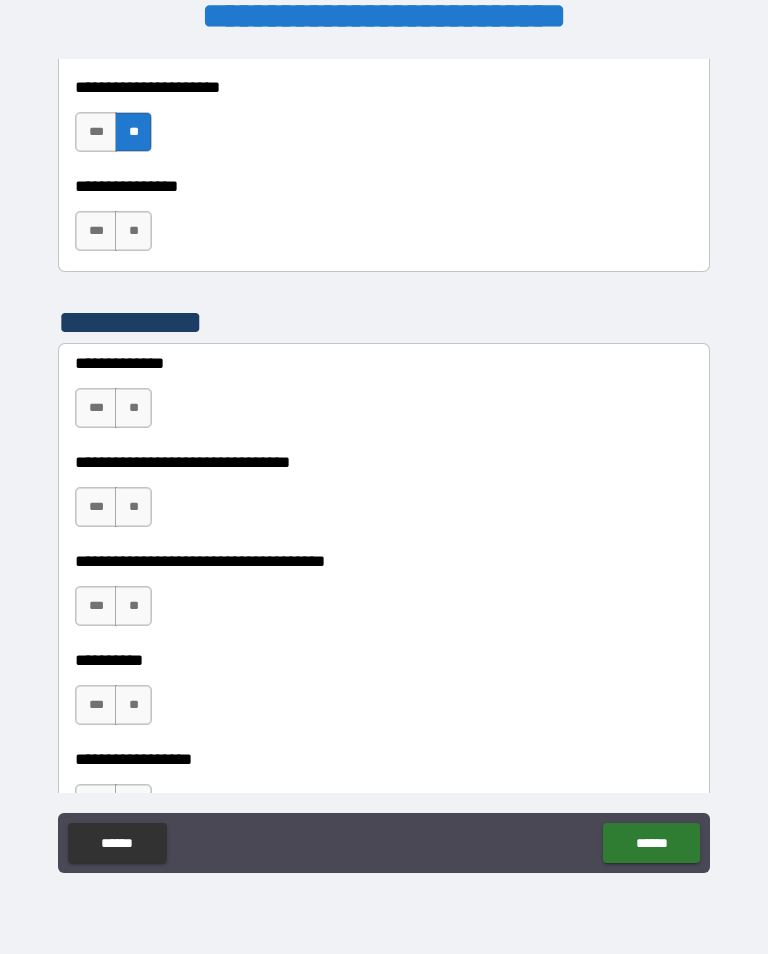 click on "**" at bounding box center (133, 231) 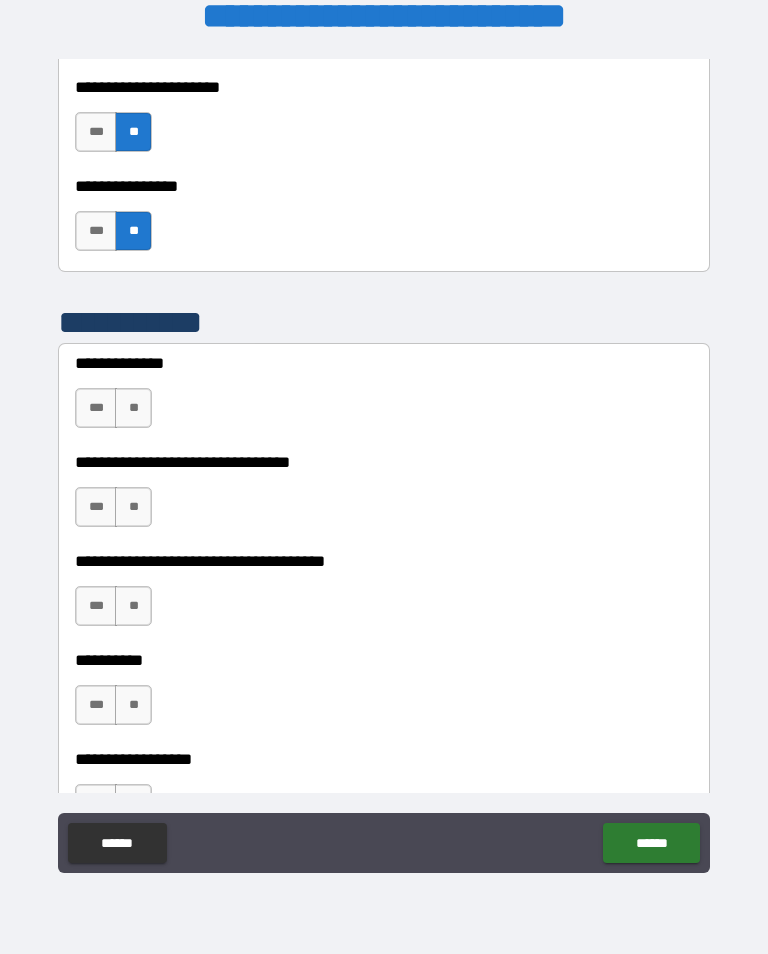 click on "**" at bounding box center (133, 408) 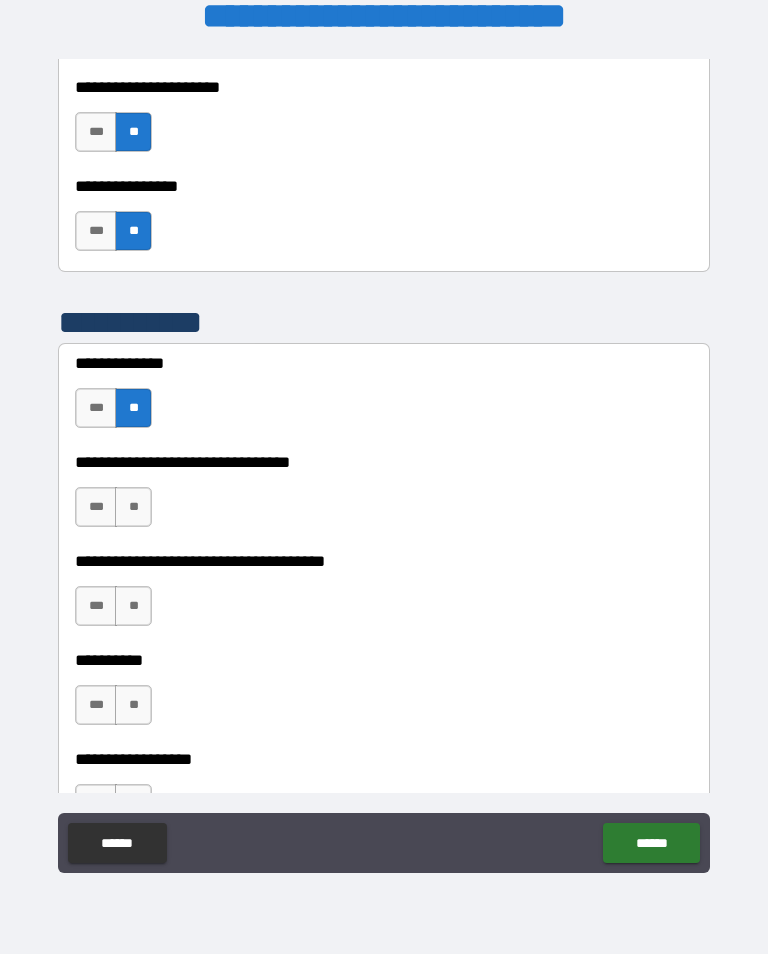 click on "**" at bounding box center [133, 507] 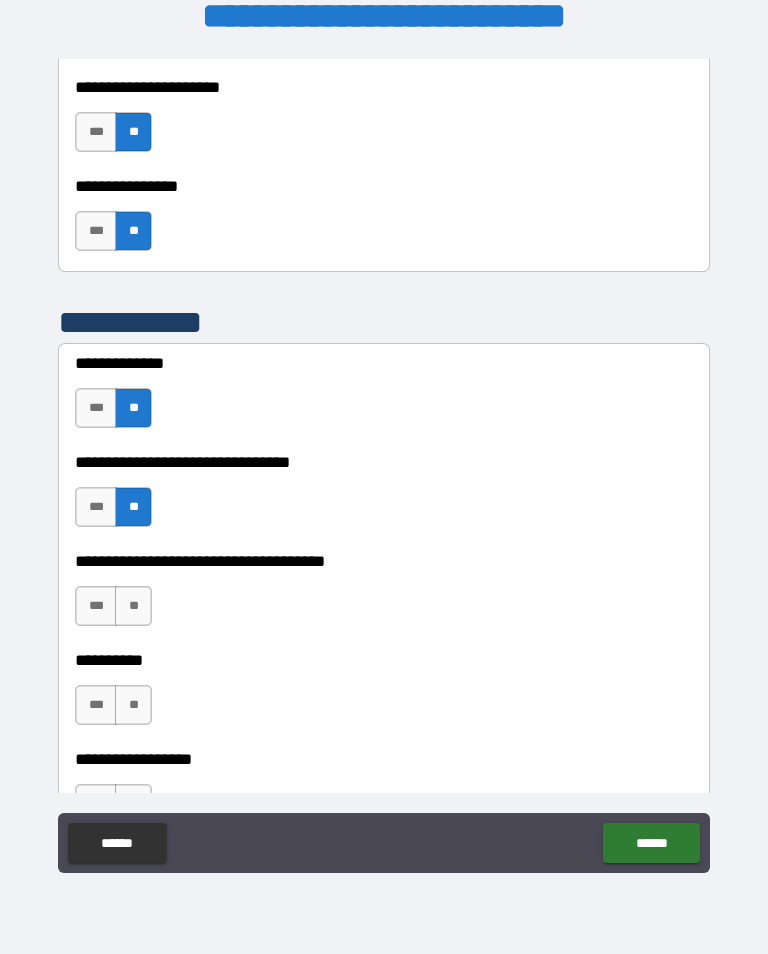 click on "**" at bounding box center [133, 606] 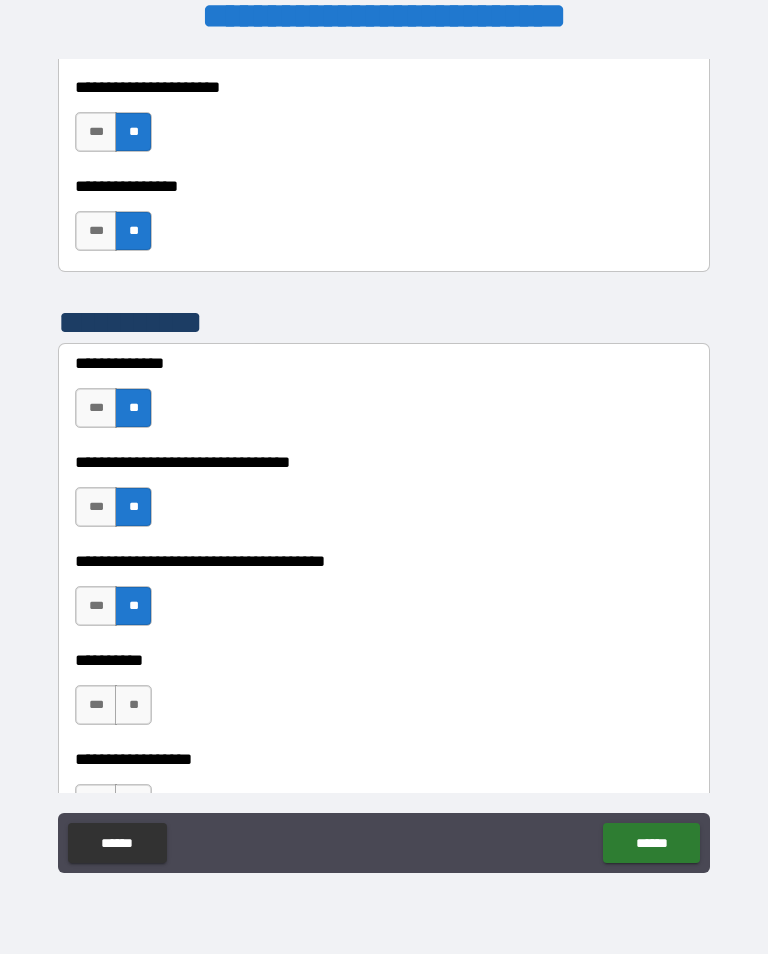 click on "[FIRST] [LAST] [NUMBER] [STREET] [CITY] [STATE] [POSTAL_CODE] [COUNTRY] [PHONE] [EMAIL] [SSN] [CREDIT_CARD] [DRIVER_LICENSE] [PASSPORT_NUMBER] [DATE_OF_BIRTH] [AGE] [ADDRESS] [CITY] [STATE] [POSTAL_CODE] [COUNTRY] [PHONE] [EMAIL] [SSN] [CREDIT_CARD] [DRIVER_LICENSE] [PASSPORT_NUMBER] [DATE_OF_BIRTH] [AGE] [ADDRESS] [CITY] [STATE] [POSTAL_CODE] [COUNTRY] [PHONE] [EMAIL] [SSN] [CREDIT_CARD] [DRIVER_LICENSE] [PASSPORT_NUMBER] [DATE_OF_BIRTH] [AGE] [ADDRESS] [CITY] [STATE] [POSTAL_CODE] [COUNTRY] [PHONE] [EMAIL] [SSN] [CREDIT_CARD] [DRIVER_LICENSE] [PASSPORT_NUMBER] [DATE_OF_BIRTH] [AGE] [ADDRESS] [CITY] [STATE] [POSTAL_CODE] [COUNTRY] [PHONE] [EMAIL] [SSN] [CREDIT_CARD] [DRIVER_LICENSE] [PASSPORT_NUMBER] [DATE_OF_BIRTH] [AGE] [ADDRESS] [CITY] [STATE] [POSTAL_CODE] [COUNTRY] [PHONE] [EMAIL] [SSN] [CREDIT_CARD] [DRIVER_LICENSE] [PASSPORT_NUMBER] [DATE_OF_BIRTH] [AGE] [ADDRESS] [CITY] [STATE] [POSTAL_CODE] [COUNTRY] [PHONE] [EMAIL] [SSN] [CREDIT_CARD] [DRIVER_LICENSE] [PASSPORT_NUMBER] [DATE_OF_BIRTH] [AGE]" at bounding box center (384, 464) 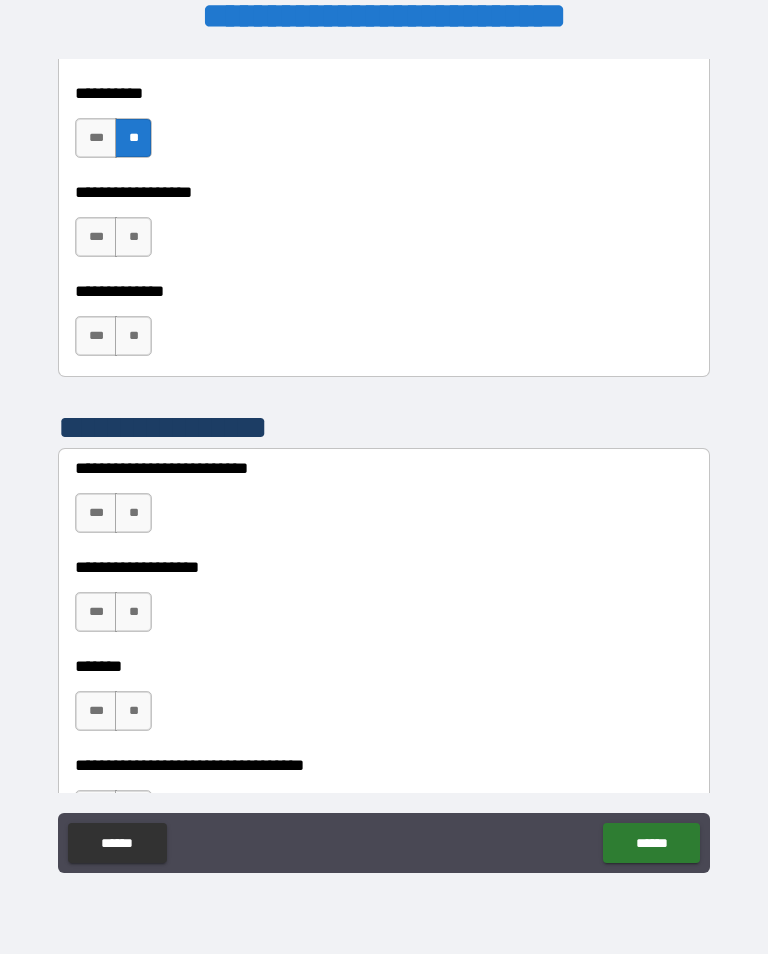 scroll, scrollTop: 5854, scrollLeft: 0, axis: vertical 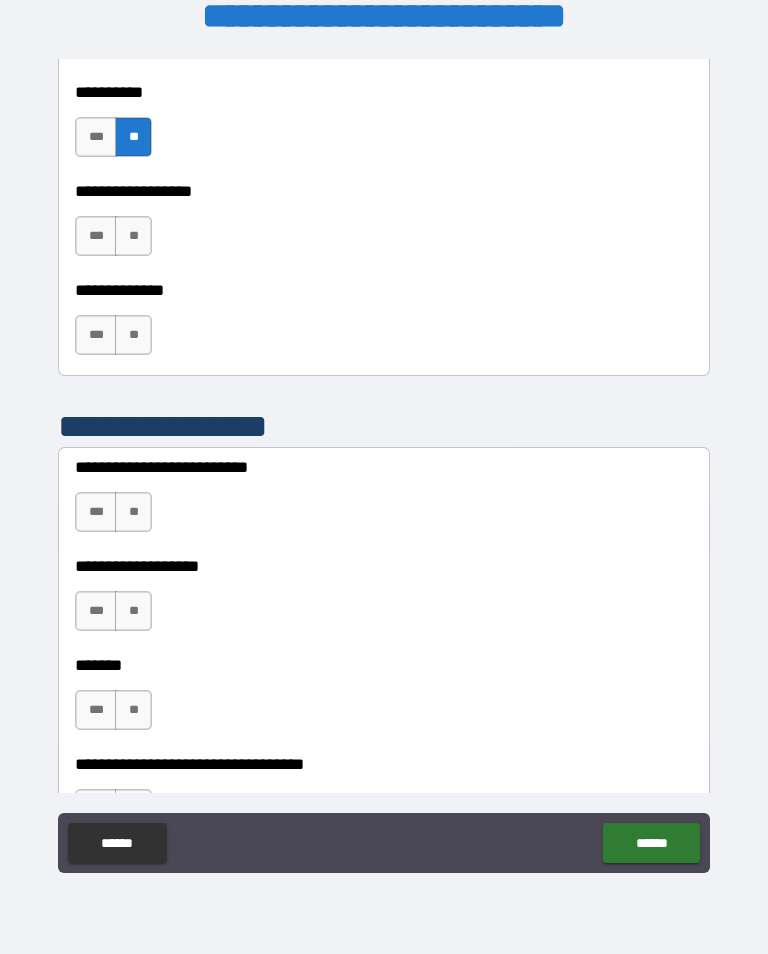 click on "**" at bounding box center (133, 236) 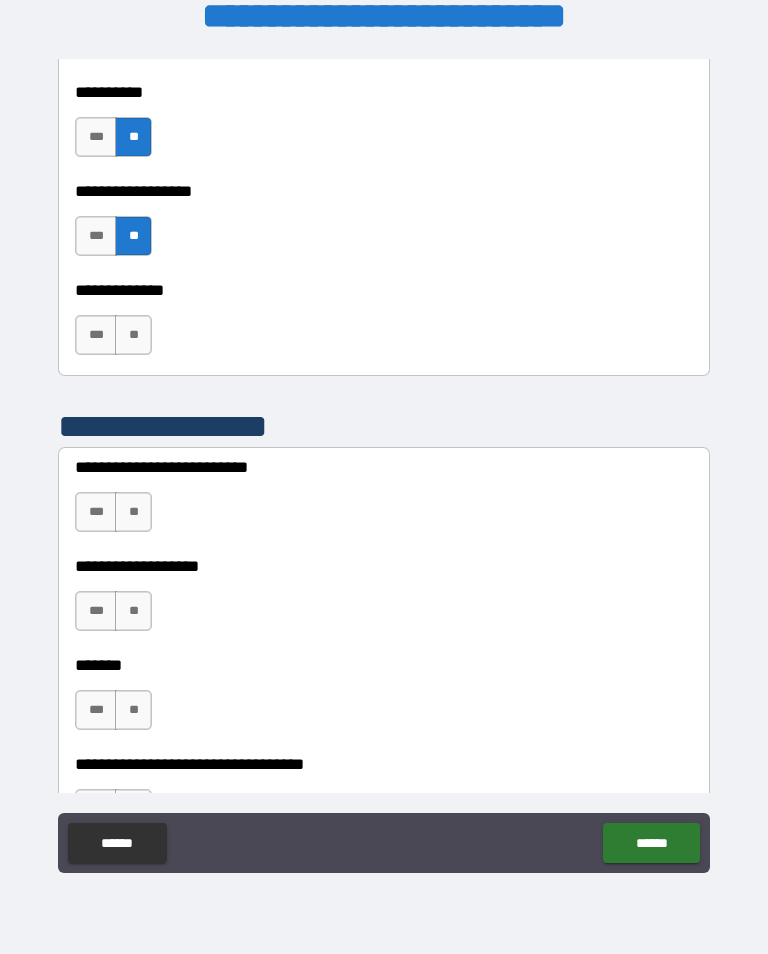 click on "**" at bounding box center [133, 335] 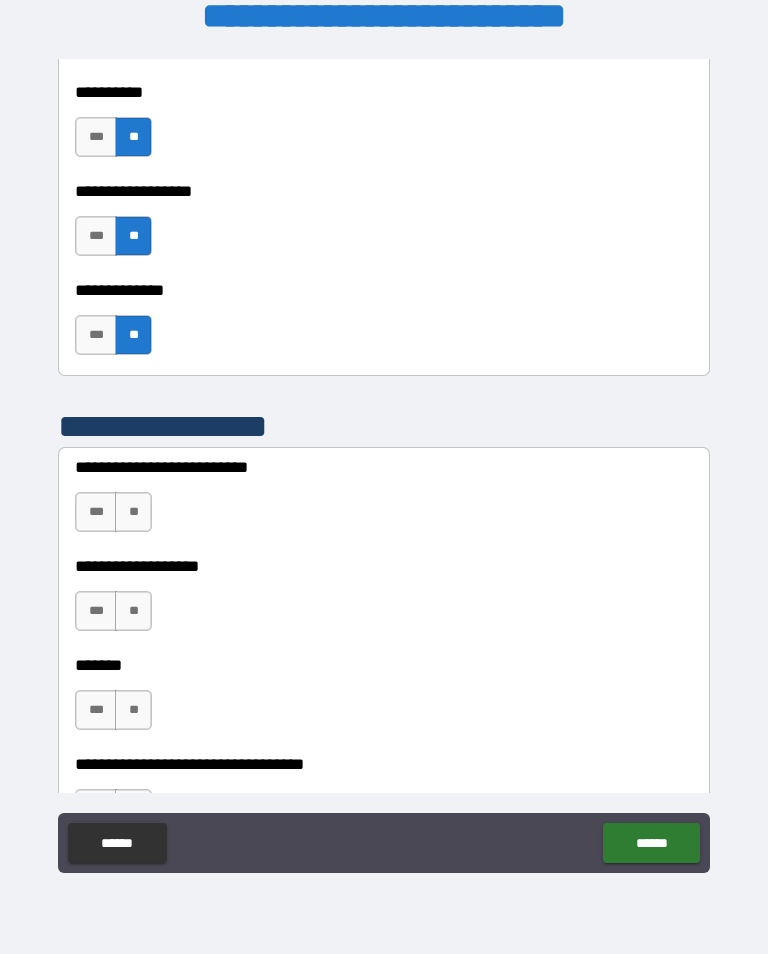 click on "***" at bounding box center [96, 512] 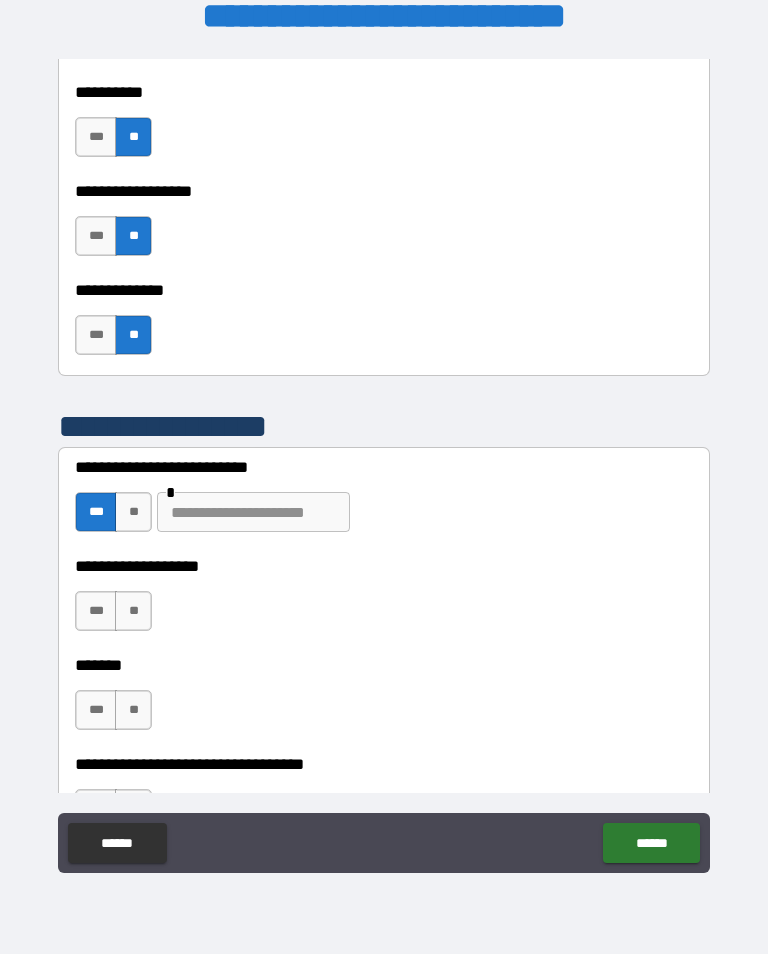 click on "**" at bounding box center [133, 512] 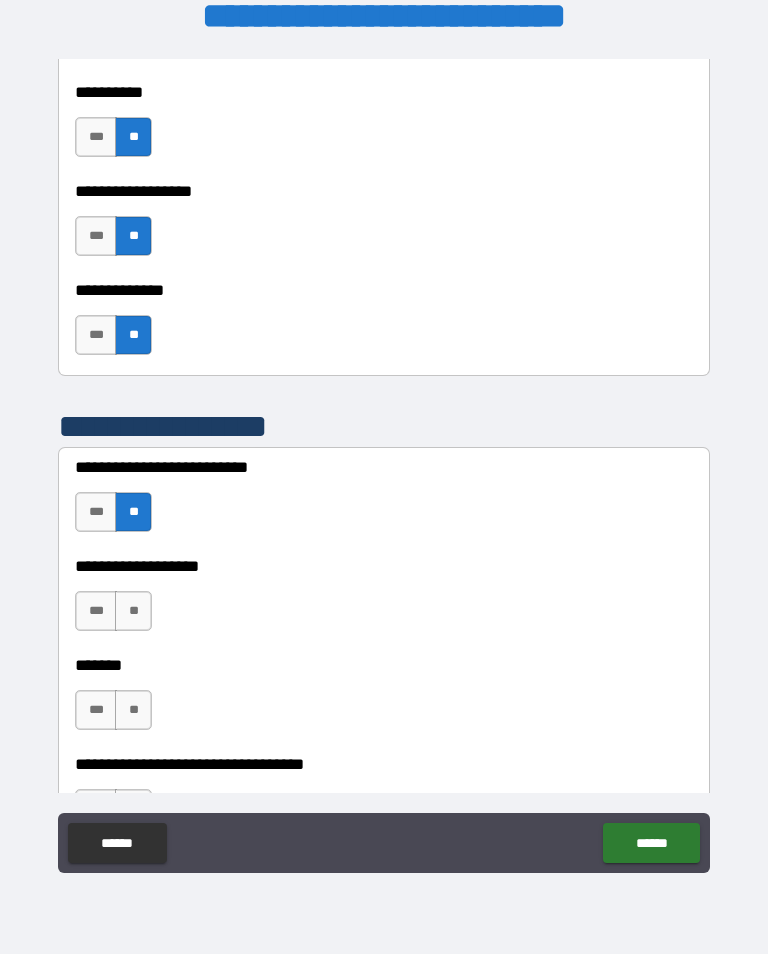 click on "***" at bounding box center (96, 611) 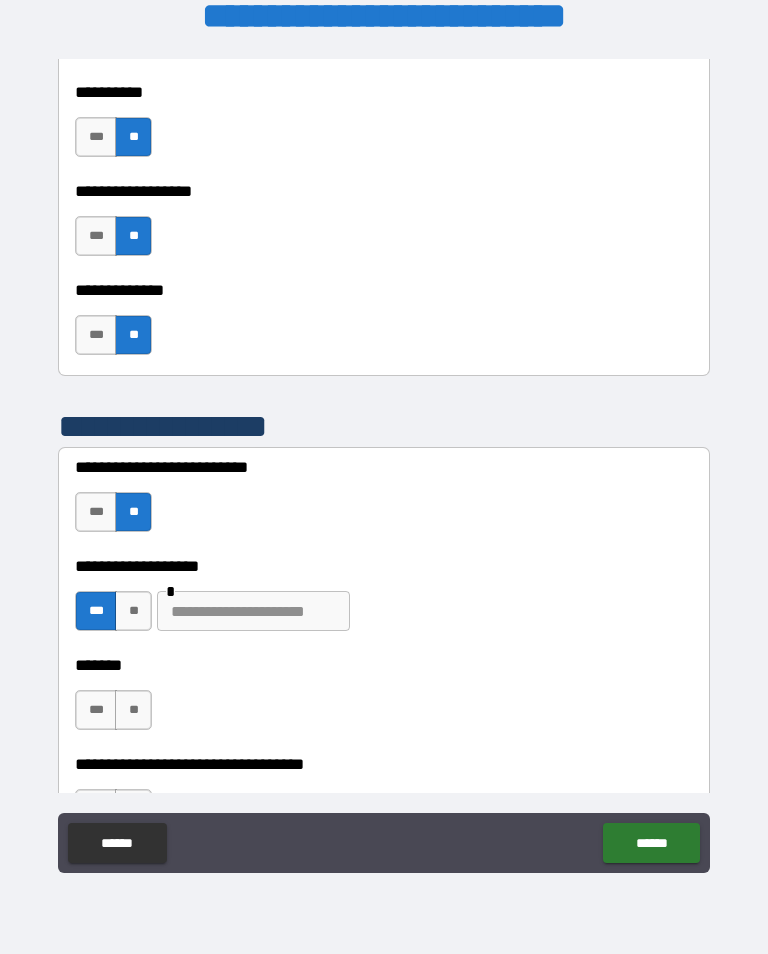 click on "**" at bounding box center [133, 710] 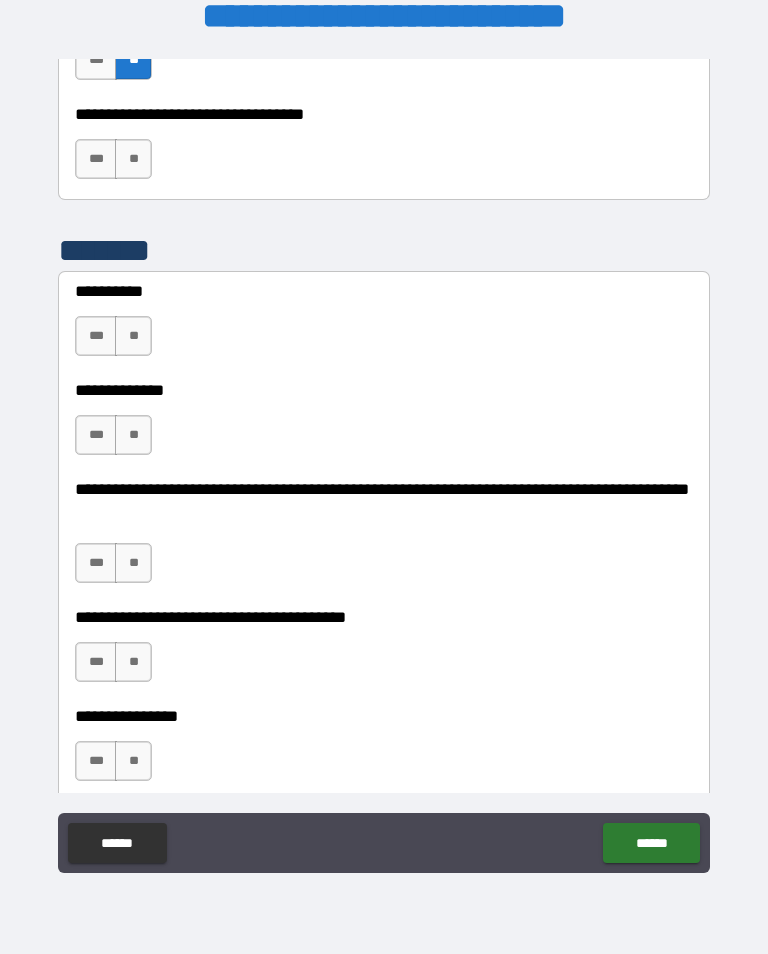 scroll, scrollTop: 6506, scrollLeft: 0, axis: vertical 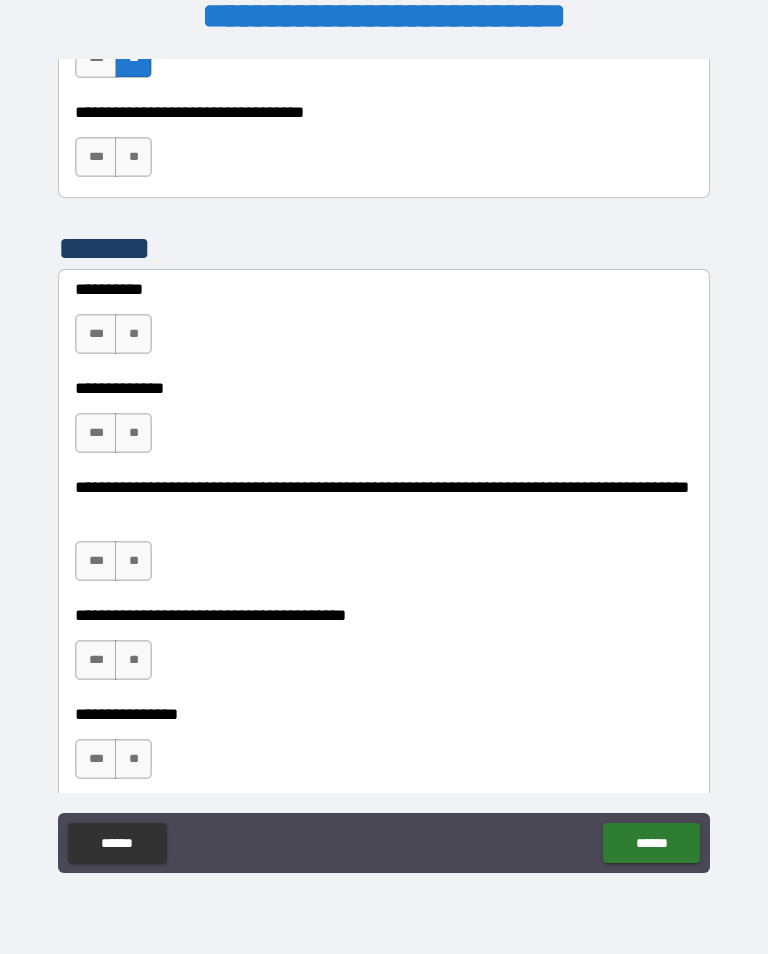 click on "**" at bounding box center [133, 334] 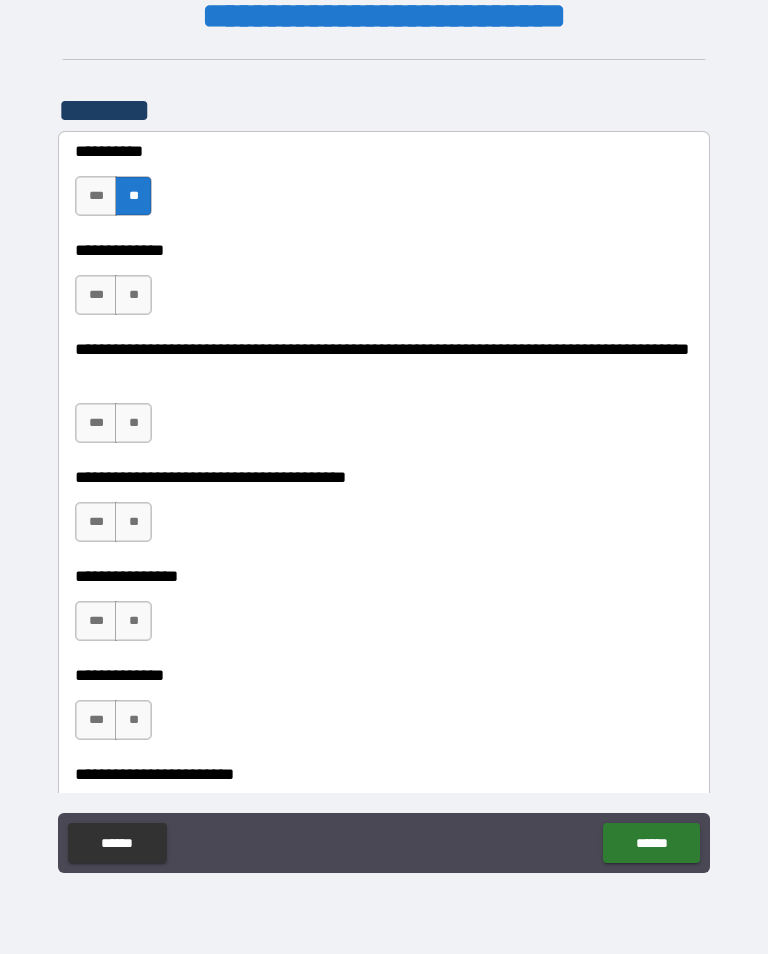 scroll, scrollTop: 6647, scrollLeft: 0, axis: vertical 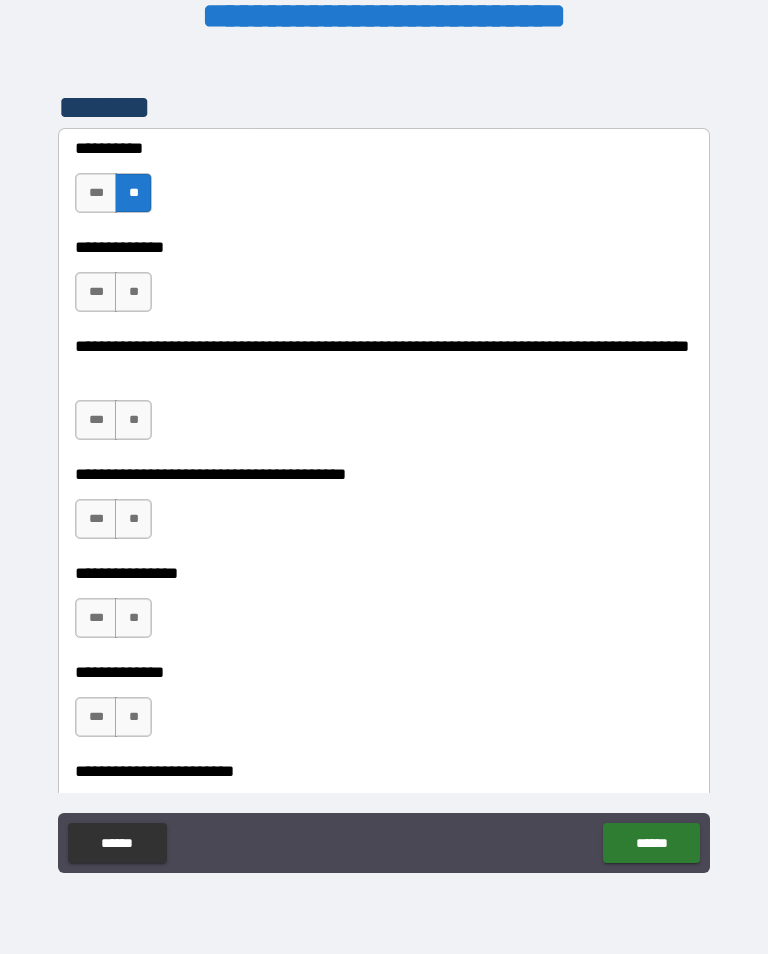 click on "**" at bounding box center [133, 420] 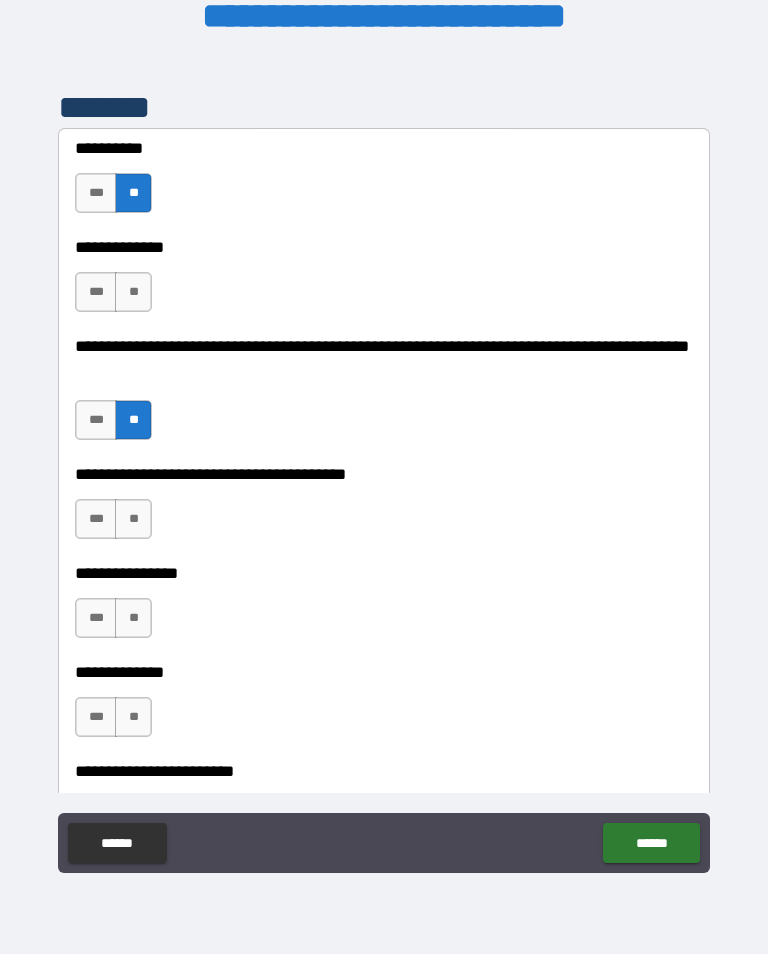 click on "**" at bounding box center [133, 519] 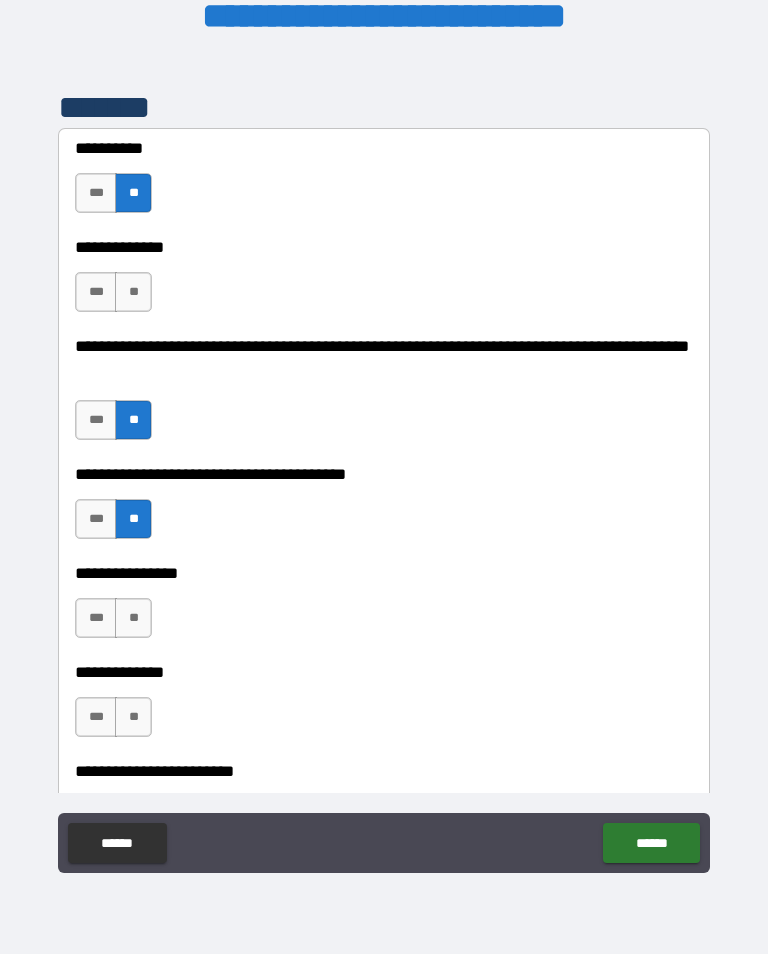 click on "***" at bounding box center [96, 618] 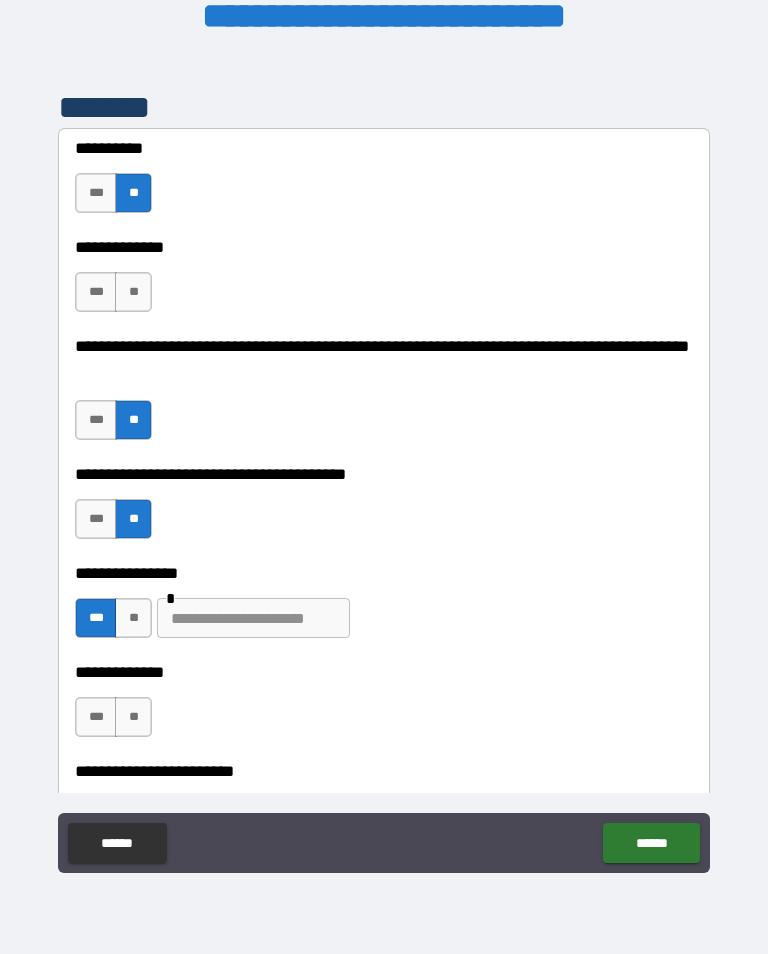 click on "**" at bounding box center [133, 717] 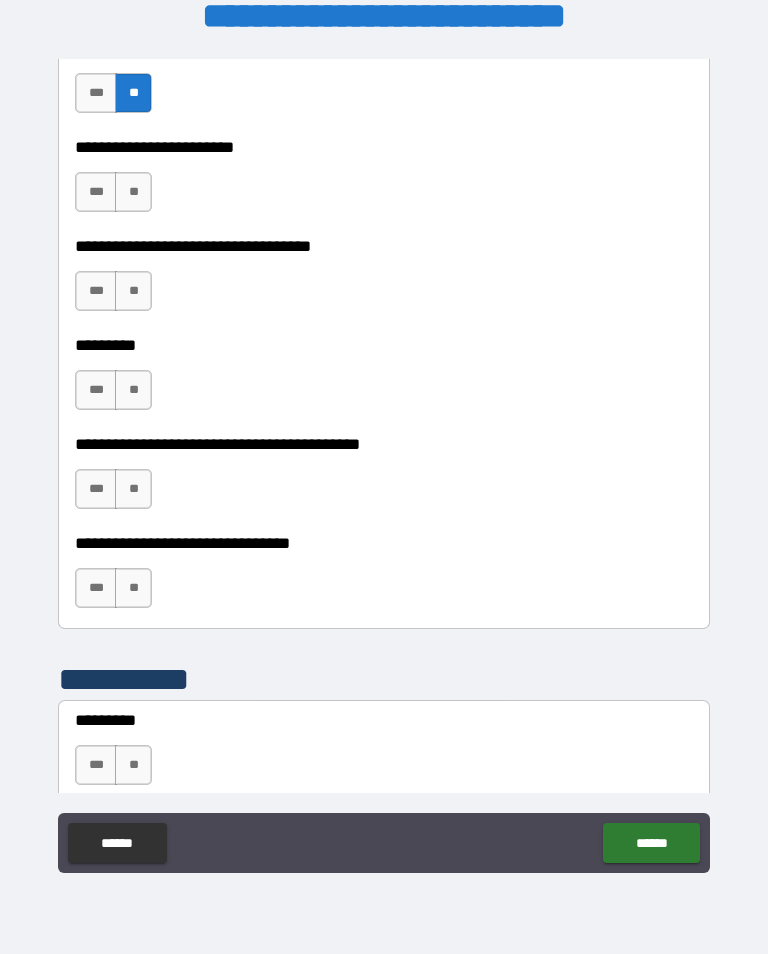 scroll, scrollTop: 7272, scrollLeft: 0, axis: vertical 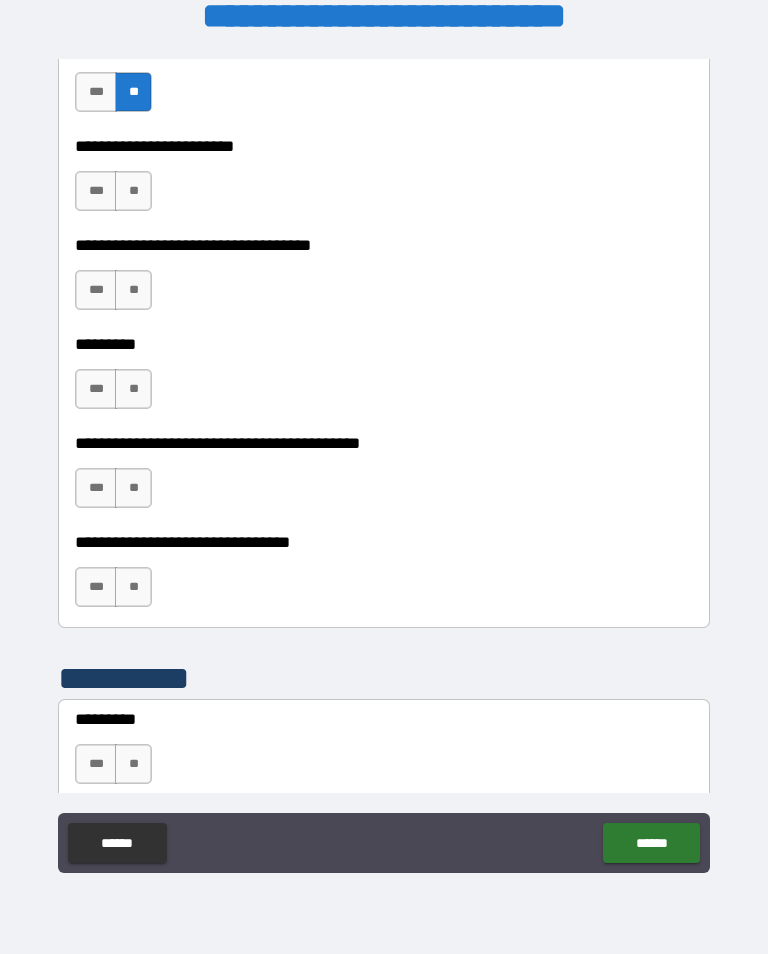click on "**" at bounding box center [133, 191] 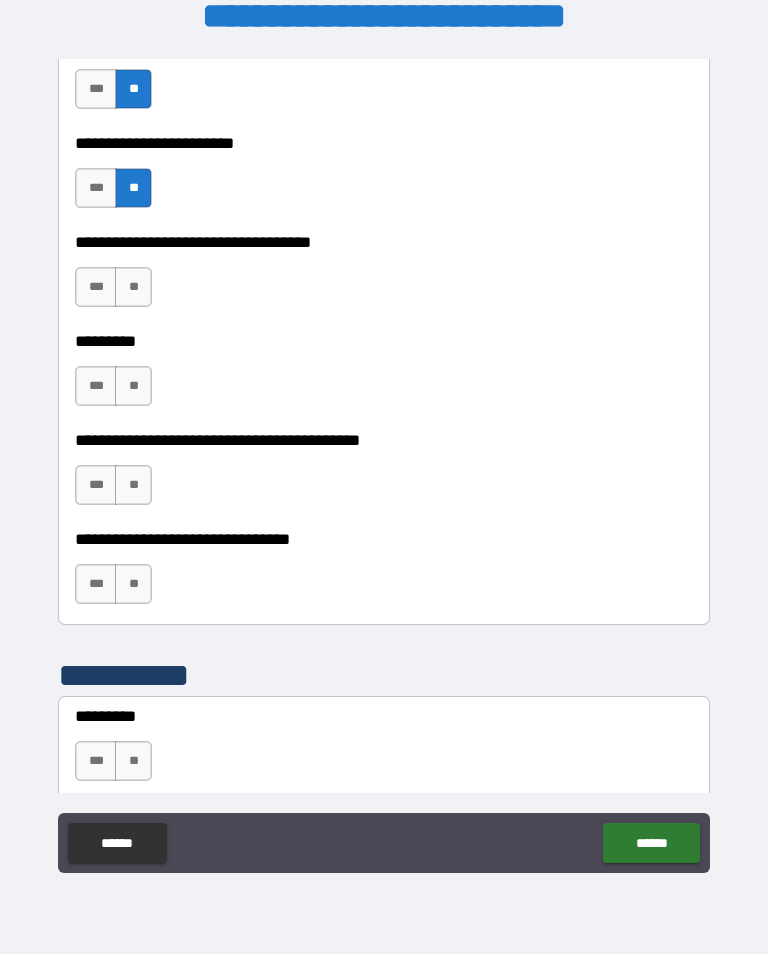 scroll, scrollTop: 7276, scrollLeft: 0, axis: vertical 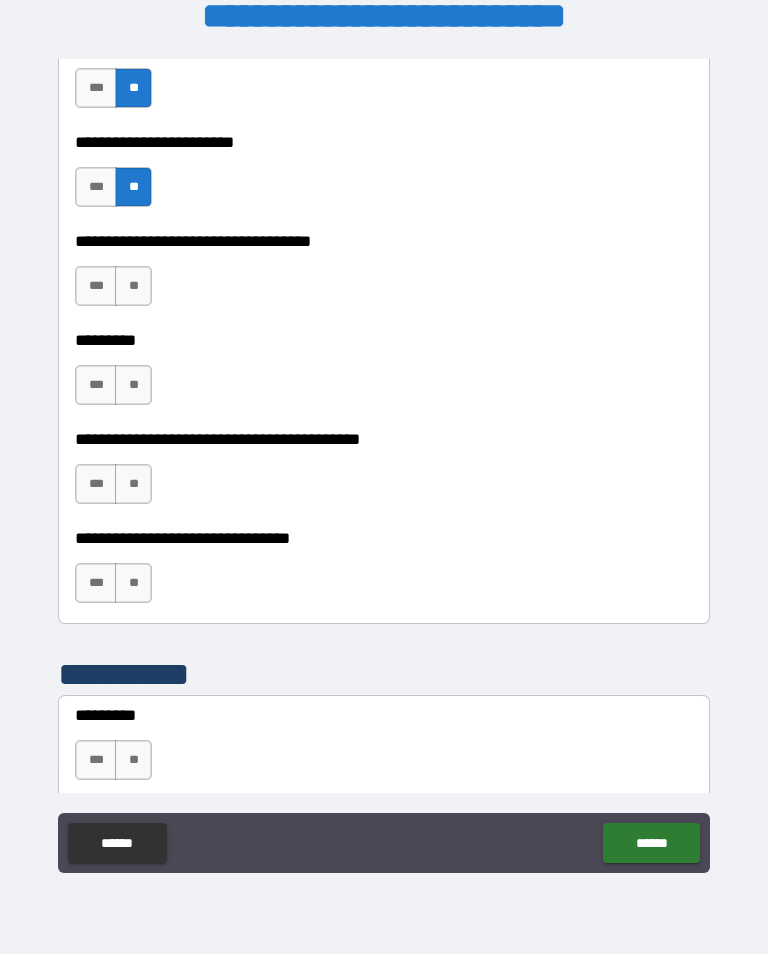 click on "**" at bounding box center (133, 286) 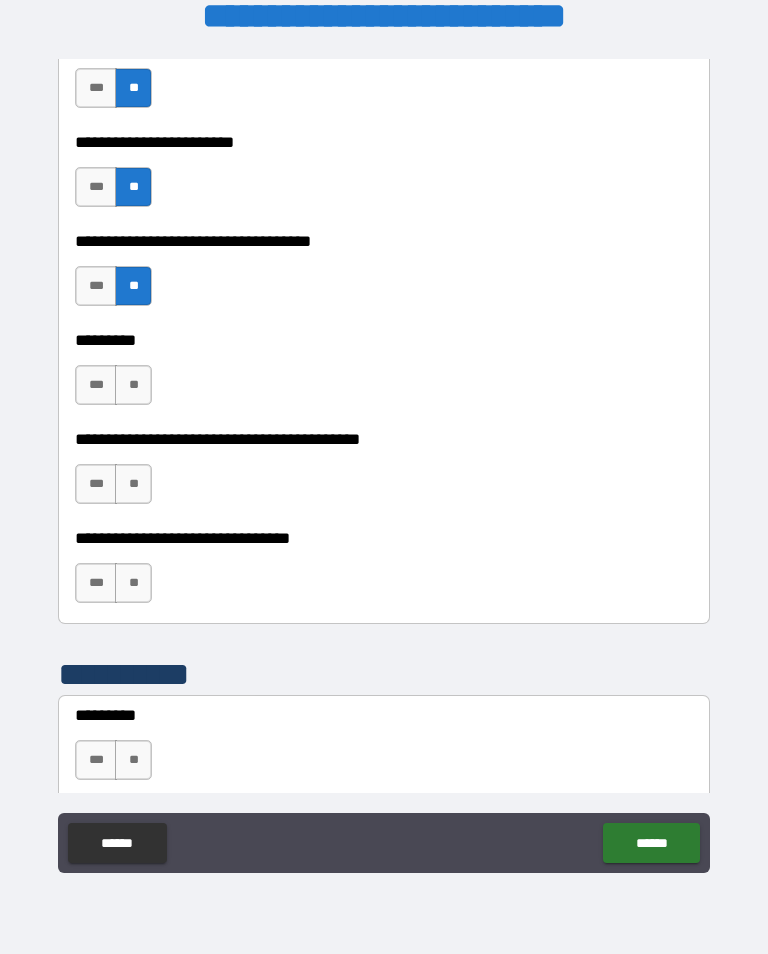 click on "***" at bounding box center (96, 484) 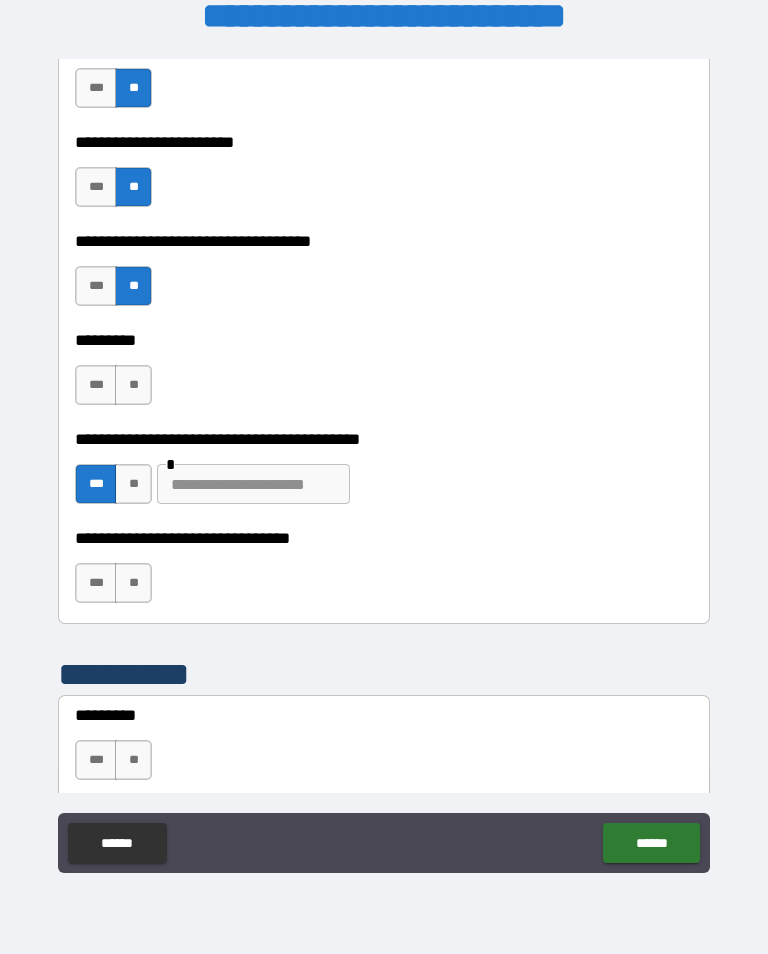scroll, scrollTop: 7280, scrollLeft: 0, axis: vertical 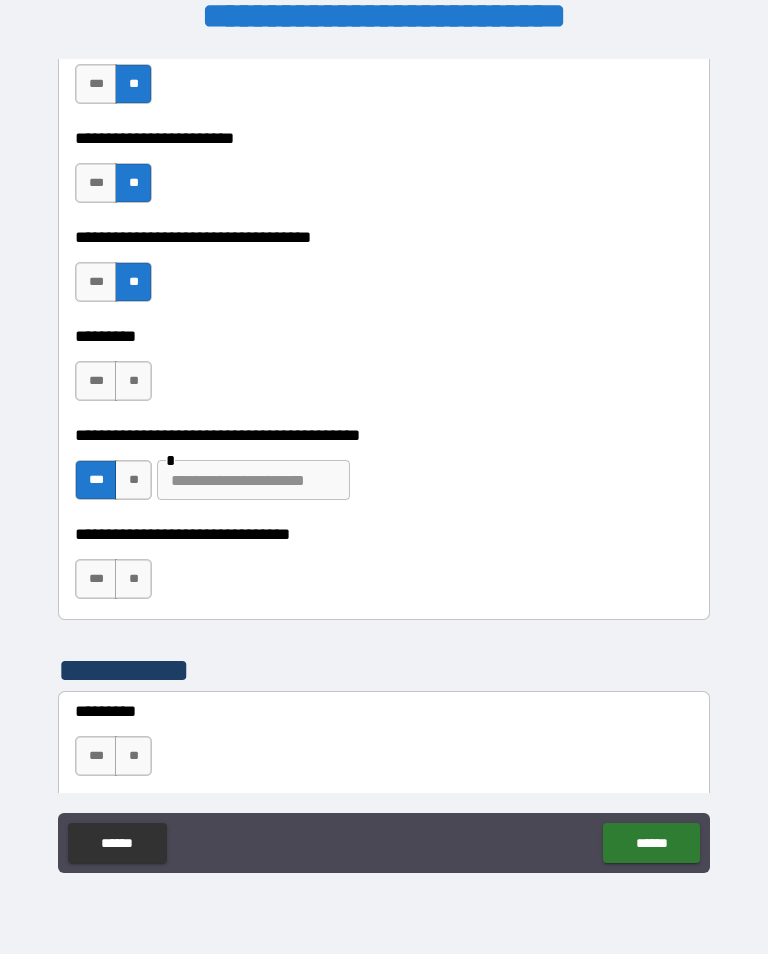 click on "**********" at bounding box center (384, 569) 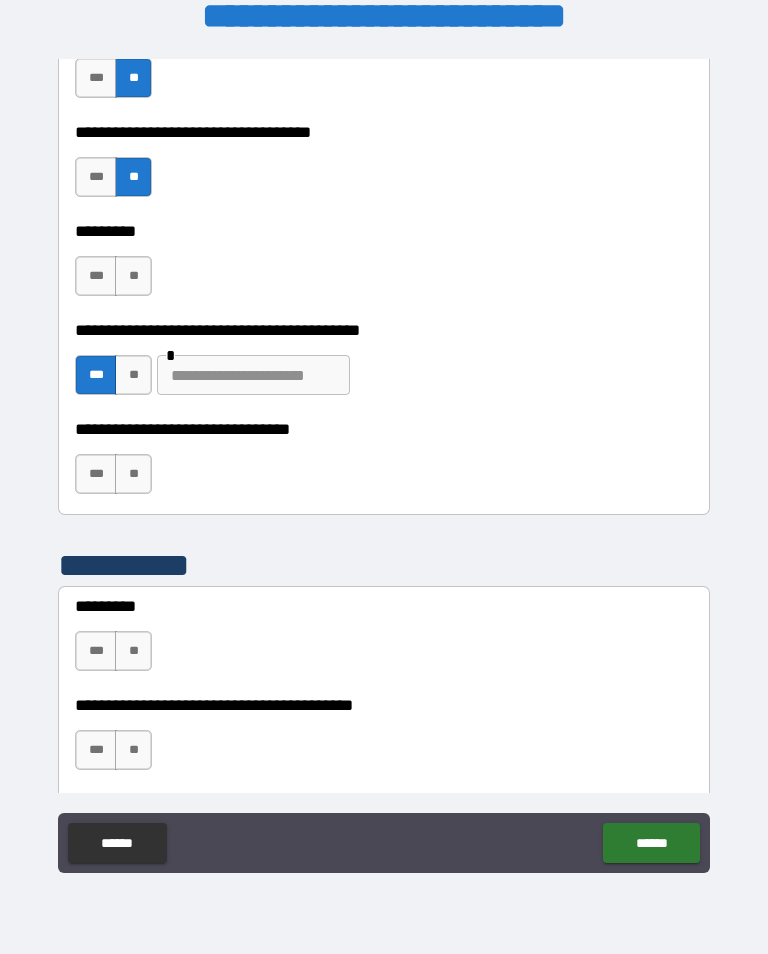 scroll, scrollTop: 7391, scrollLeft: 0, axis: vertical 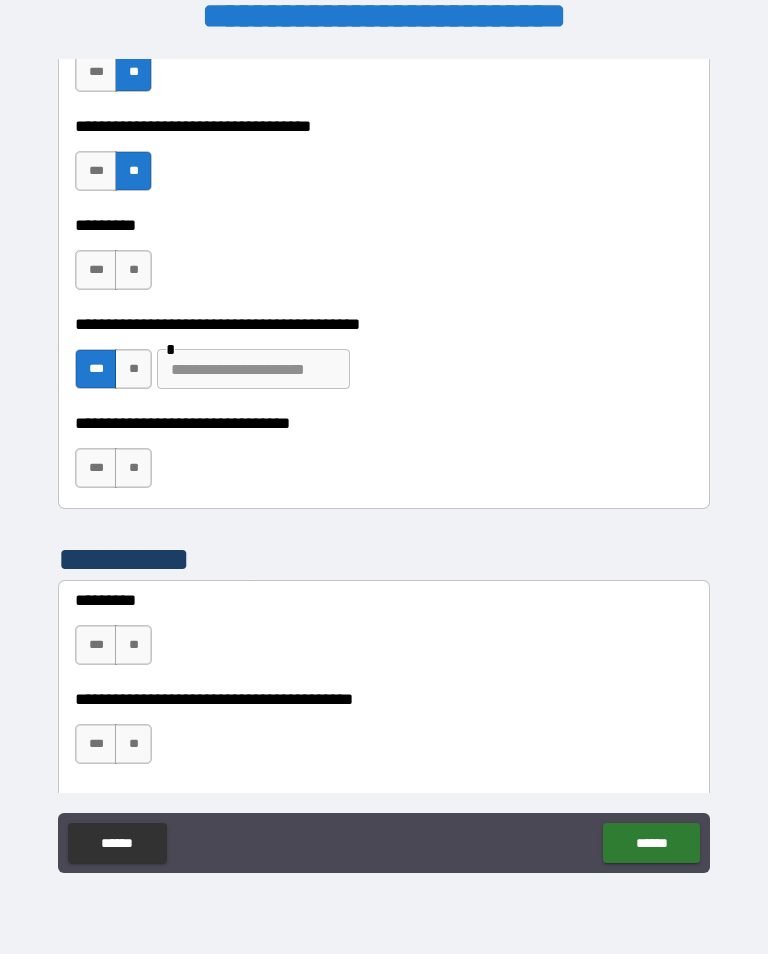 click on "***" at bounding box center (96, 468) 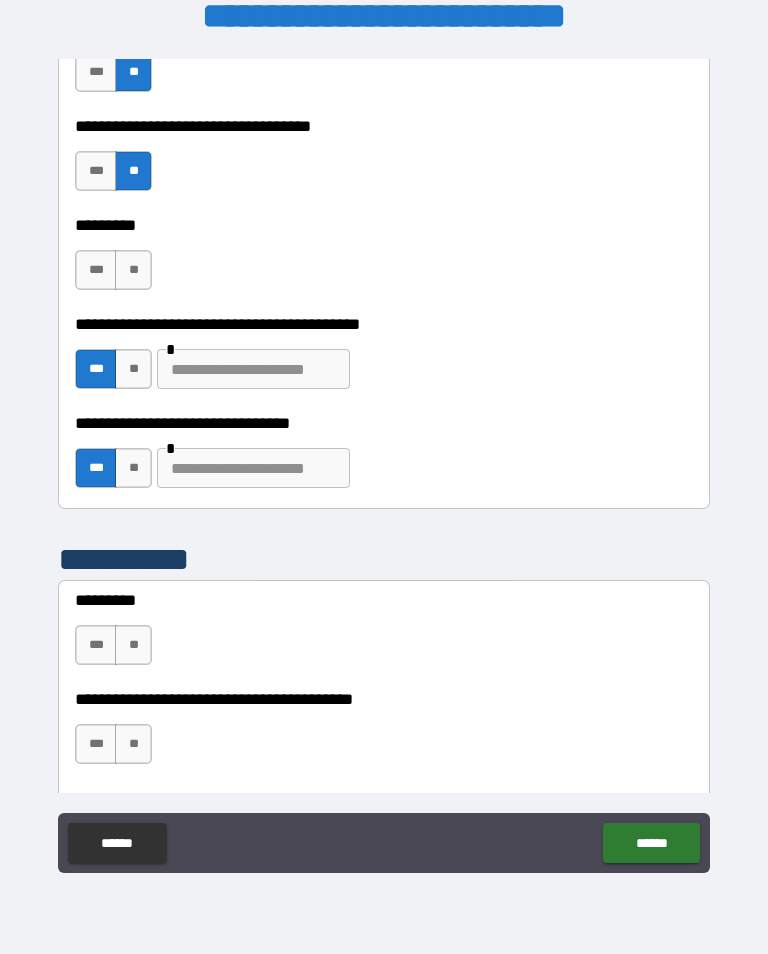 click on "**" at bounding box center [133, 645] 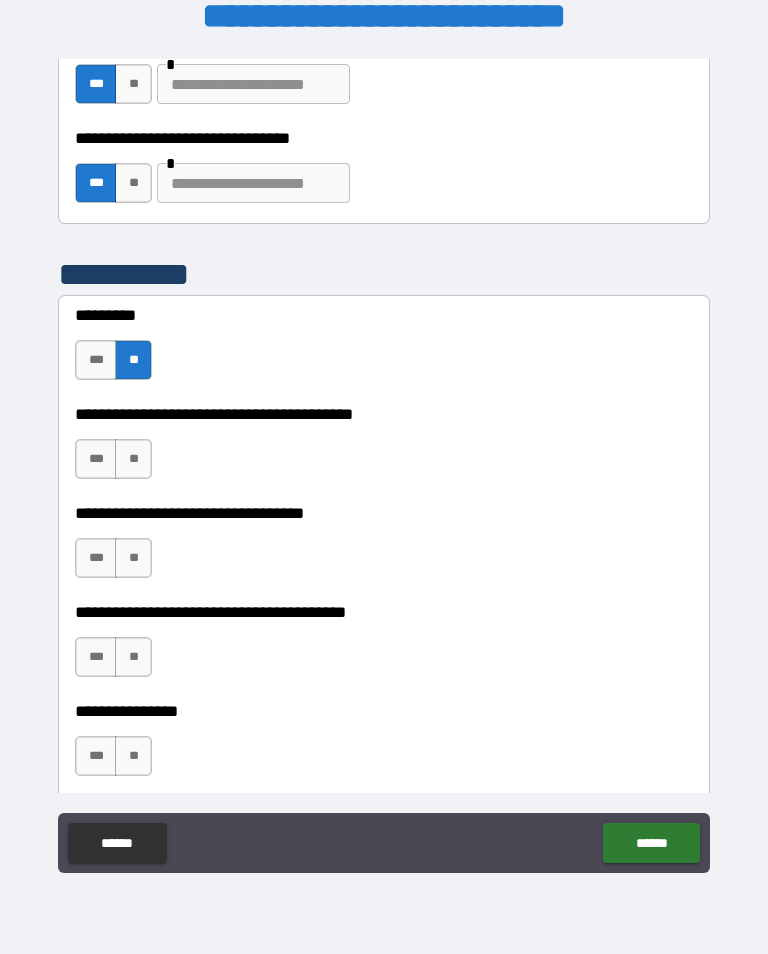 scroll, scrollTop: 7707, scrollLeft: 0, axis: vertical 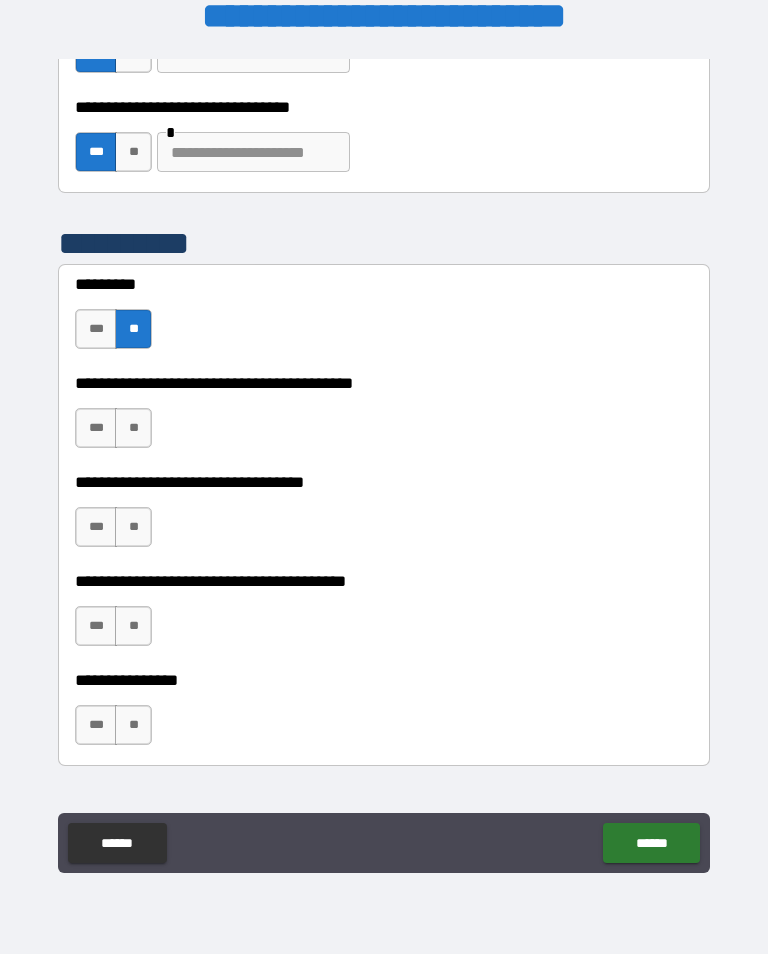 click on "**" at bounding box center (133, 428) 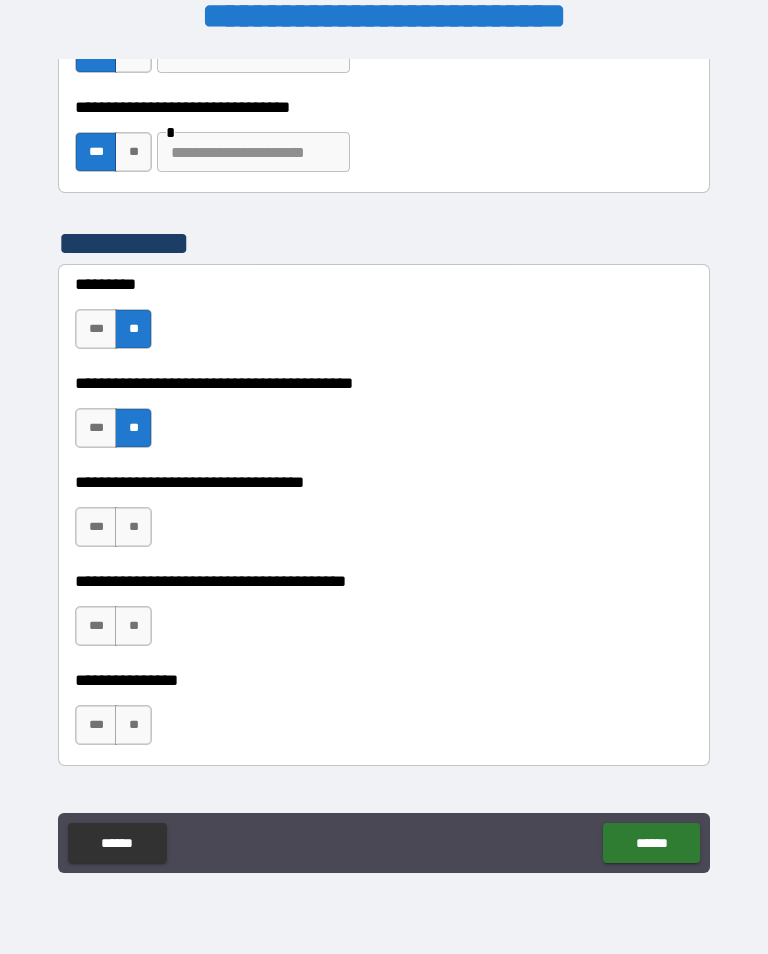 click on "**" at bounding box center (133, 527) 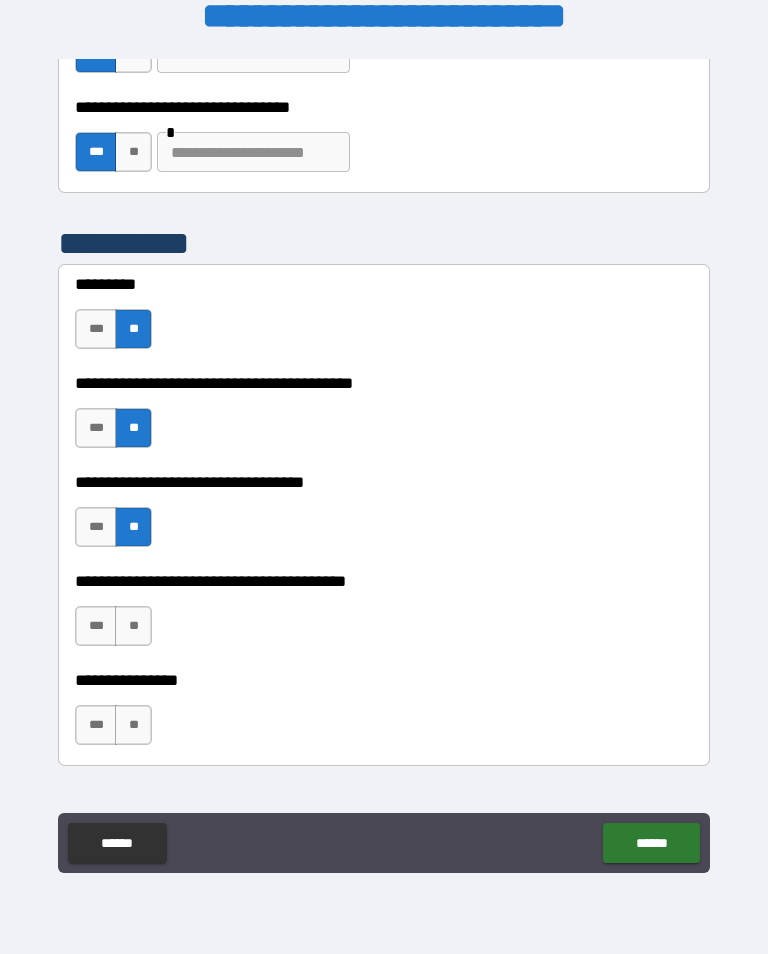 click on "***" at bounding box center [96, 626] 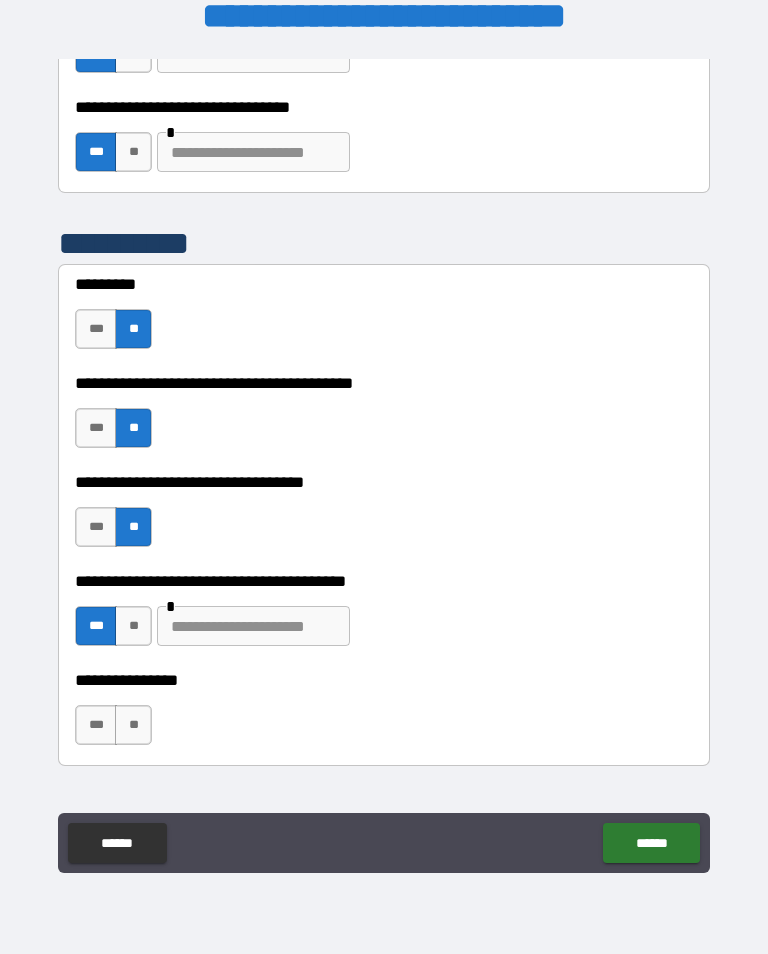 click on "[FIRST] [LAST] [NUMBER] [STREET] [CITY] [STATE] [POSTAL_CODE] [COUNTRY] [PHONE] [EMAIL] [SSN] [CREDIT_CARD] [DRIVER_LICENSE] [PASSPORT_NUMBER] [DATE_OF_BIRTH] [AGE]" at bounding box center [384, 616] 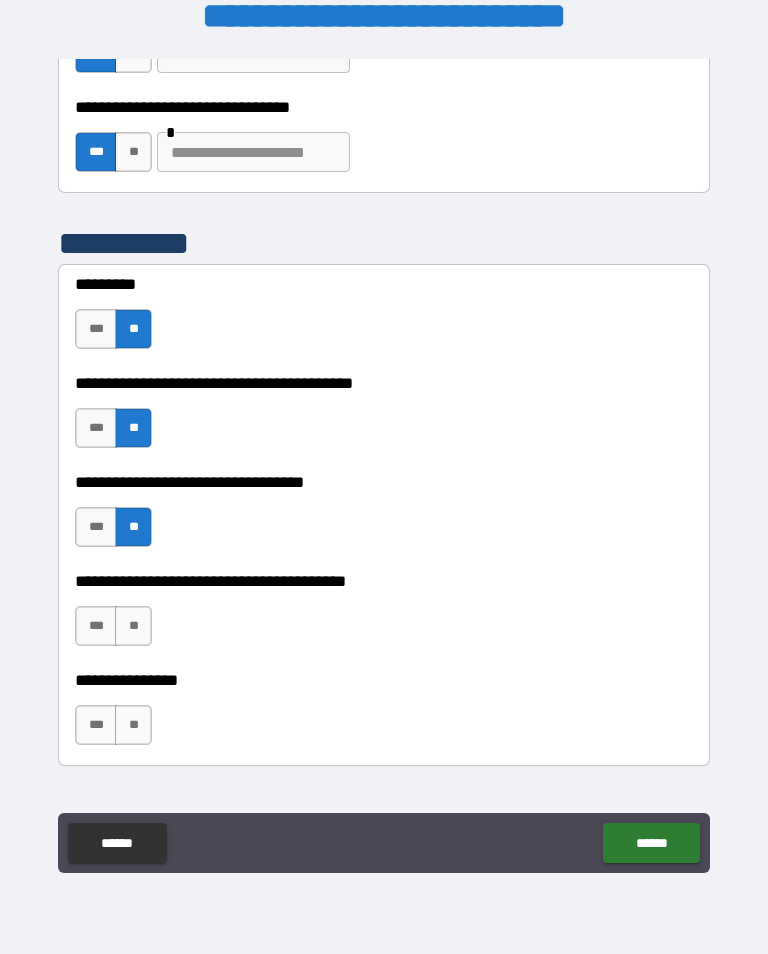 click on "**********" at bounding box center [384, 616] 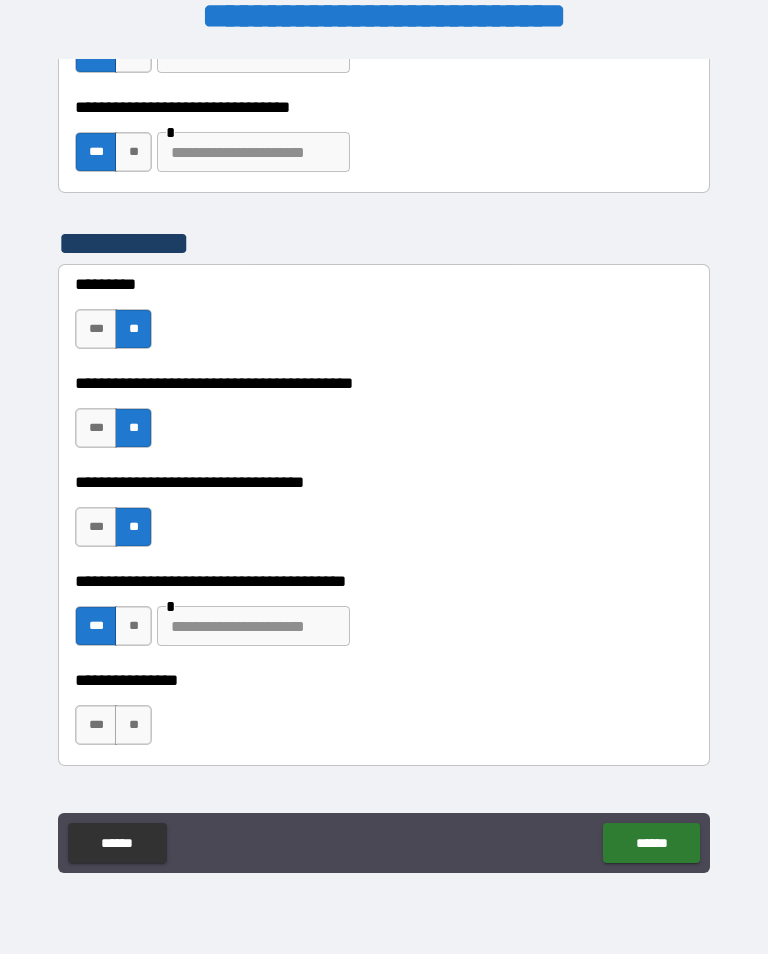 click on "***" at bounding box center (96, 626) 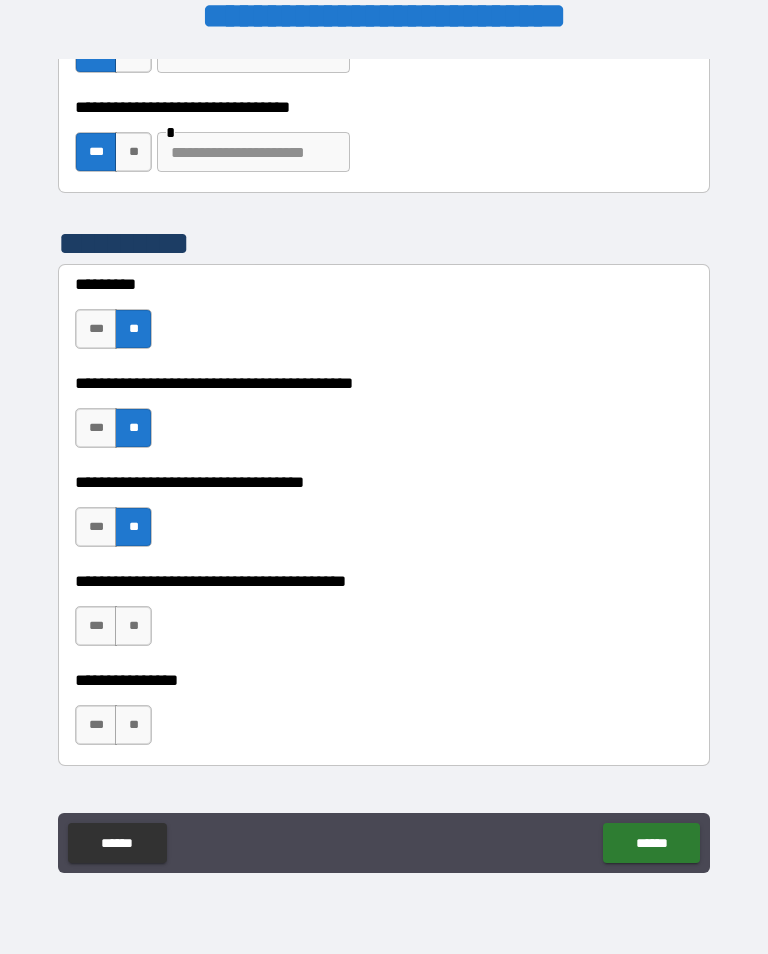 click on "**" at bounding box center (133, 626) 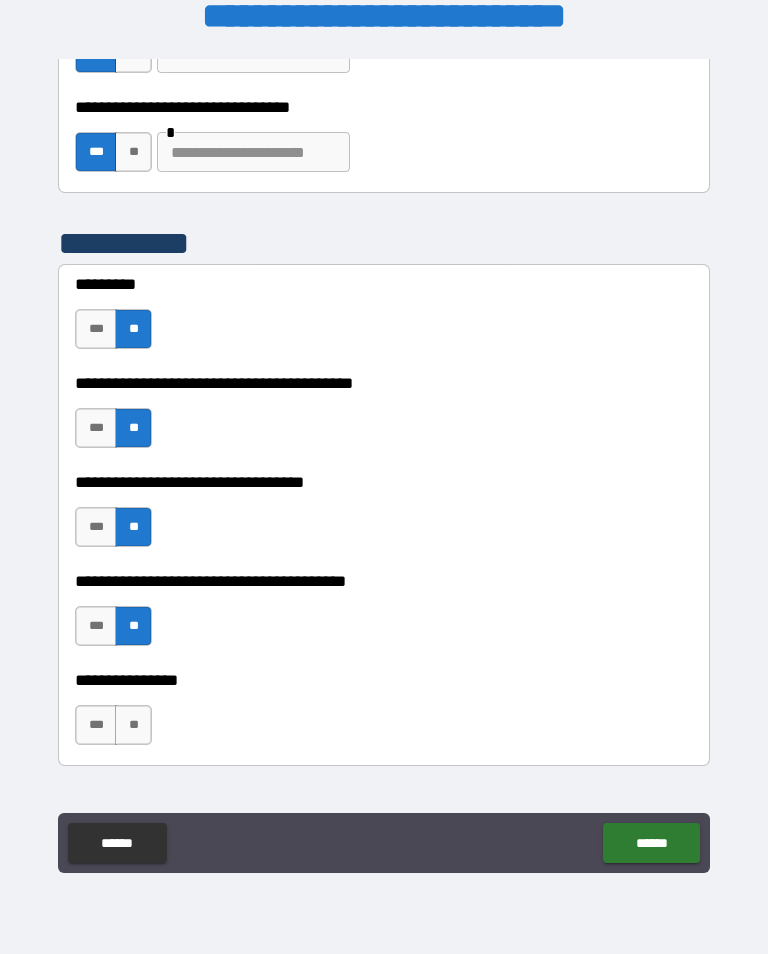 click on "**" at bounding box center [133, 725] 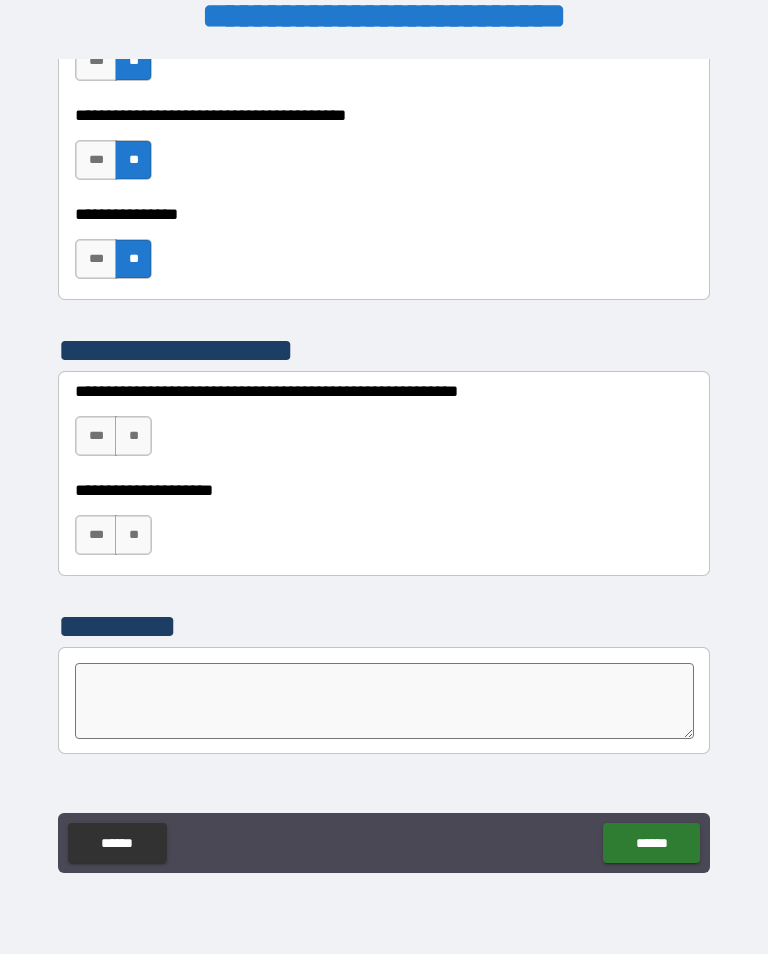 scroll, scrollTop: 8195, scrollLeft: 0, axis: vertical 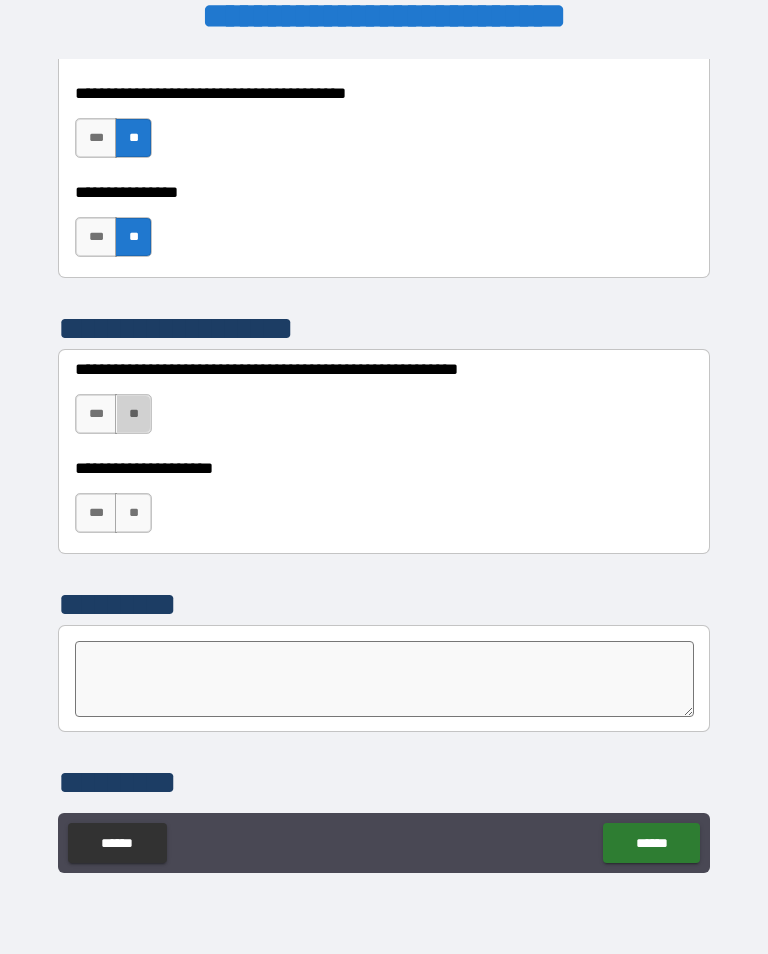 click on "**" at bounding box center (133, 414) 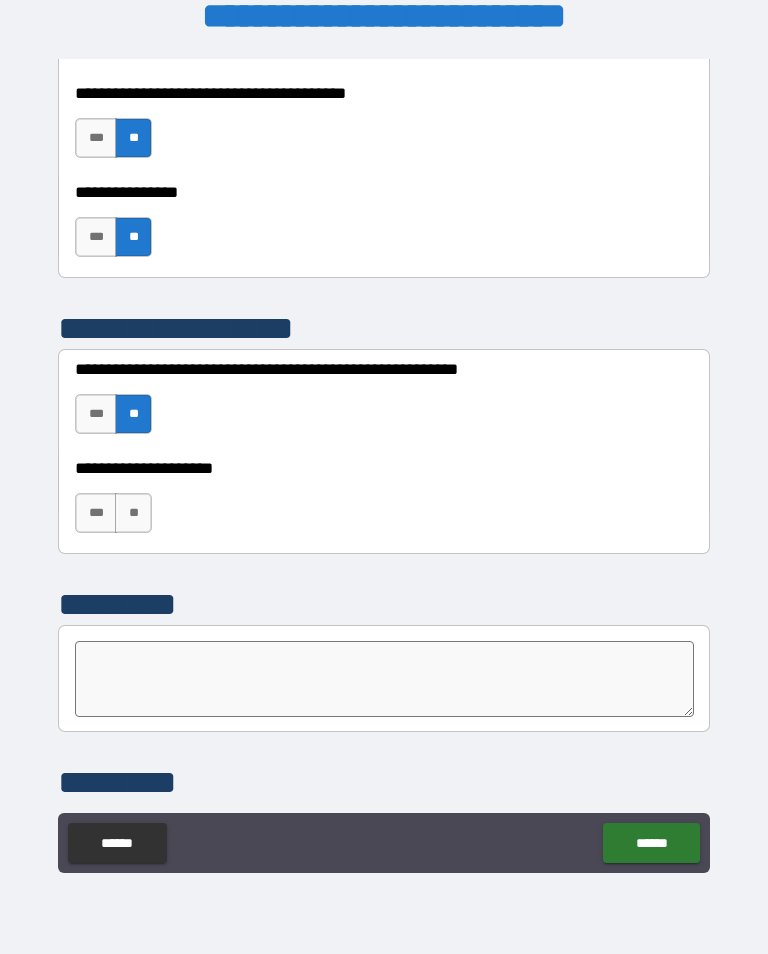 click at bounding box center (384, 679) 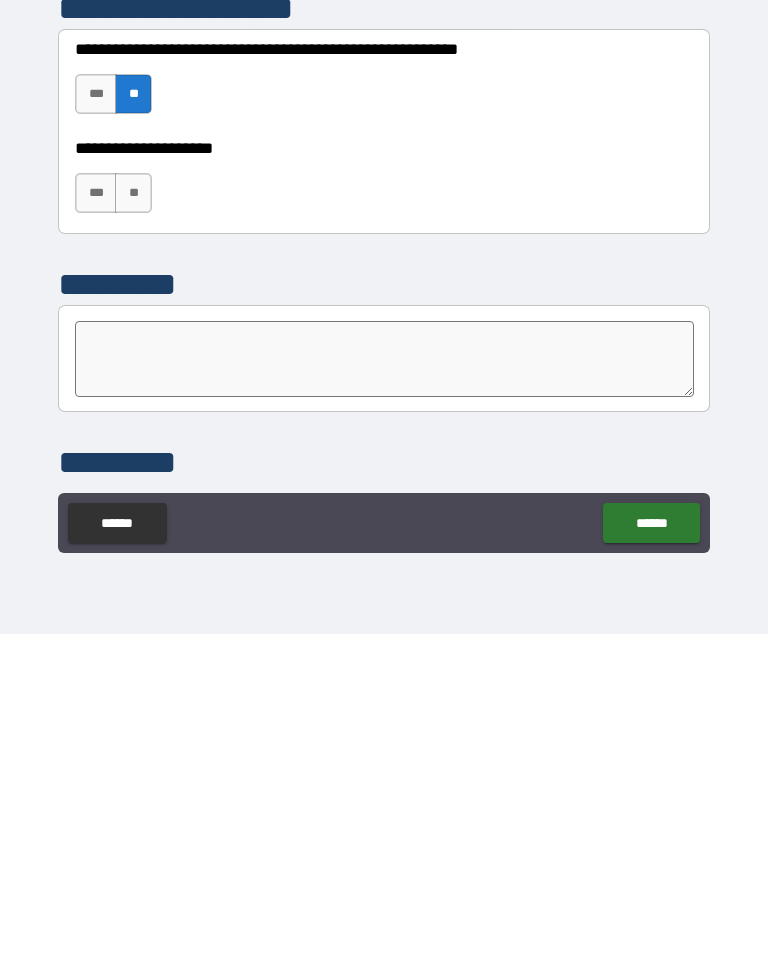 type on "*" 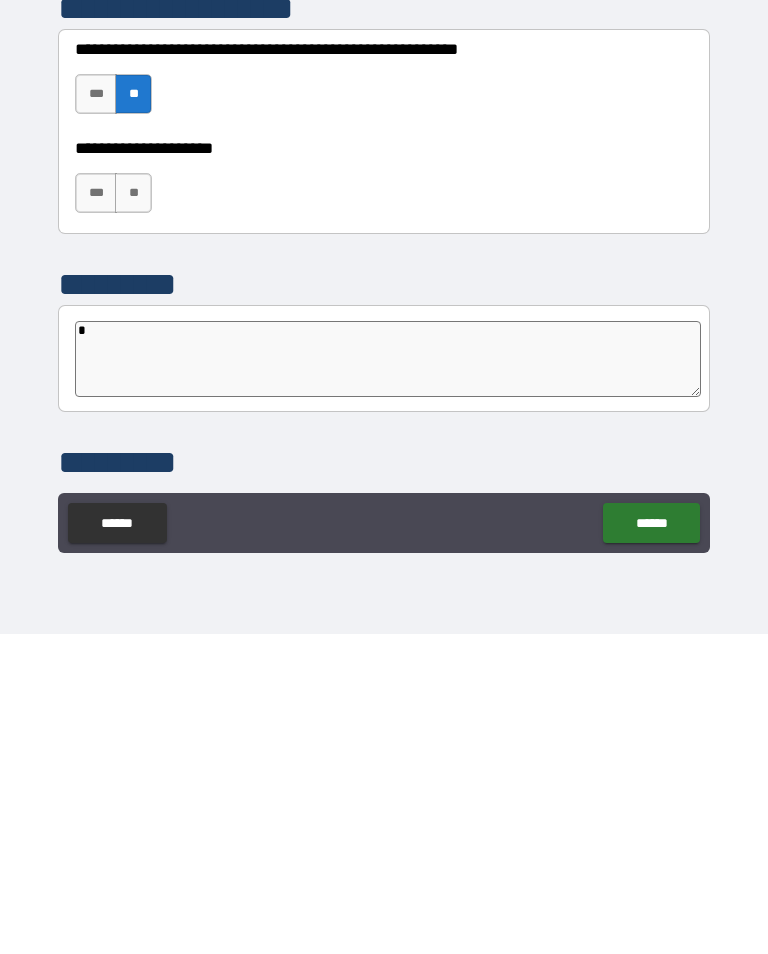 type on "*" 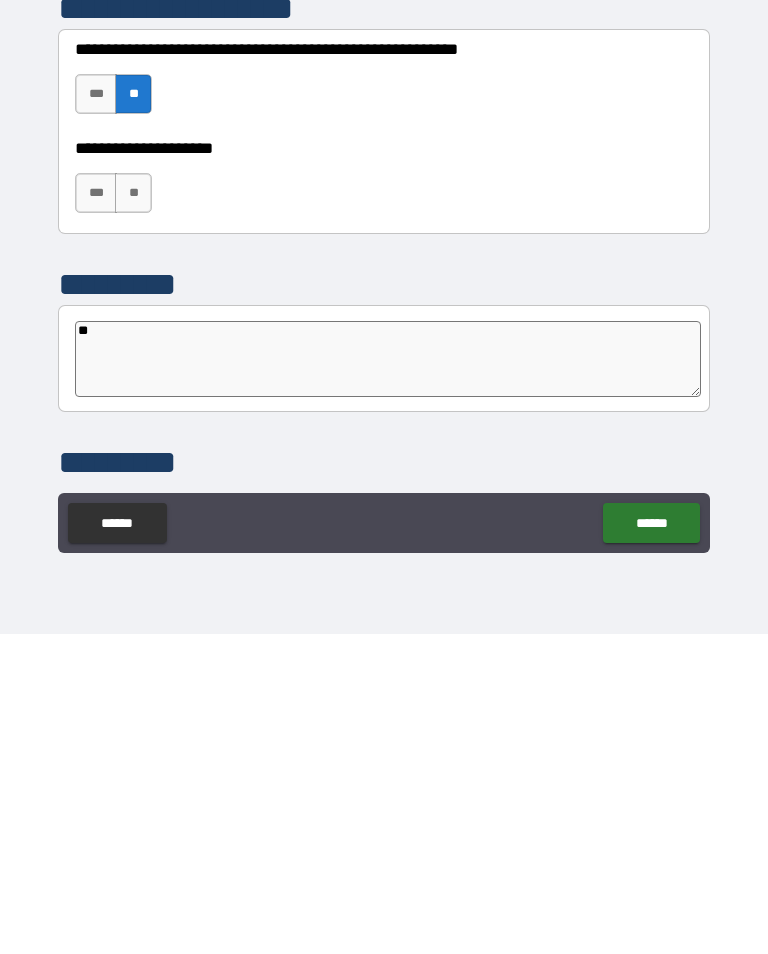 type on "*" 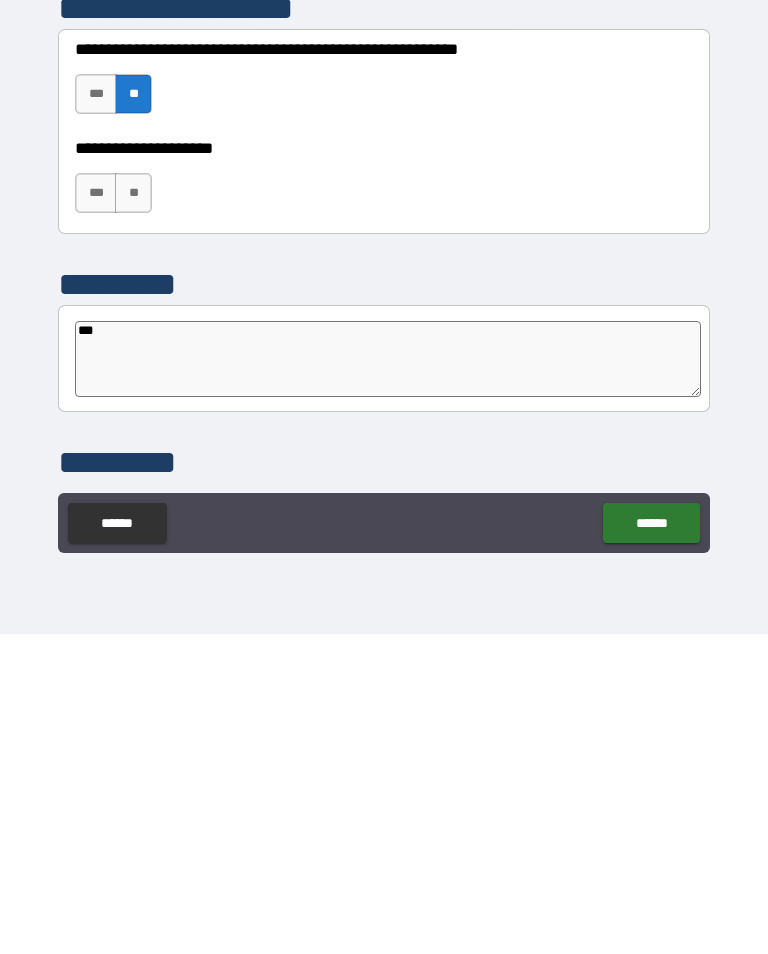type on "*" 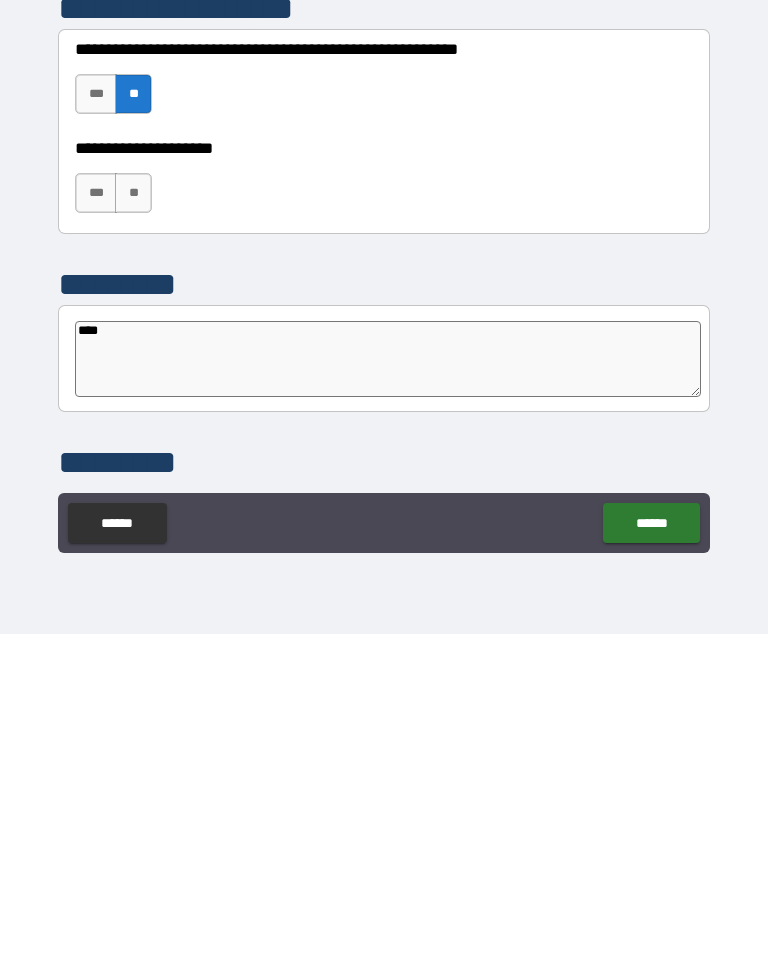 type on "*" 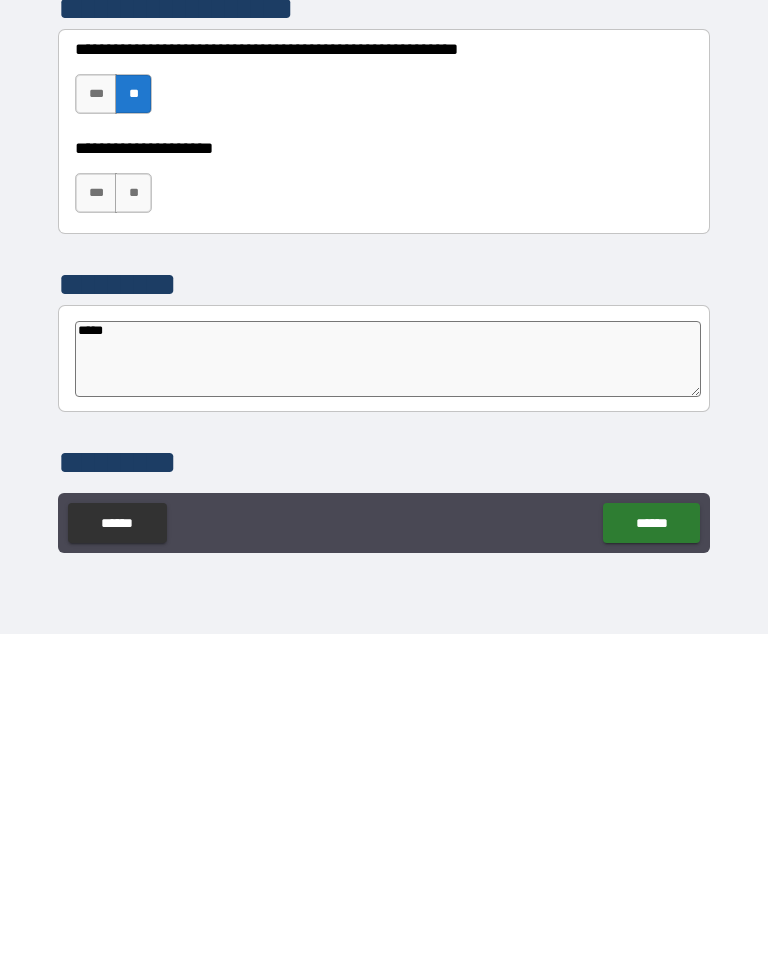 type on "*" 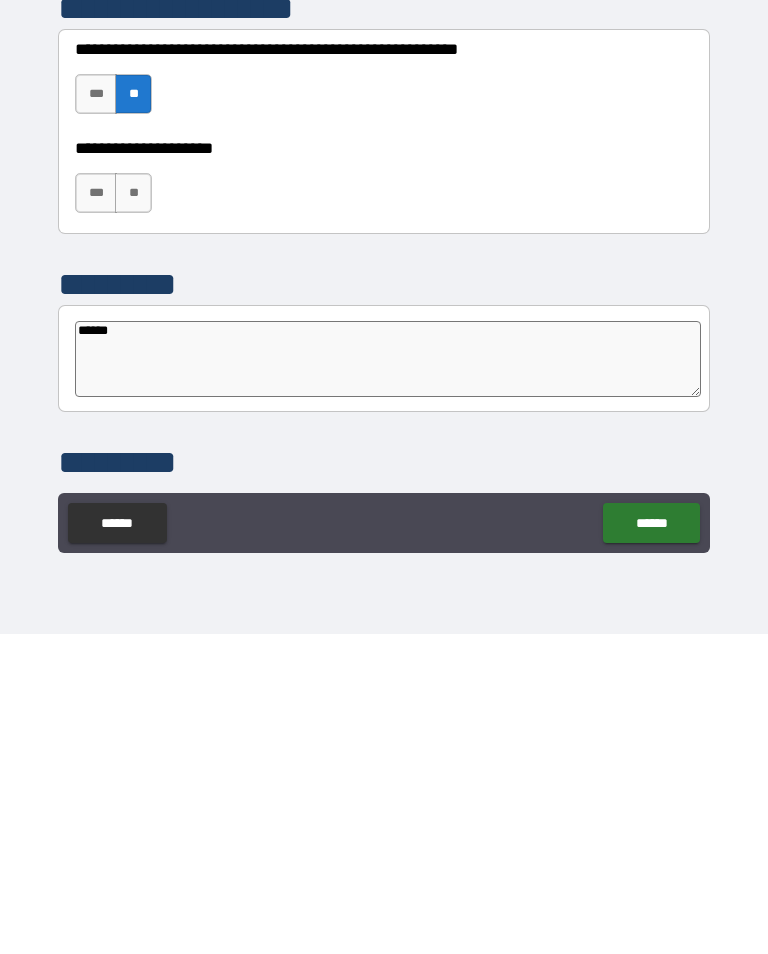 type on "*" 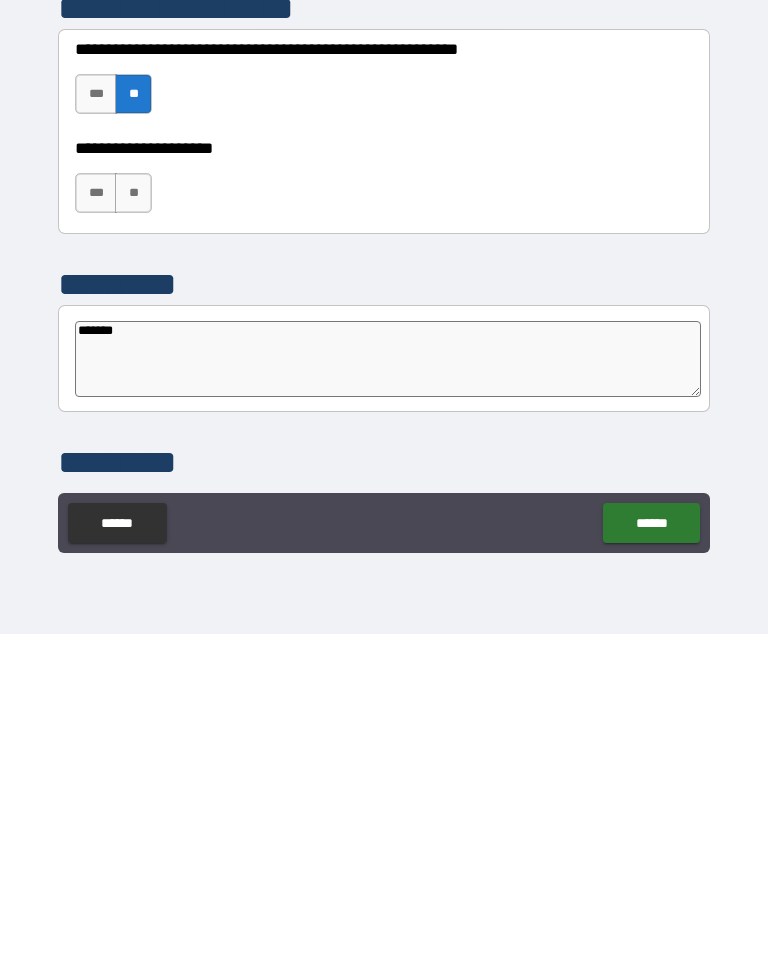 type on "*" 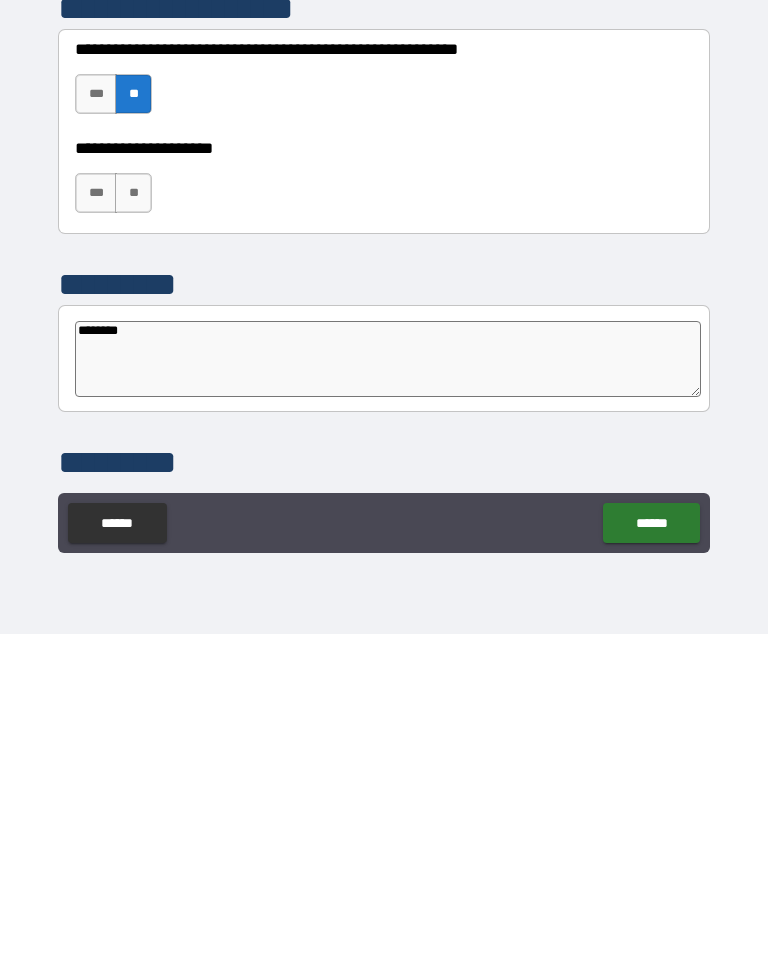 type on "*********" 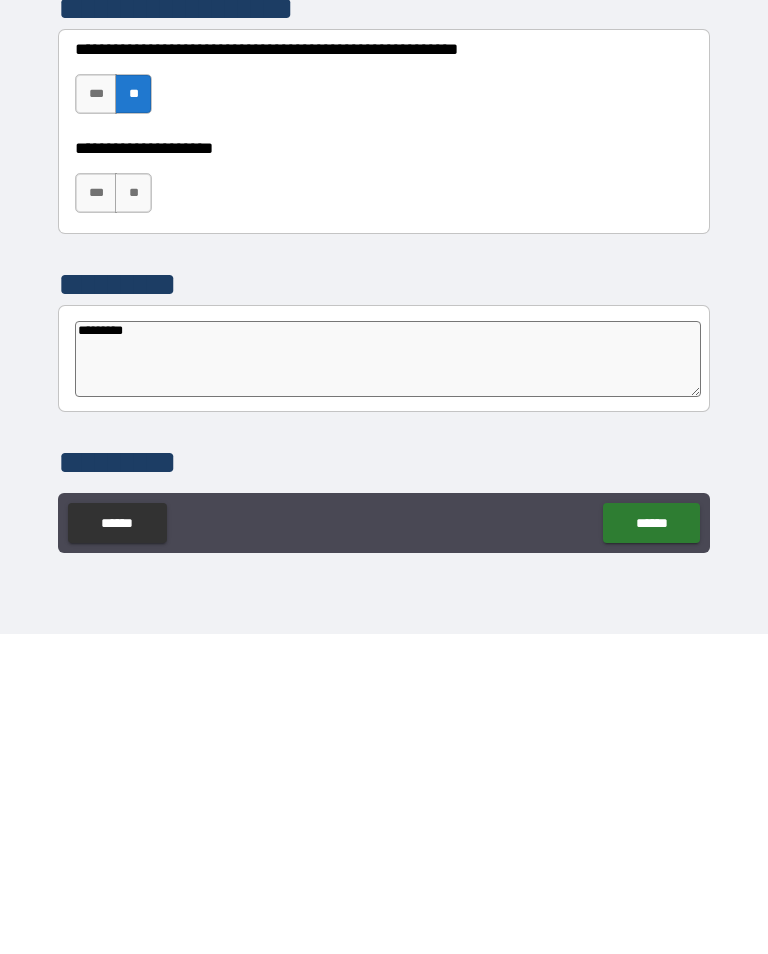 type on "*" 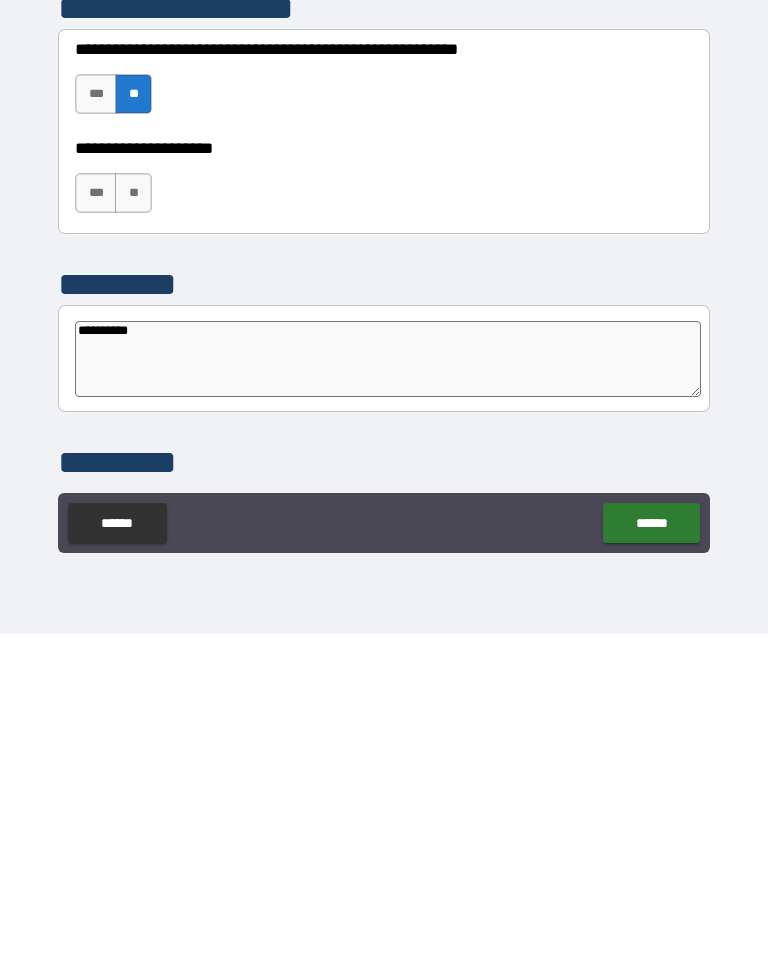 type on "*" 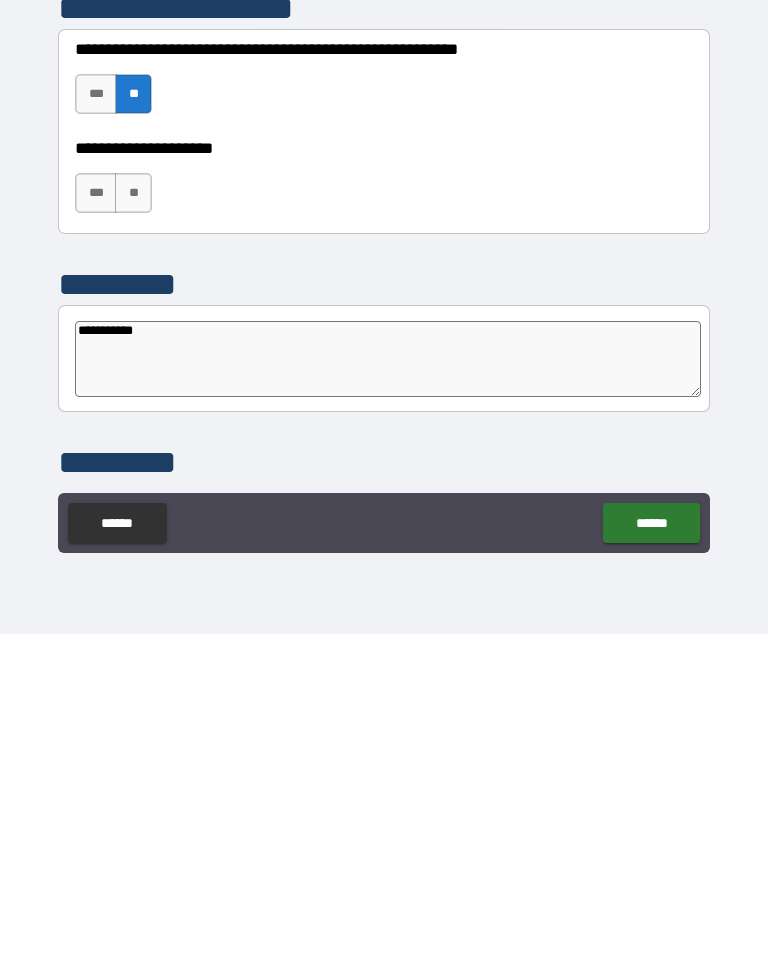type on "*" 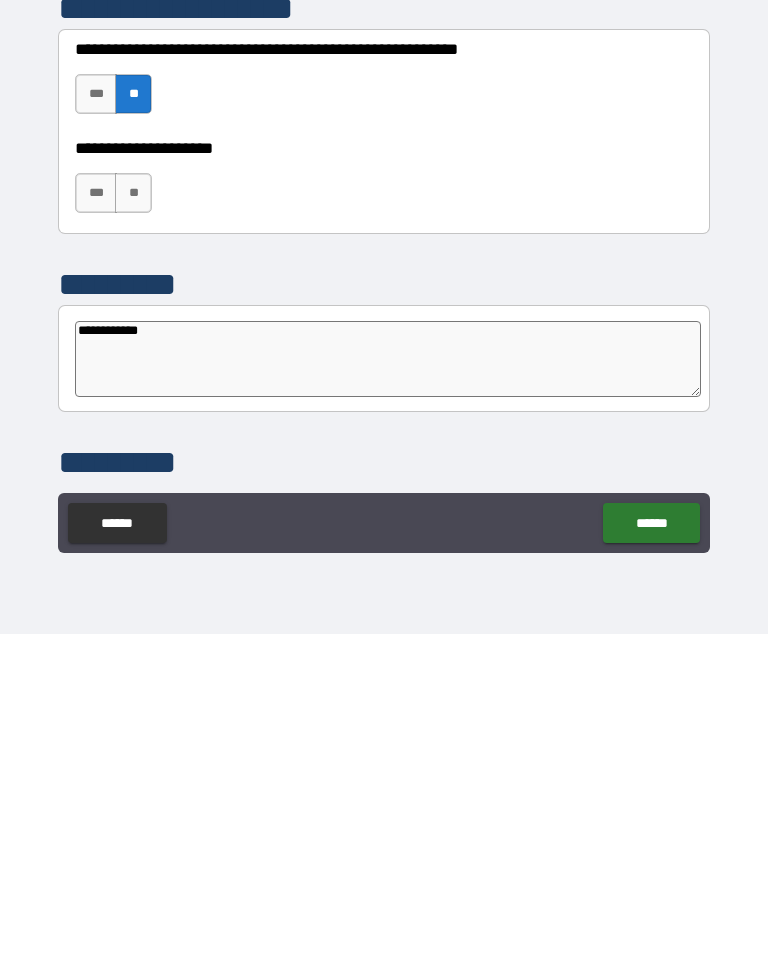 type on "*" 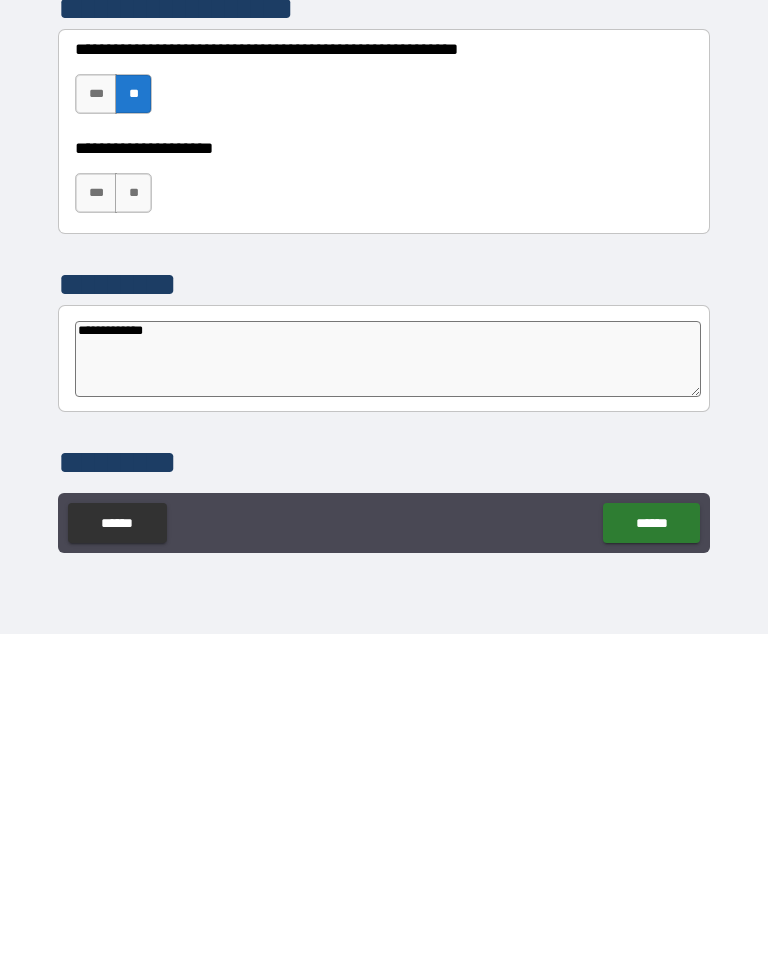 type on "**********" 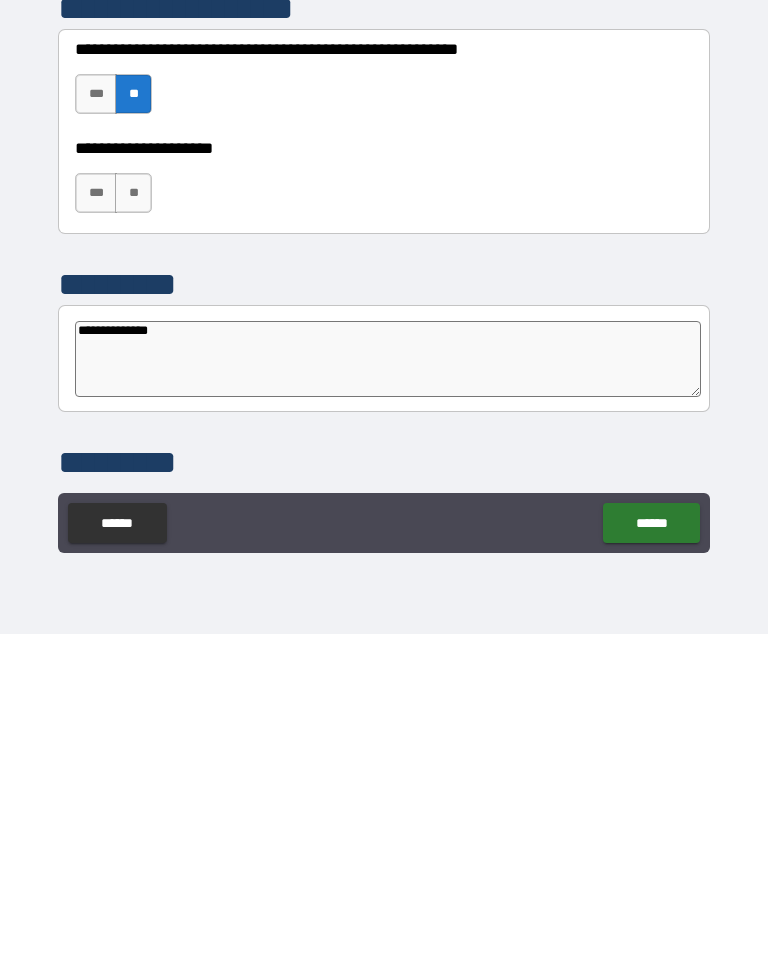 type on "*" 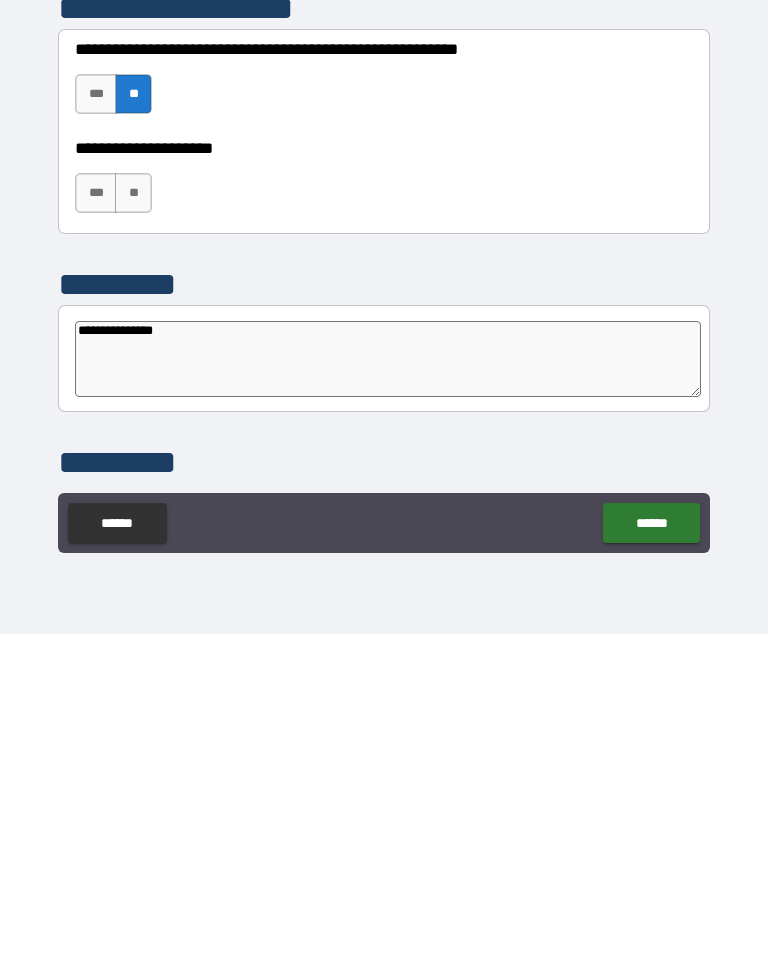 type on "*" 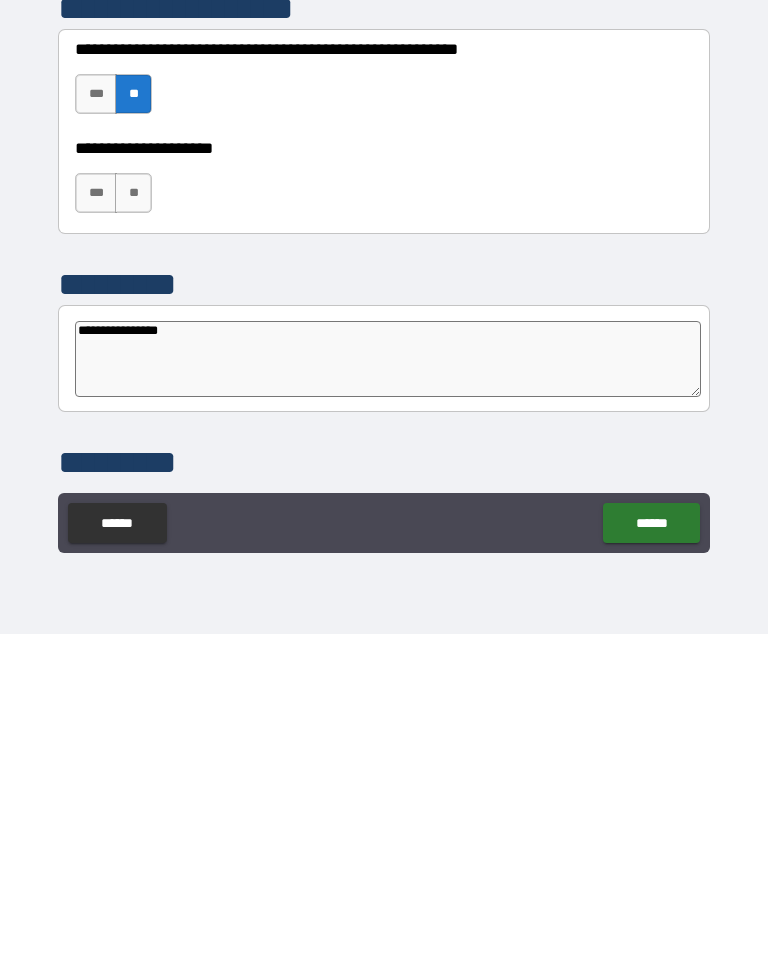 type on "*" 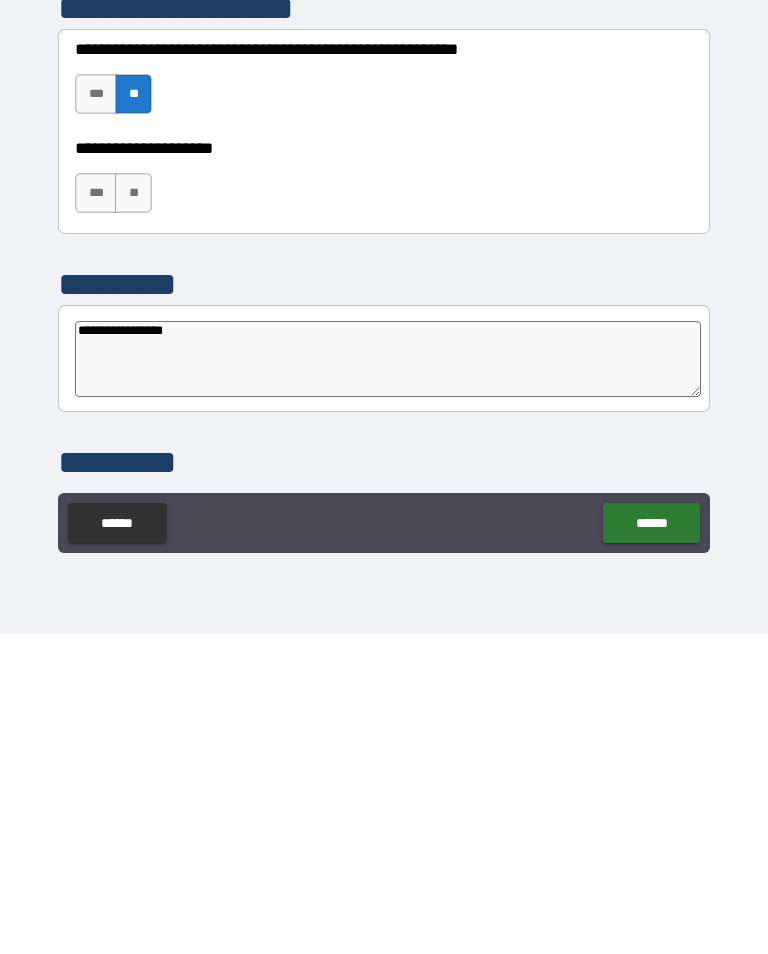type on "*" 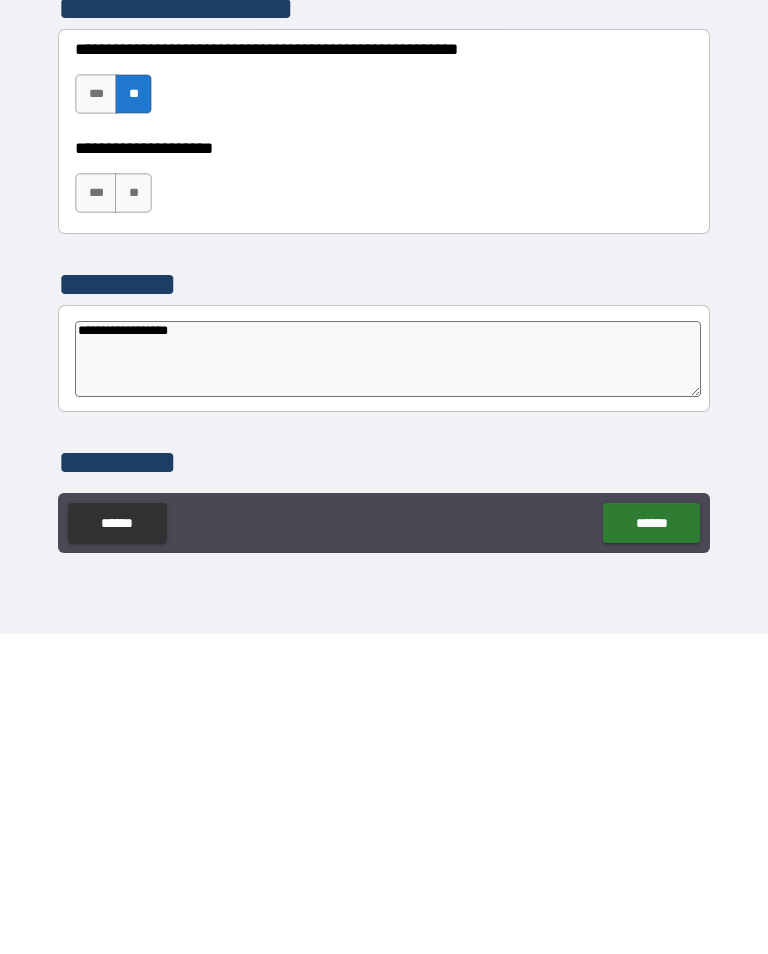 type on "**********" 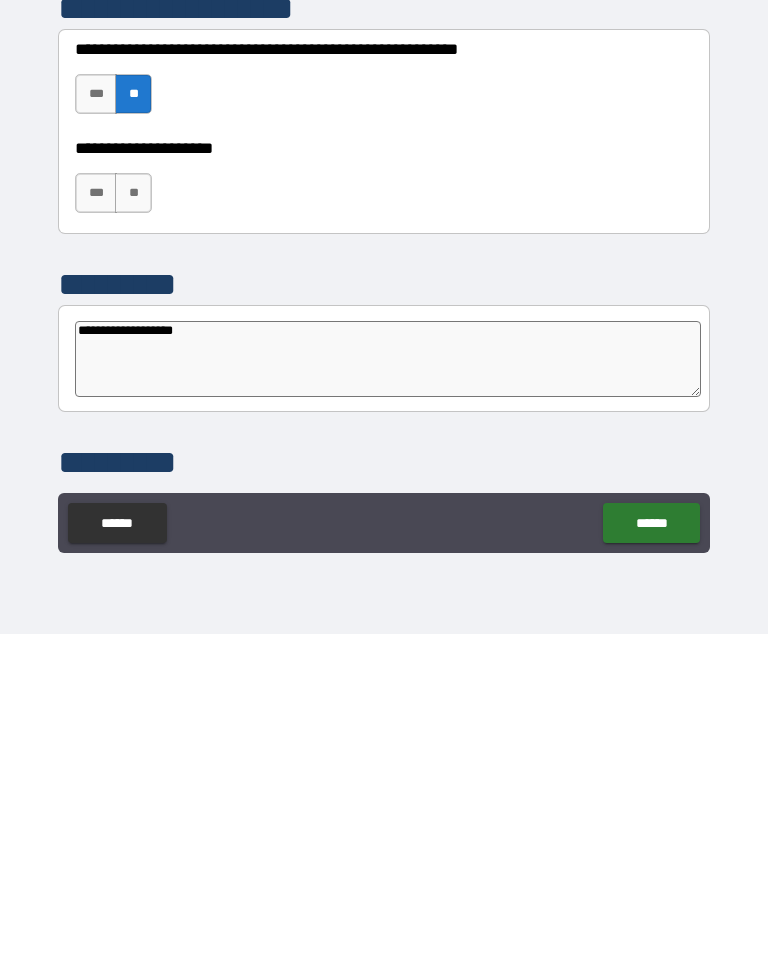 type on "*" 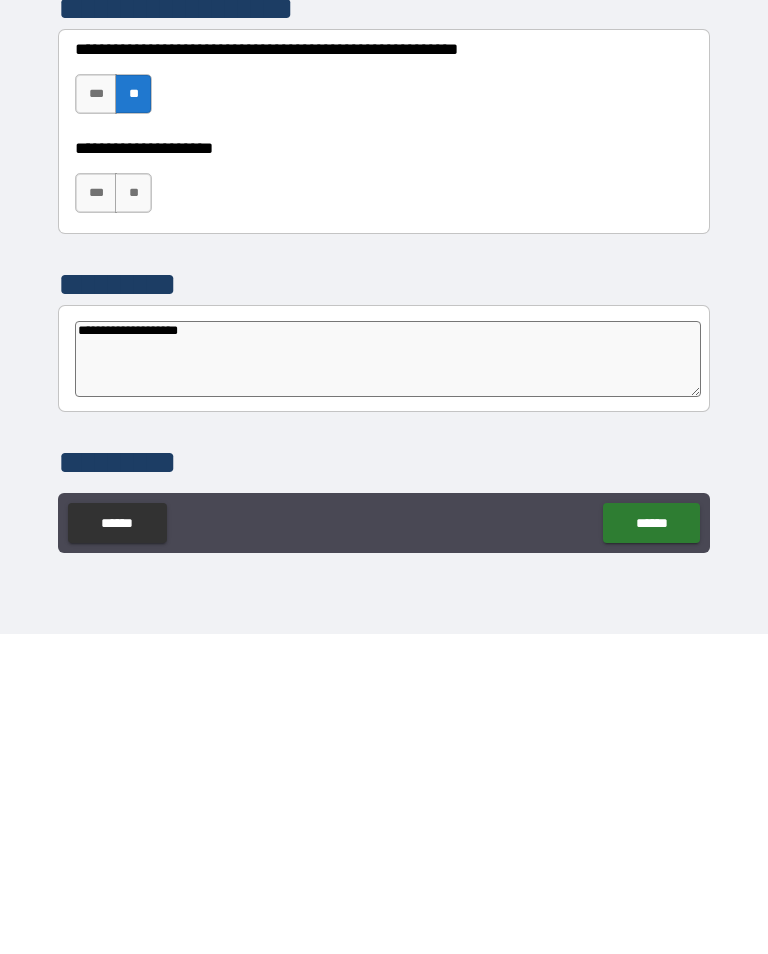 type on "**********" 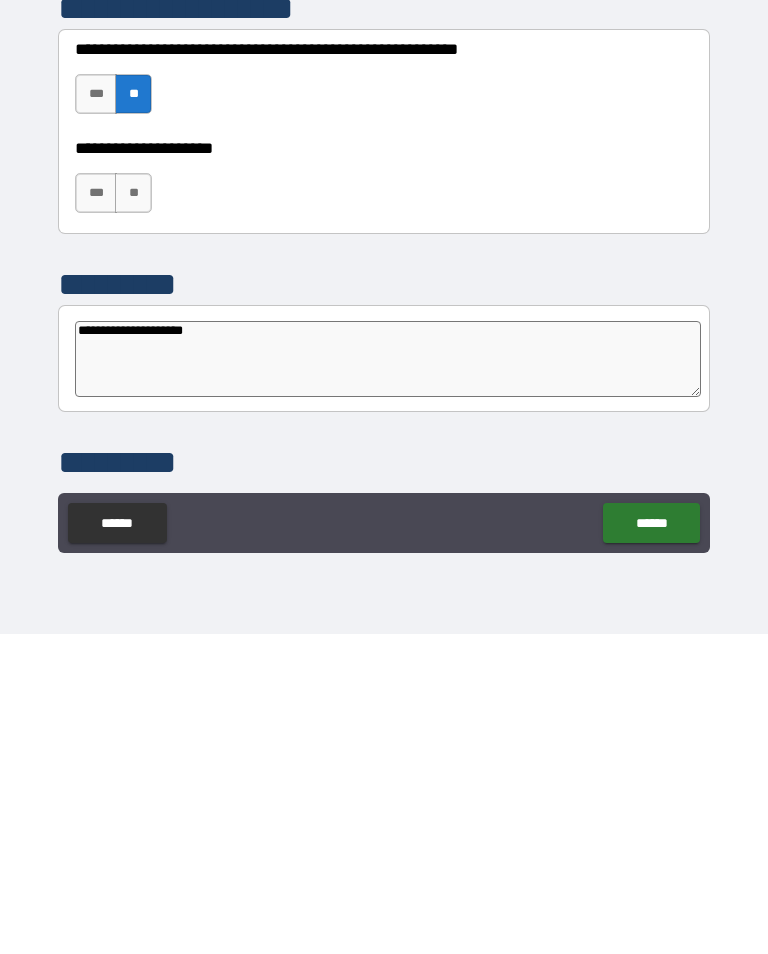 type on "*" 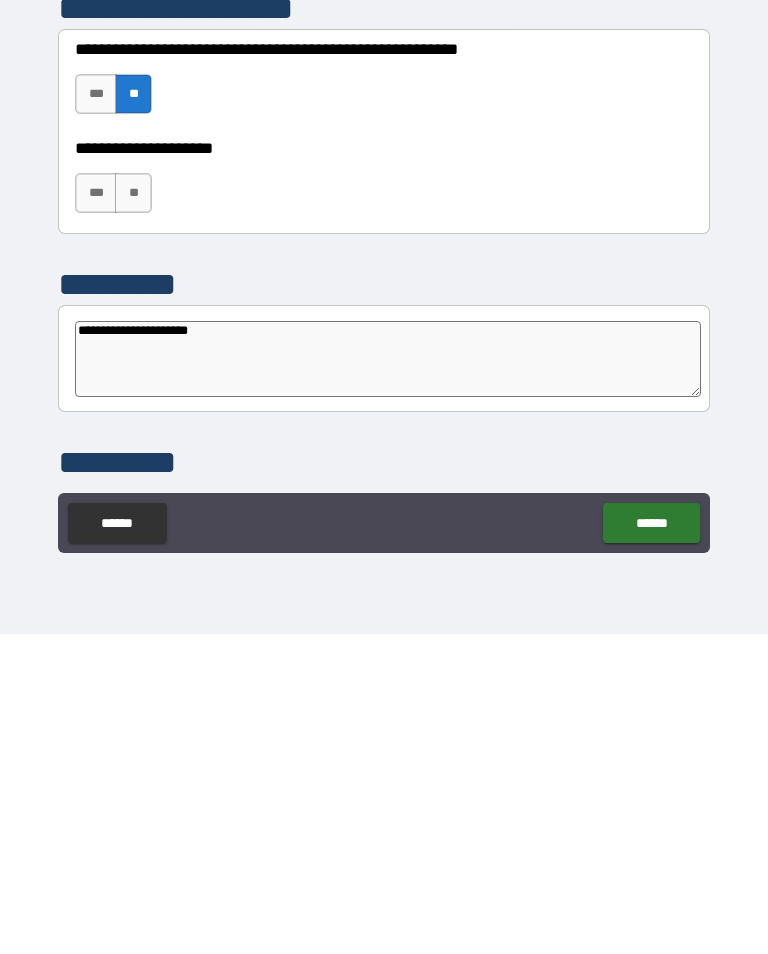 type on "*" 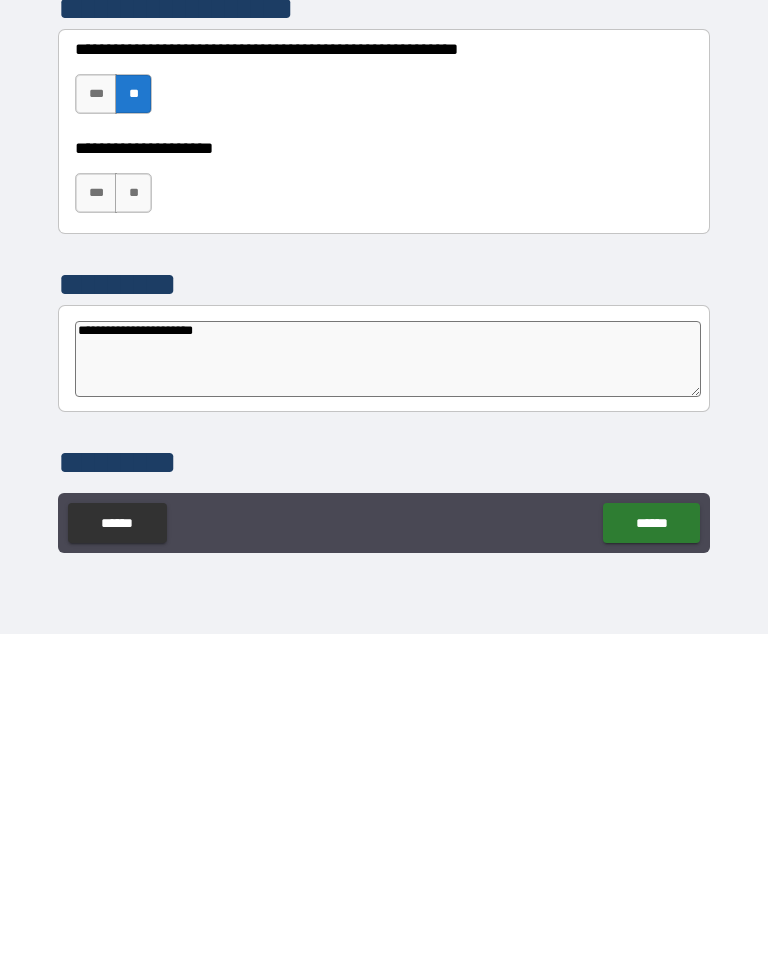 type on "*" 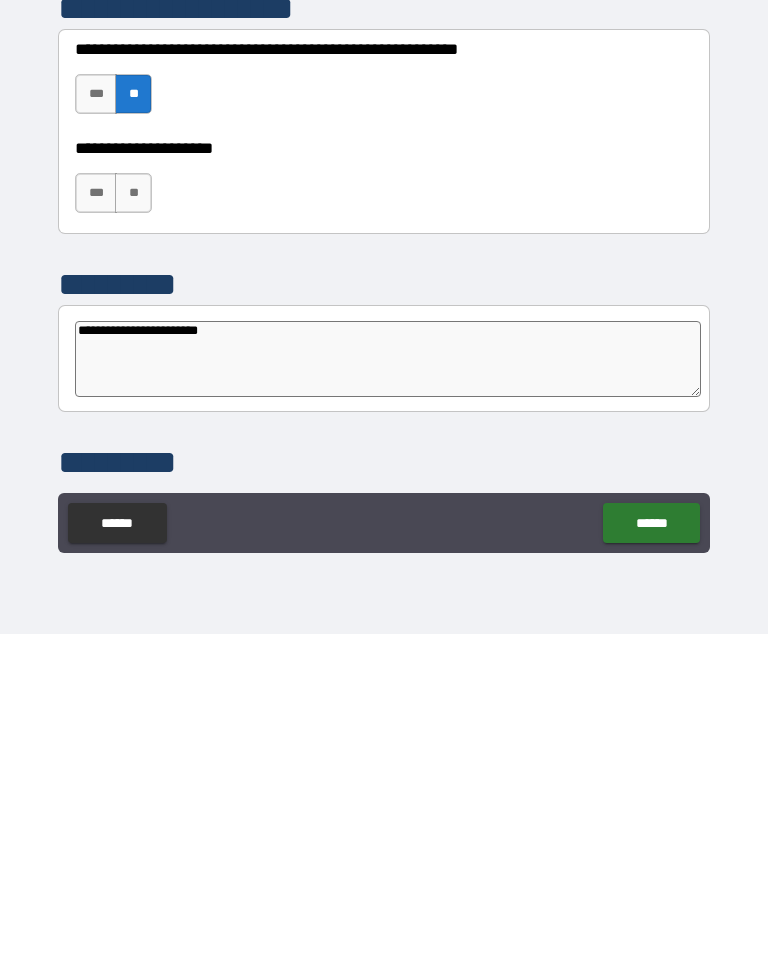 type on "*" 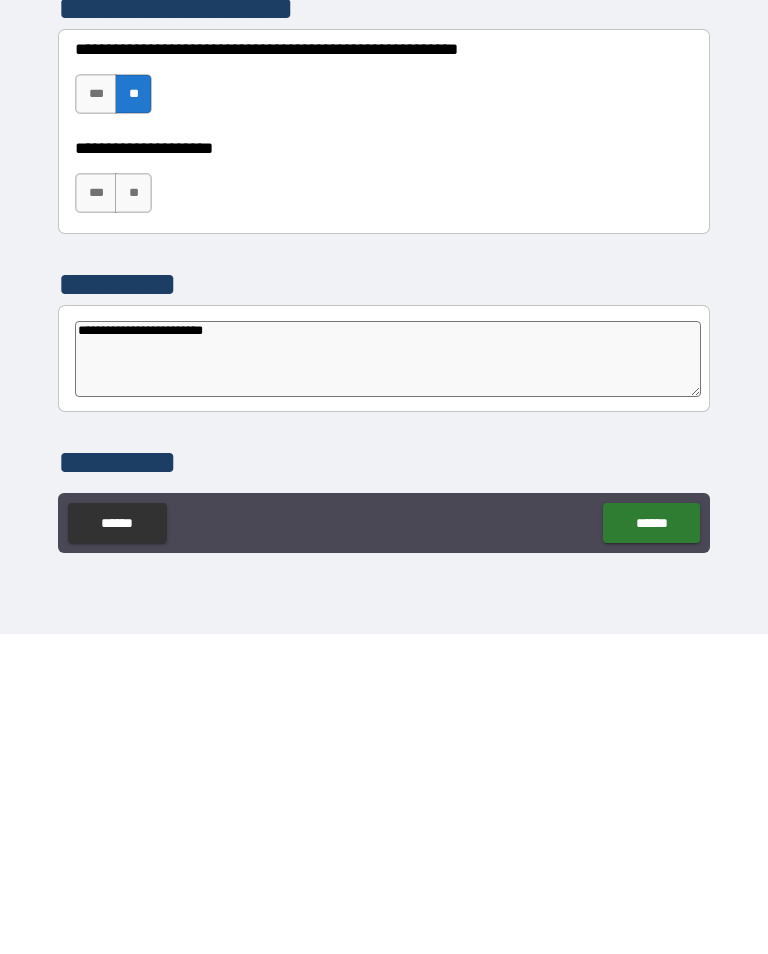 type on "*" 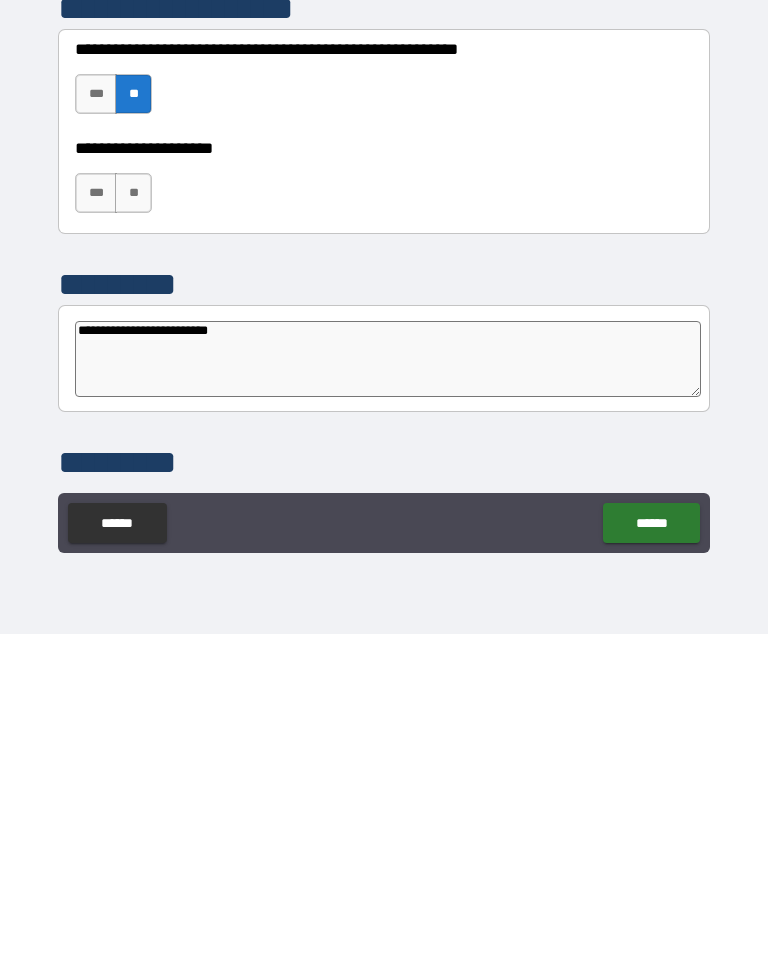 type on "*" 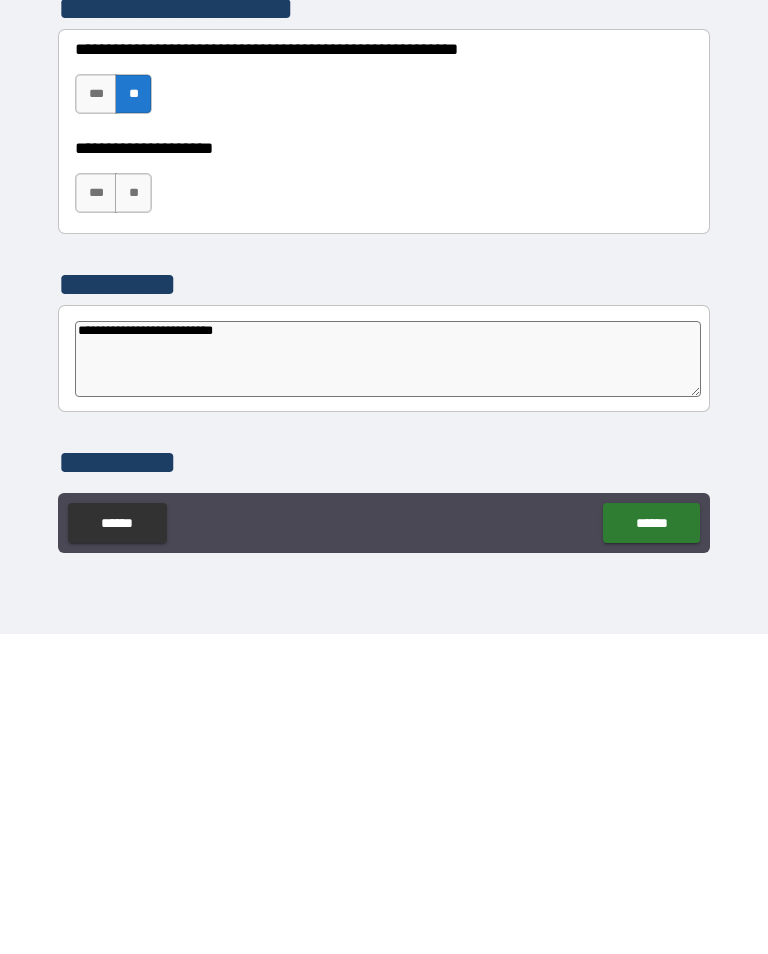 type on "*" 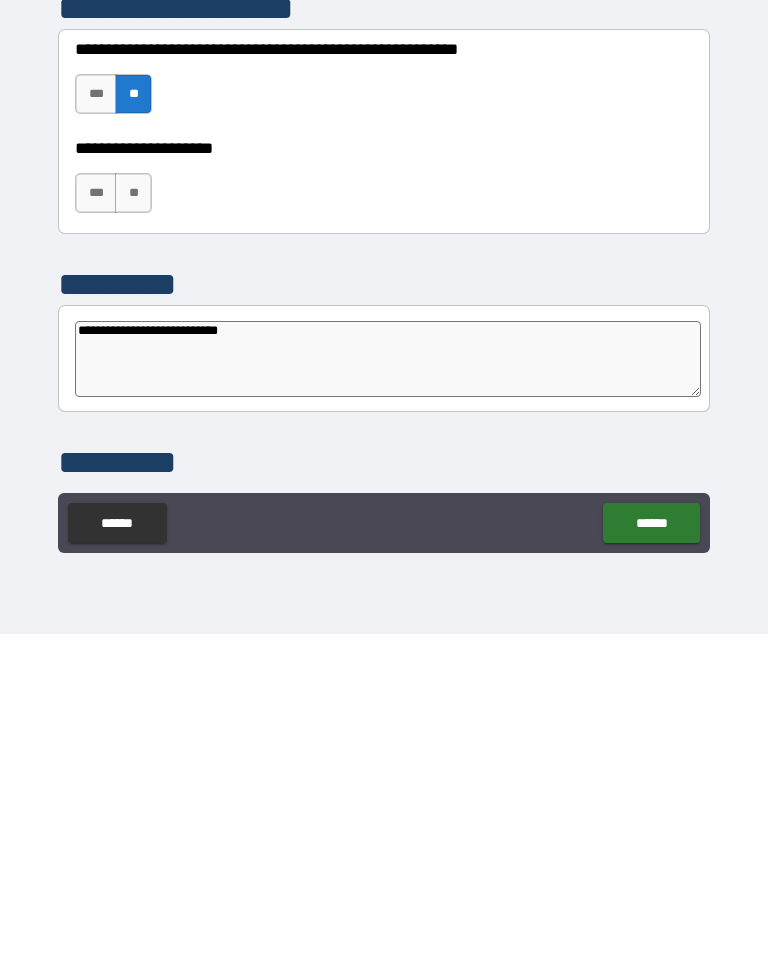 type on "*" 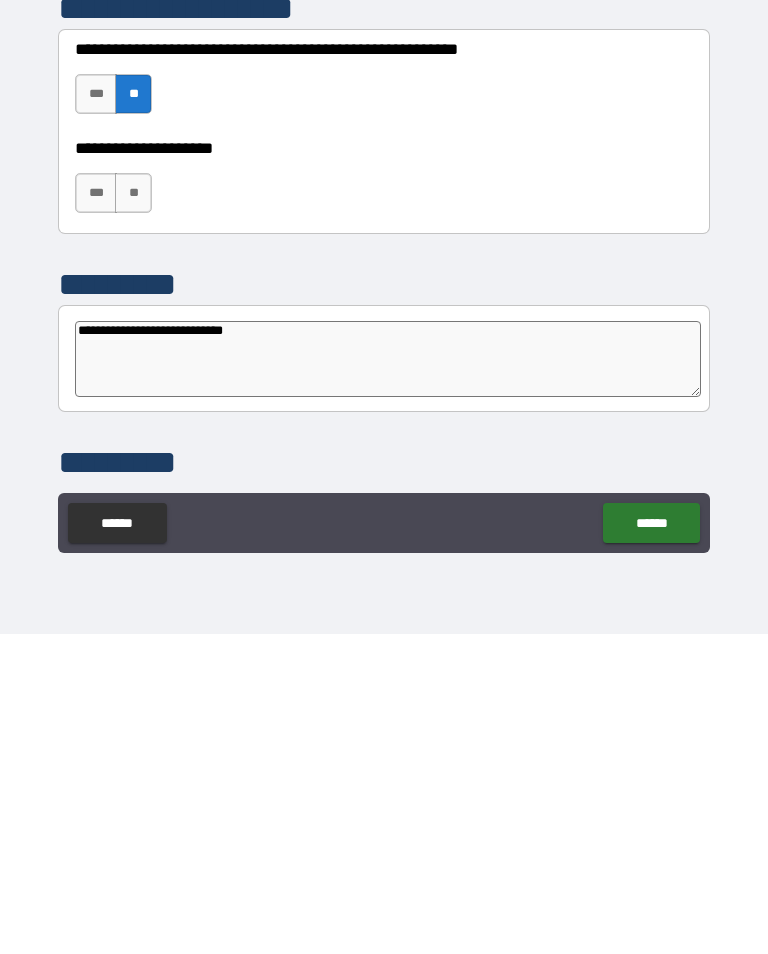 type on "*" 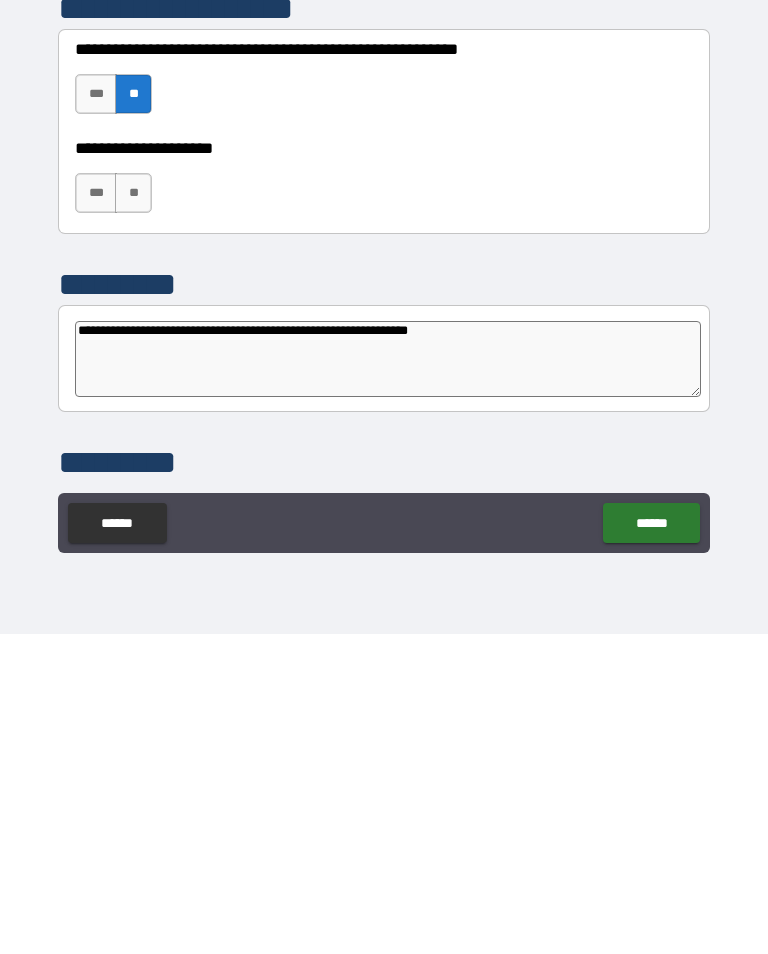 click on "******" at bounding box center [651, 843] 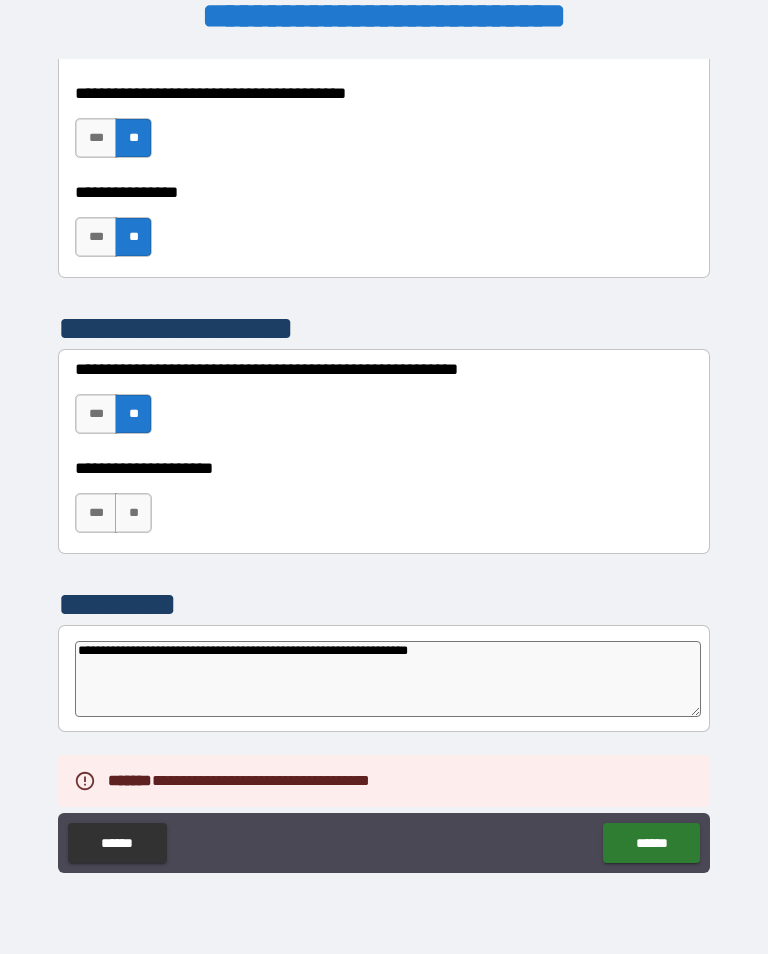 click on "******" at bounding box center (651, 843) 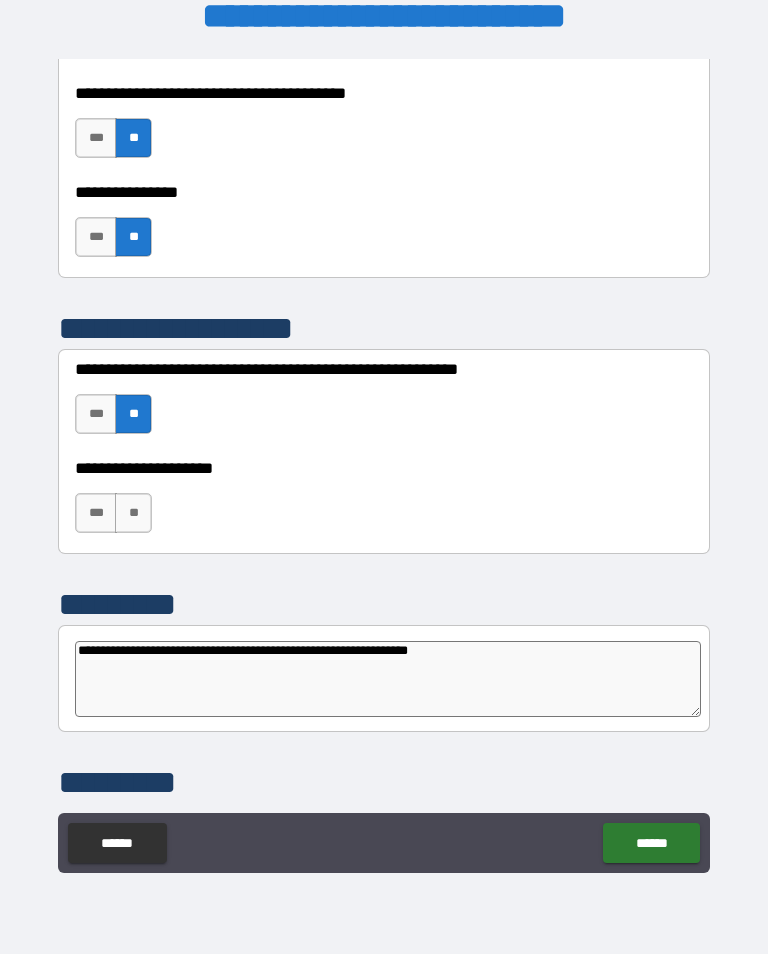 click on "**" at bounding box center (133, 513) 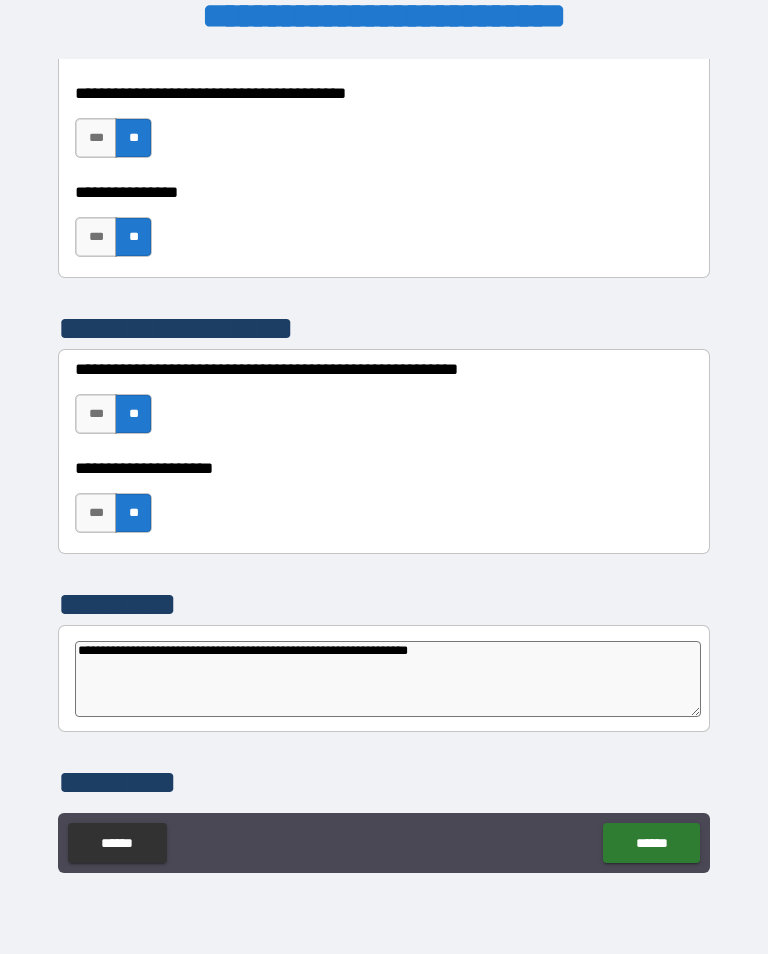 click on "******" at bounding box center (651, 843) 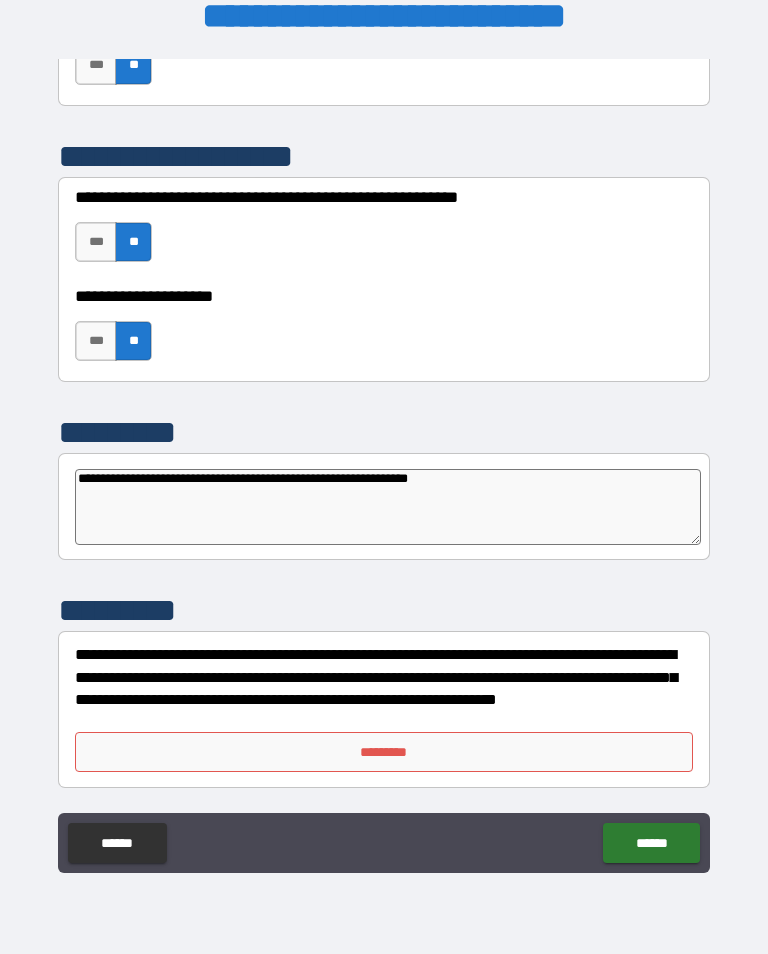 scroll, scrollTop: 8366, scrollLeft: 0, axis: vertical 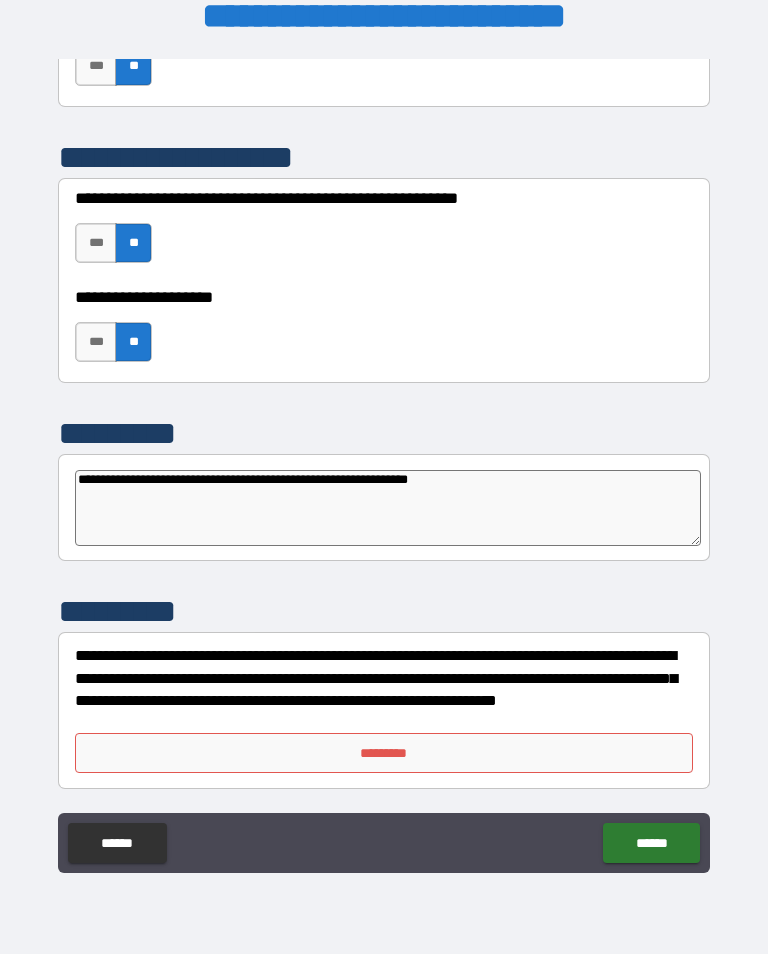 click on "*********" at bounding box center [384, 753] 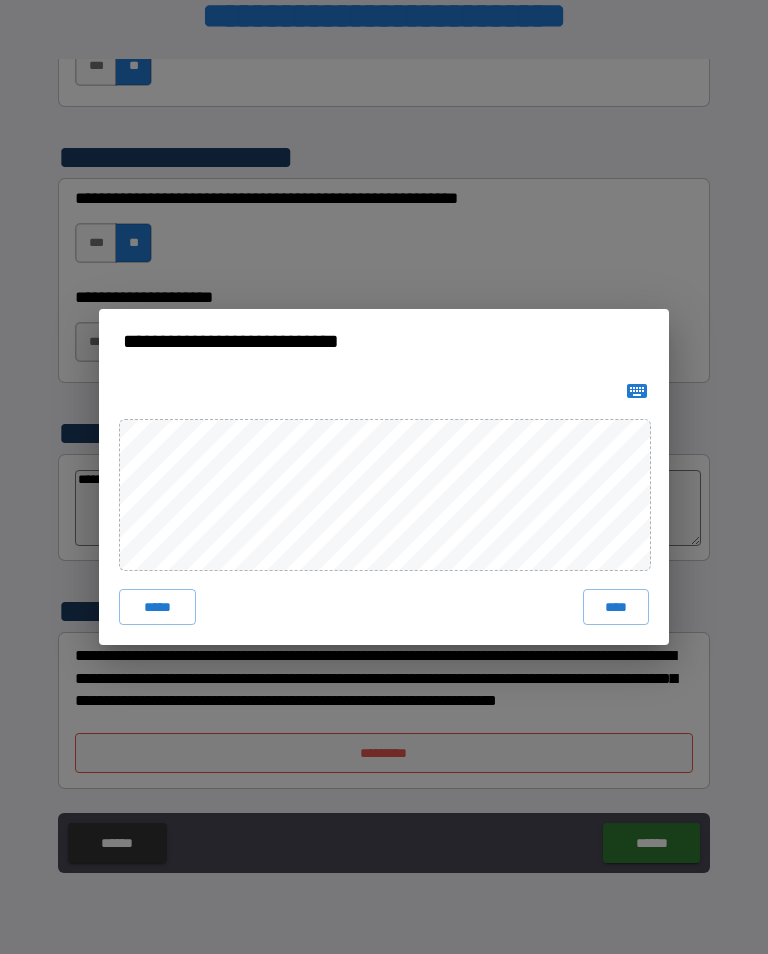 click on "****" at bounding box center (616, 607) 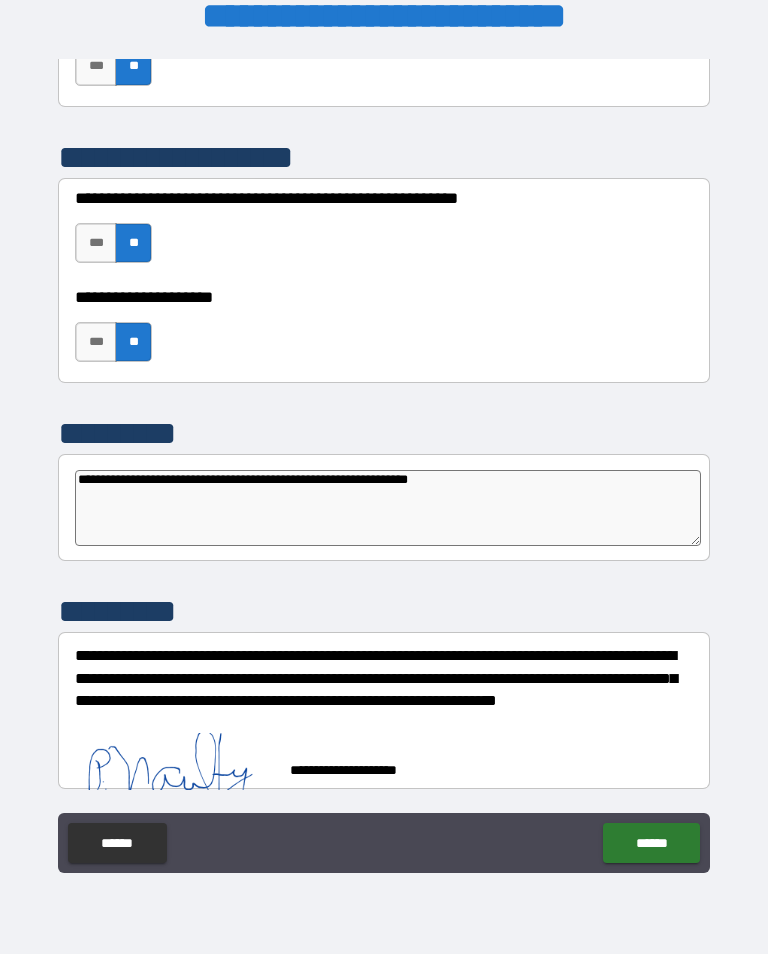 scroll, scrollTop: 8357, scrollLeft: 0, axis: vertical 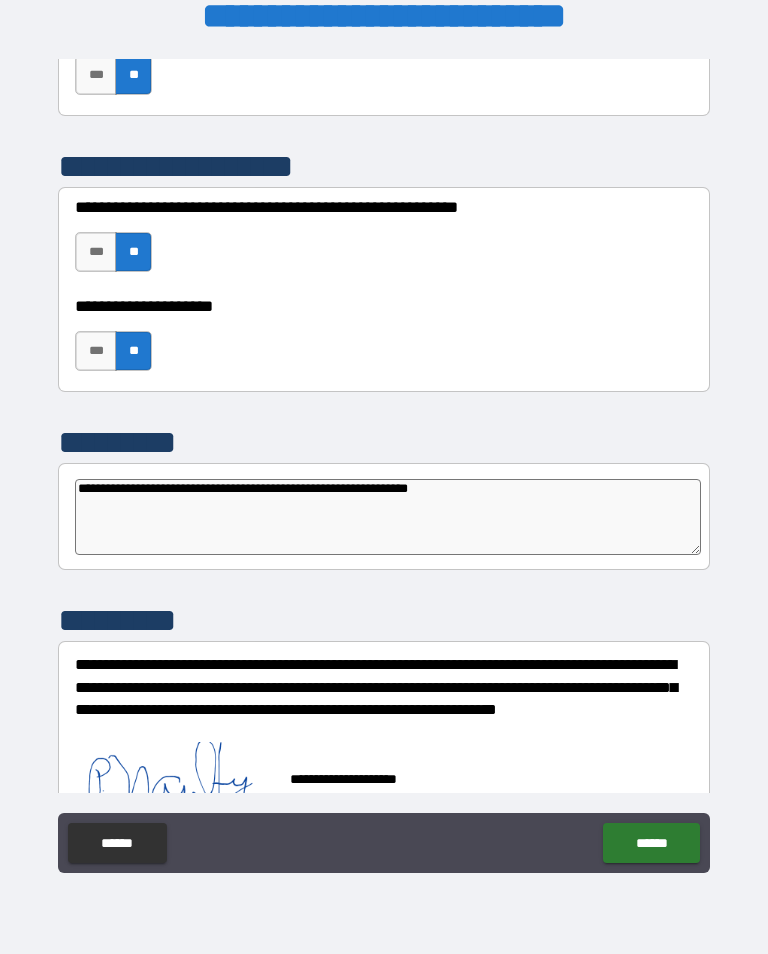 click on "******" at bounding box center [651, 843] 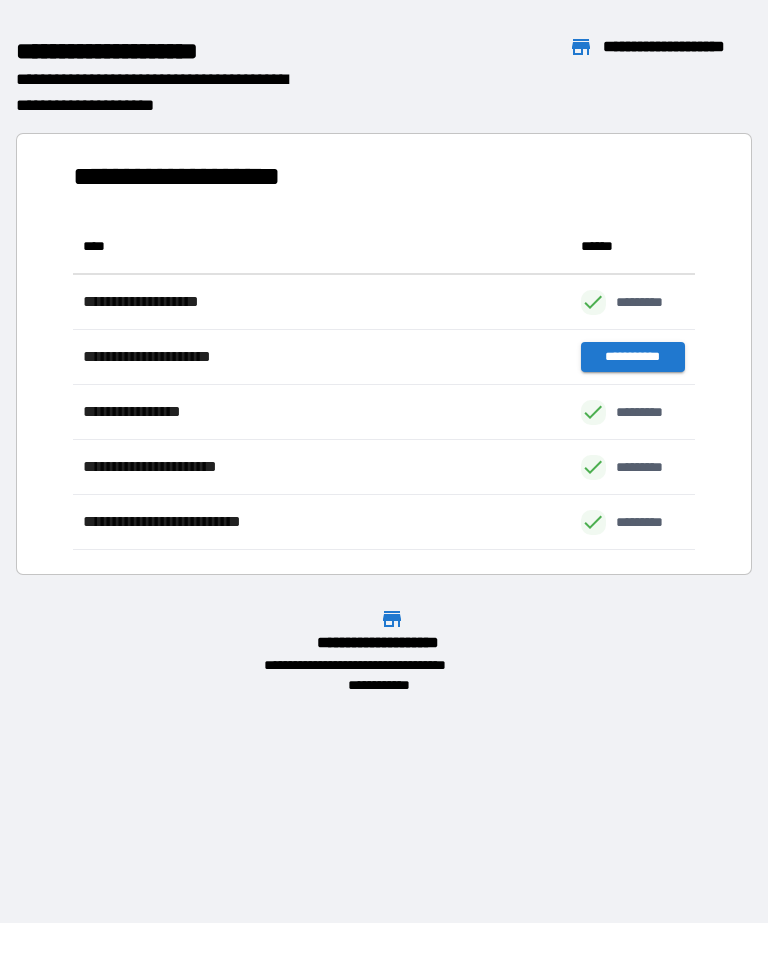 scroll, scrollTop: 331, scrollLeft: 622, axis: both 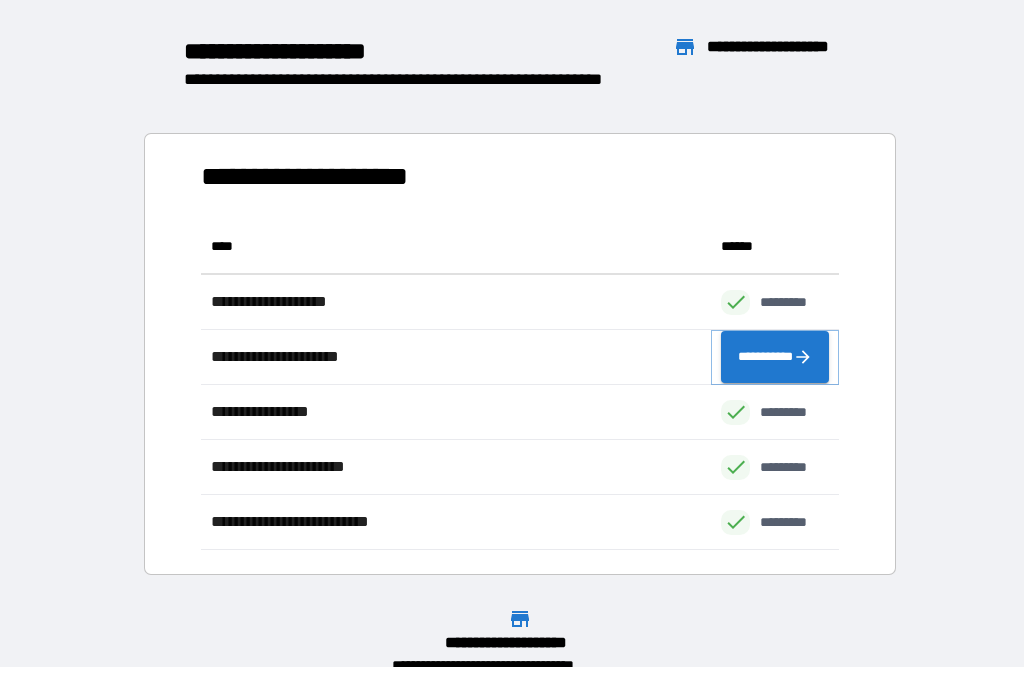 click on "**********" at bounding box center (775, 357) 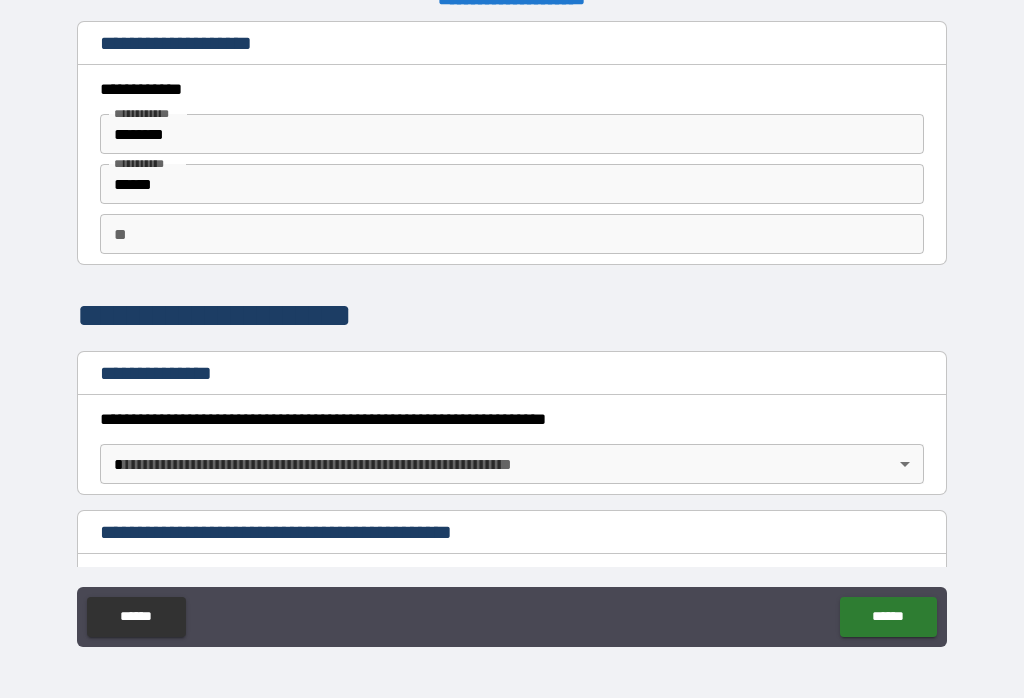click on "[FIRST] [LAST] [NUMBER] [STREET] [CITY] [STATE] [POSTAL_CODE] [COUNTRY] [PHONE] [EMAIL] [SSN] [CREDIT_CARD] [DRIVER_LICENSE] [PASSPORT_NUMBER] [DATE_OF_BIRTH] [AGE] [ADDRESS] [CITY] [STATE] [POSTAL_CODE] [COUNTRY] [PHONE] [EMAIL] [SSN] [CREDIT_CARD] [DRIVER_LICENSE] [PASSPORT_NUMBER] [DATE_OF_BIRTH] [AGE] [ADDRESS] [CITY] [STATE] [POSTAL_CODE] [COUNTRY] [PHONE] [EMAIL] [SSN] [CREDIT_CARD] [DRIVER_LICENSE] [PASSPORT_NUMBER] [DATE_OF_BIRTH] [AGE] [ADDRESS] [CITY] [STATE] [POSTAL_CODE] [COUNTRY] [PHONE] [EMAIL] [SSN] [CREDIT_CARD] [DRIVER_LICENSE] [PASSPORT_NUMBER] [DATE_OF_BIRTH] [AGE] [ADDRESS] [CITY] [STATE] [POSTAL_CODE] [COUNTRY] [PHONE] [EMAIL] [SSN] [CREDIT_CARD] [DRIVER_LICENSE] [PASSPORT_NUMBER] [DATE_OF_BIRTH] [AGE] [ADDRESS] [CITY] [STATE] [POSTAL_CODE] [COUNTRY] [PHONE] [EMAIL] [SSN] [CREDIT_CARD] [DRIVER_LICENSE] [PASSPORT_NUMBER] [DATE_OF_BIRTH] [AGE] [ADDRESS] [CITY] [STATE] [POSTAL_CODE] [COUNTRY] [PHONE] [EMAIL] [SSN] [CREDIT_CARD] [DRIVER_LICENSE] [PASSPORT_NUMBER] [DATE_OF_BIRTH] [AGE]" at bounding box center (512, 333) 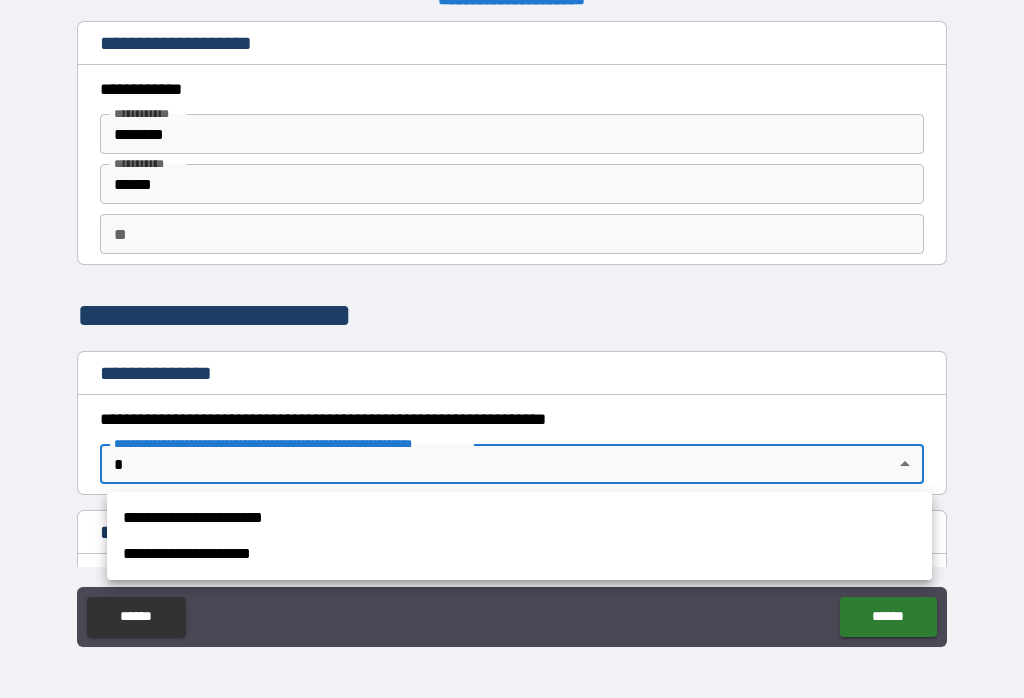 click on "**********" at bounding box center [519, 554] 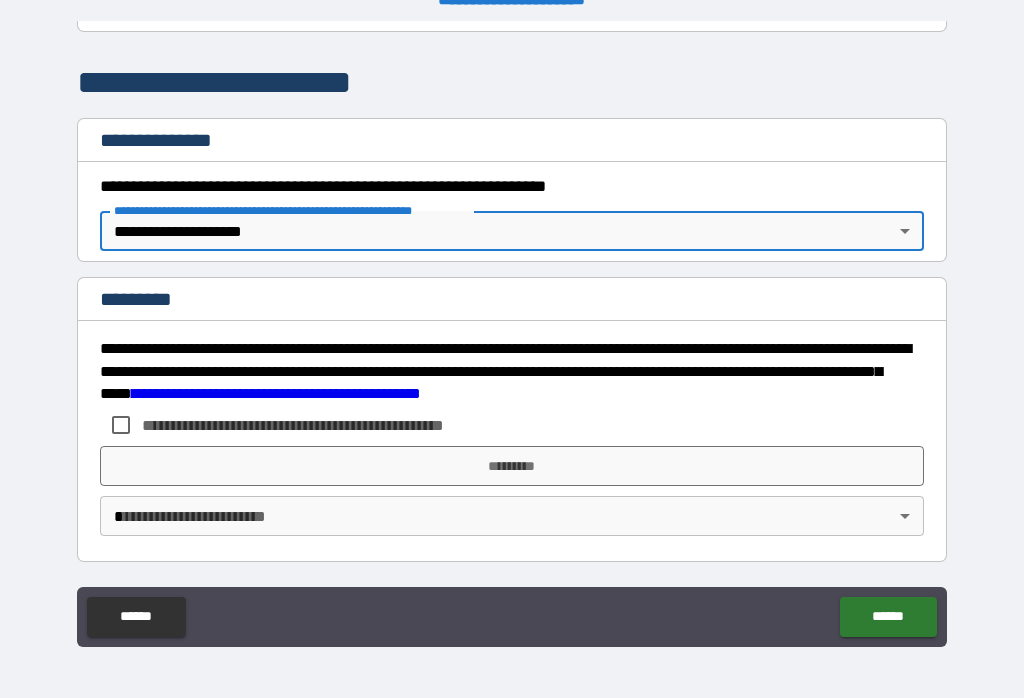 scroll, scrollTop: 233, scrollLeft: 0, axis: vertical 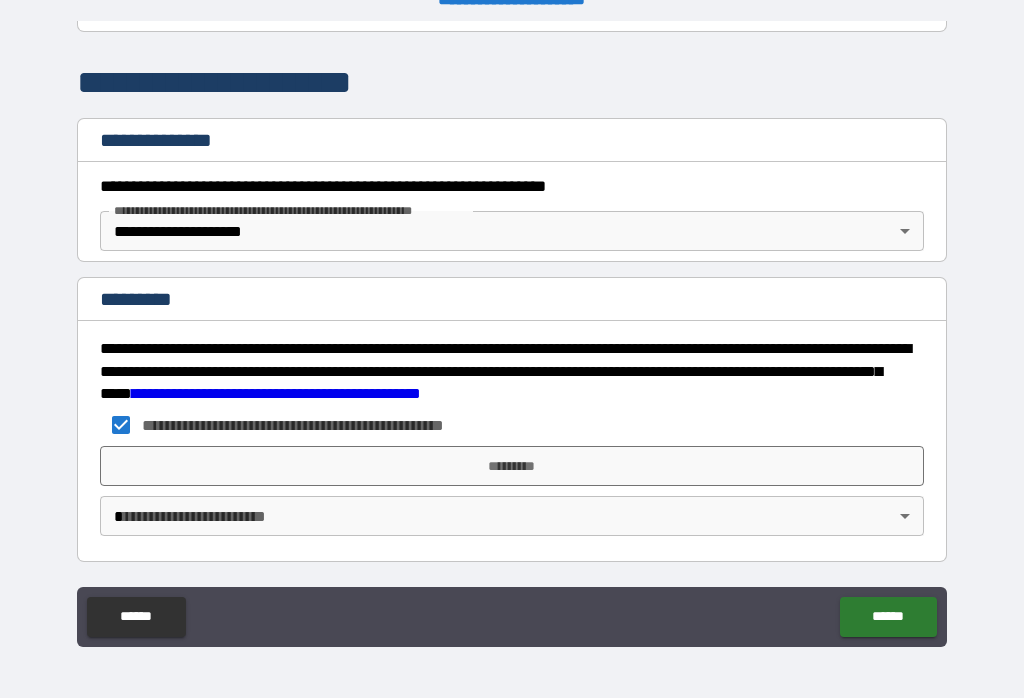 click on "*********" at bounding box center [512, 466] 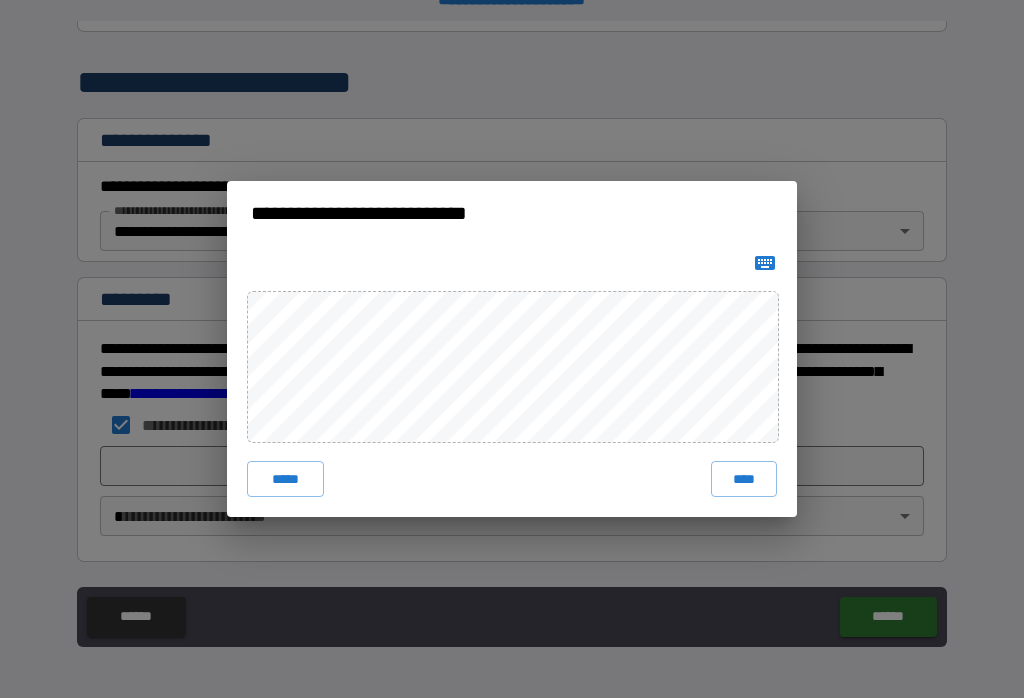 click on "****" at bounding box center (744, 479) 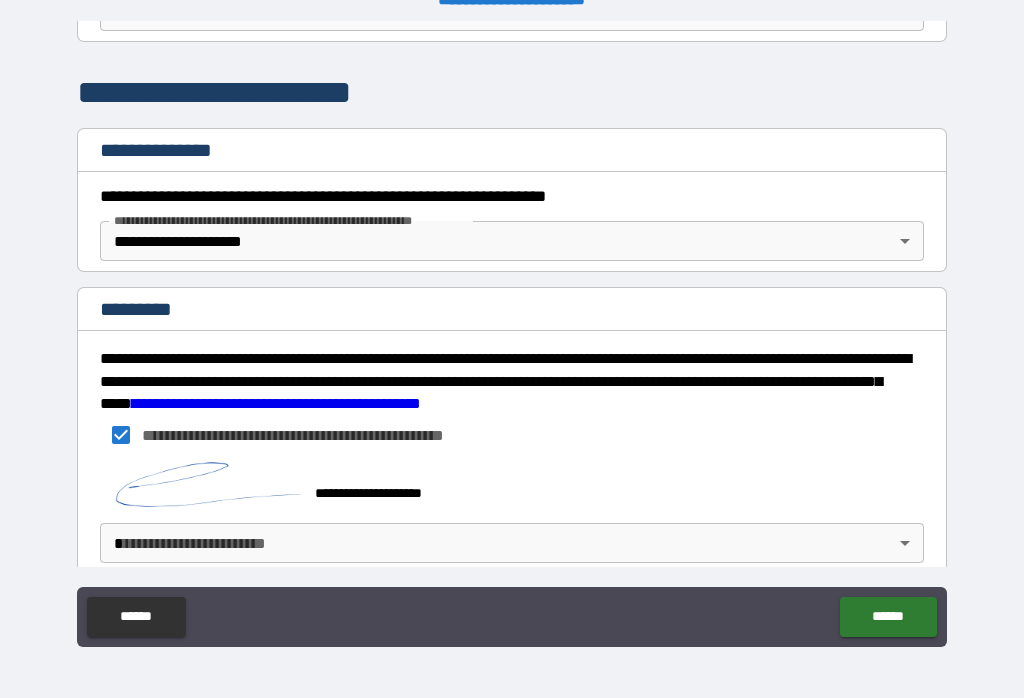 click on "******" at bounding box center [888, 617] 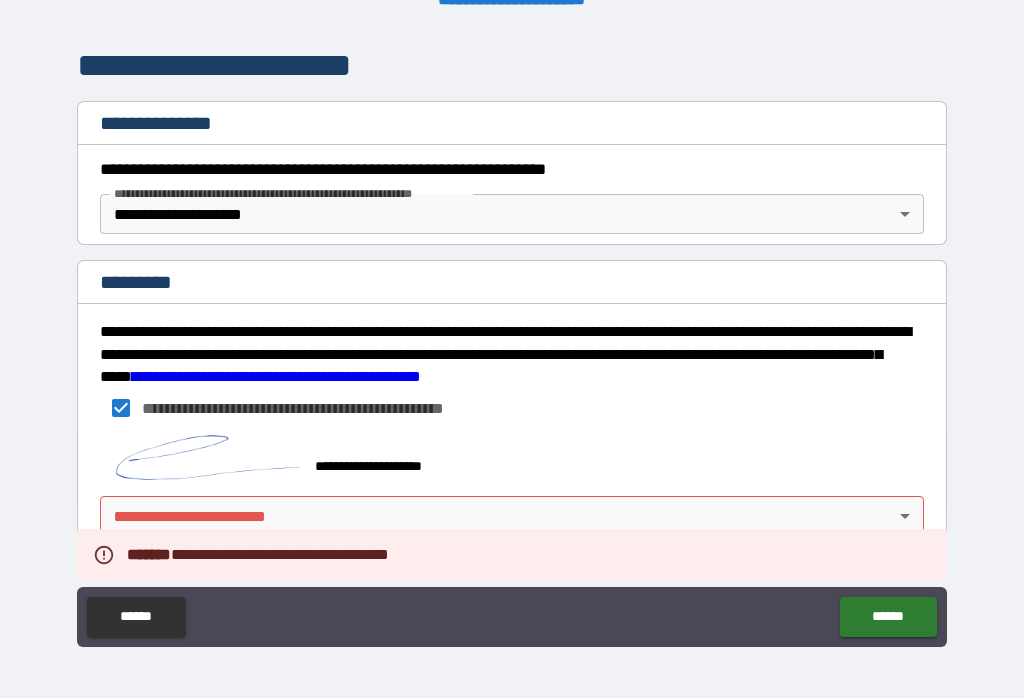 scroll, scrollTop: 250, scrollLeft: 0, axis: vertical 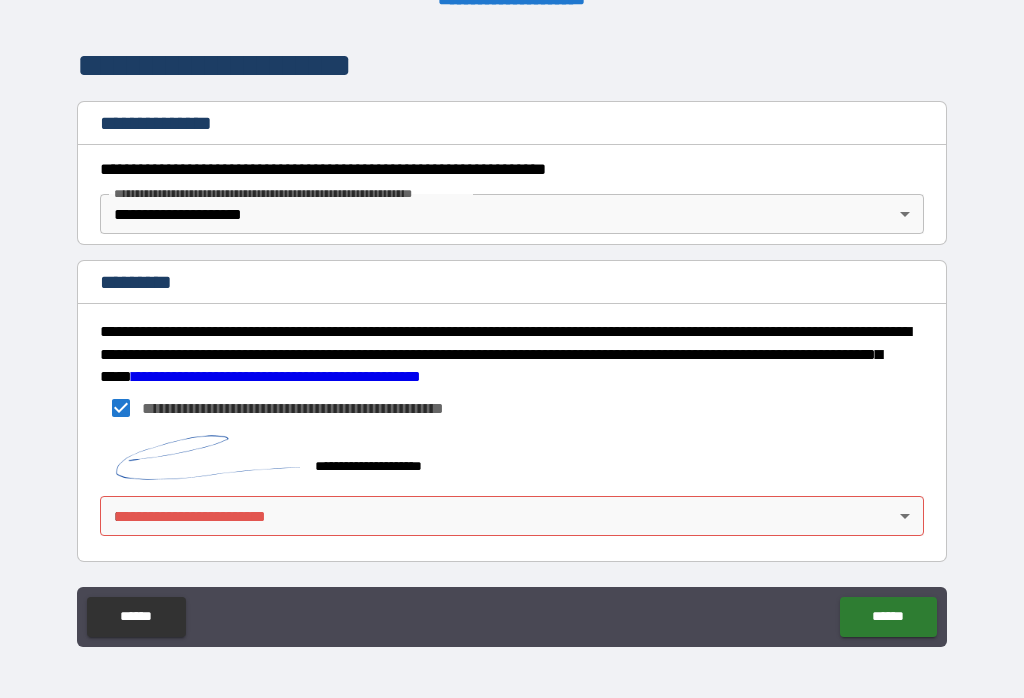 click on "[FIRST] [LAST] [NUMBER] [STREET] [CITY] [STATE] [POSTAL_CODE] [COUNTRY] [PHONE] [EMAIL] [SSN] [CREDIT_CARD] [DRIVER_LICENSE] [PASSPORT_NUMBER] [DATE_OF_BIRTH] [AGE] [ADDRESS] [CITY] [STATE] [POSTAL_CODE] [COUNTRY] [PHONE] [EMAIL] [SSN] [CREDIT_CARD] [DRIVER_LICENSE] [PASSPORT_NUMBER] [DATE_OF_BIRTH] [AGE] [ADDRESS] [CITY] [STATE] [POSTAL_CODE] [COUNTRY] [PHONE] [EMAIL] [SSN] [CREDIT_CARD] [DRIVER_LICENSE] [PASSPORT_NUMBER] [DATE_OF_BIRTH] [AGE] [ADDRESS] [CITY] [STATE] [POSTAL_CODE] [COUNTRY] [PHONE] [EMAIL] [SSN] [CREDIT_CARD] [DRIVER_LICENSE] [PASSPORT_NUMBER] [DATE_OF_BIRTH] [AGE] [ADDRESS] [CITY] [STATE] [POSTAL_CODE] [COUNTRY] [PHONE] [EMAIL] [SSN] [CREDIT_CARD] [DRIVER_LICENSE] [PASSPORT_NUMBER] [DATE_OF_BIRTH] [AGE] [ADDRESS] [CITY] [STATE] [POSTAL_CODE] [COUNTRY] [PHONE] [EMAIL] [SSN] [CREDIT_CARD] [DRIVER_LICENSE] [PASSPORT_NUMBER] [DATE_OF_BIRTH] [AGE] [ADDRESS] [CITY] [STATE] [POSTAL_CODE] [COUNTRY] [PHONE] [EMAIL] [SSN] [CREDIT_CARD] [DRIVER_LICENSE] [PASSPORT_NUMBER] [DATE_OF_BIRTH] [AGE] [ADDRESS] [CITY] [STATE] [POSTAL_CODE] [COUNTRY] [PHONE] [EMAIL] [SSN] [CREDIT_CARD] [DRIVER_LICENSE] [PASSPORT_NUMBER] [DATE_OF_BIRTH] [AGE]" at bounding box center (512, 333) 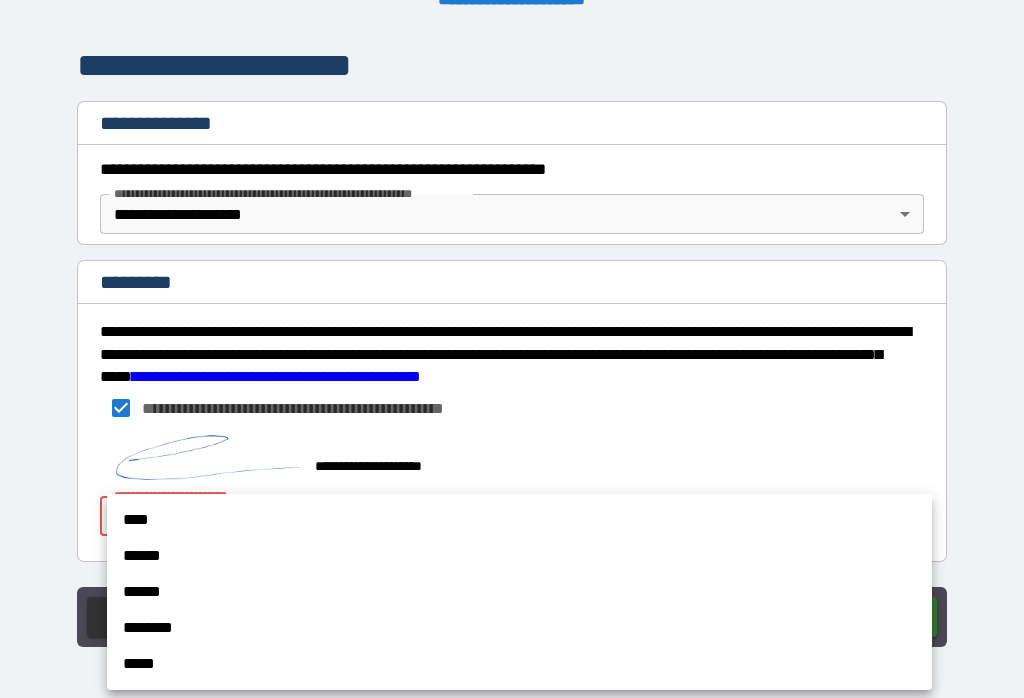 click on "****" at bounding box center (519, 520) 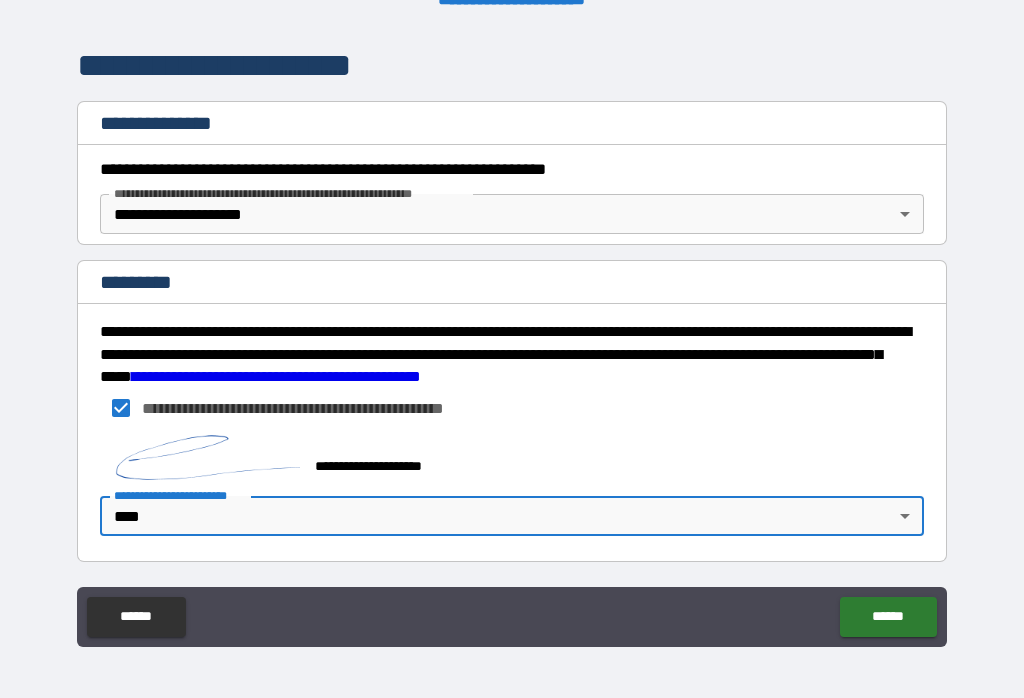 click on "******" at bounding box center (888, 617) 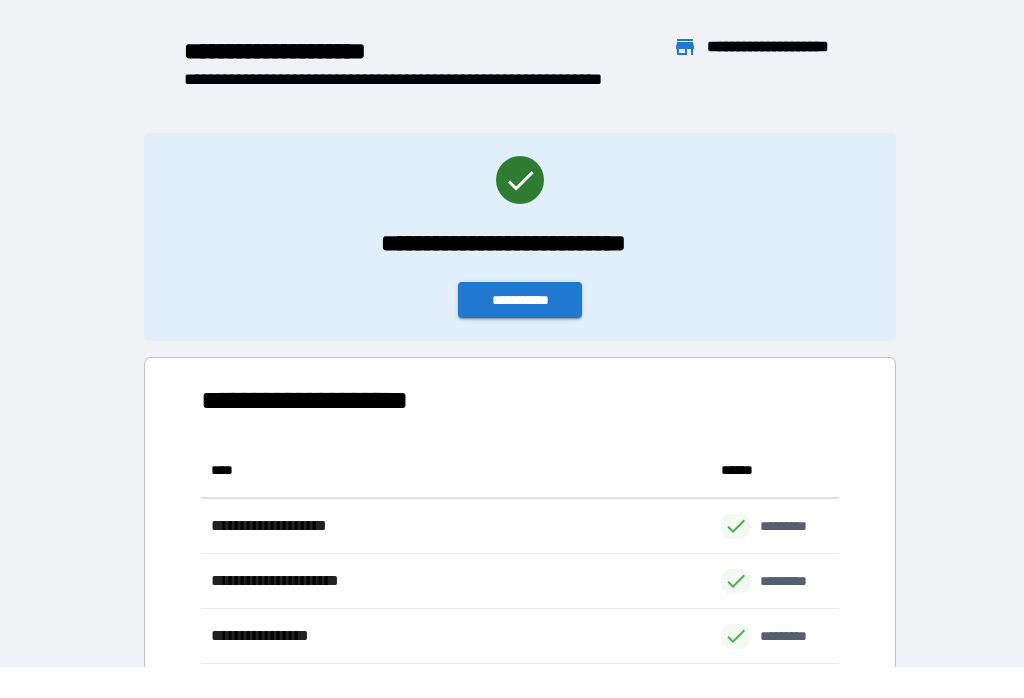 scroll, scrollTop: 331, scrollLeft: 638, axis: both 